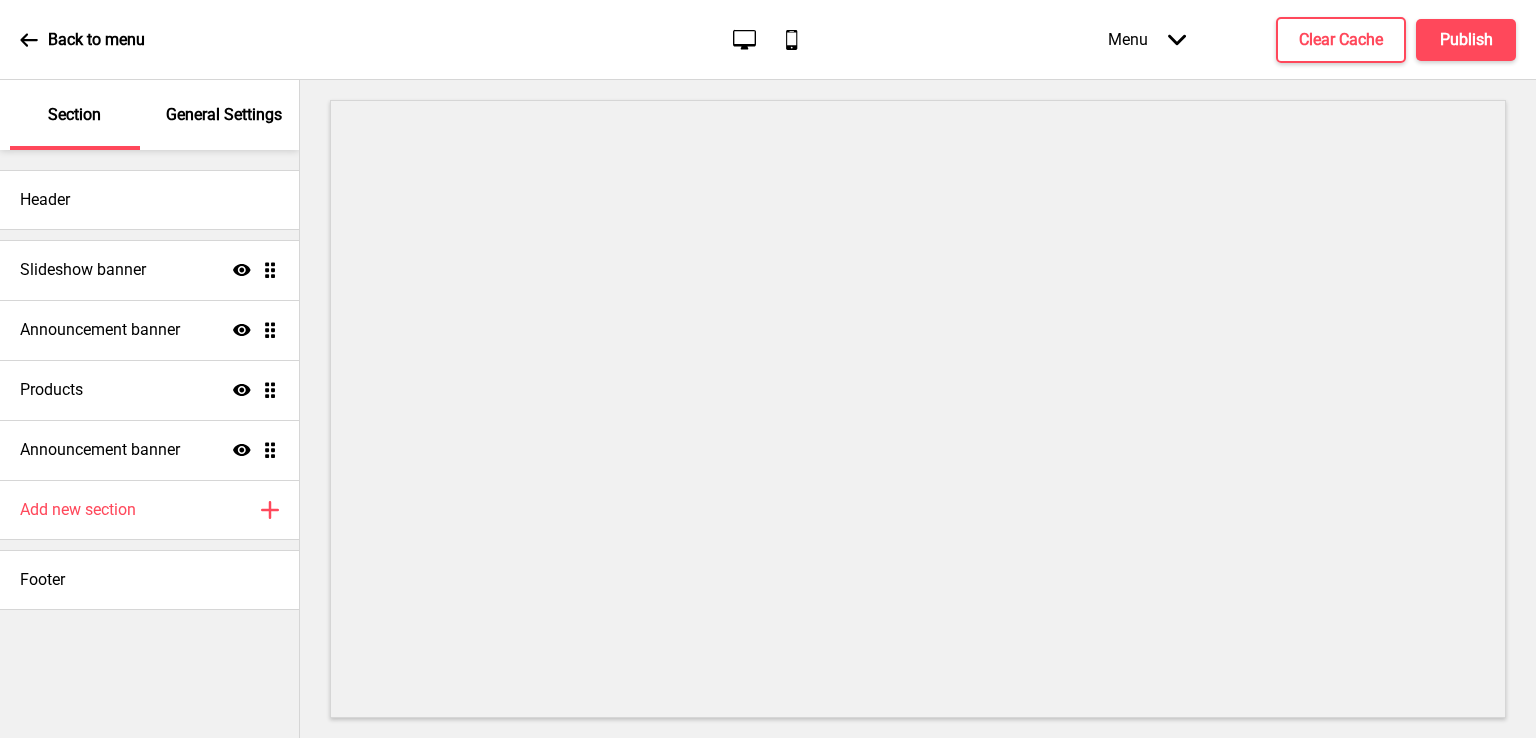 scroll, scrollTop: 0, scrollLeft: 0, axis: both 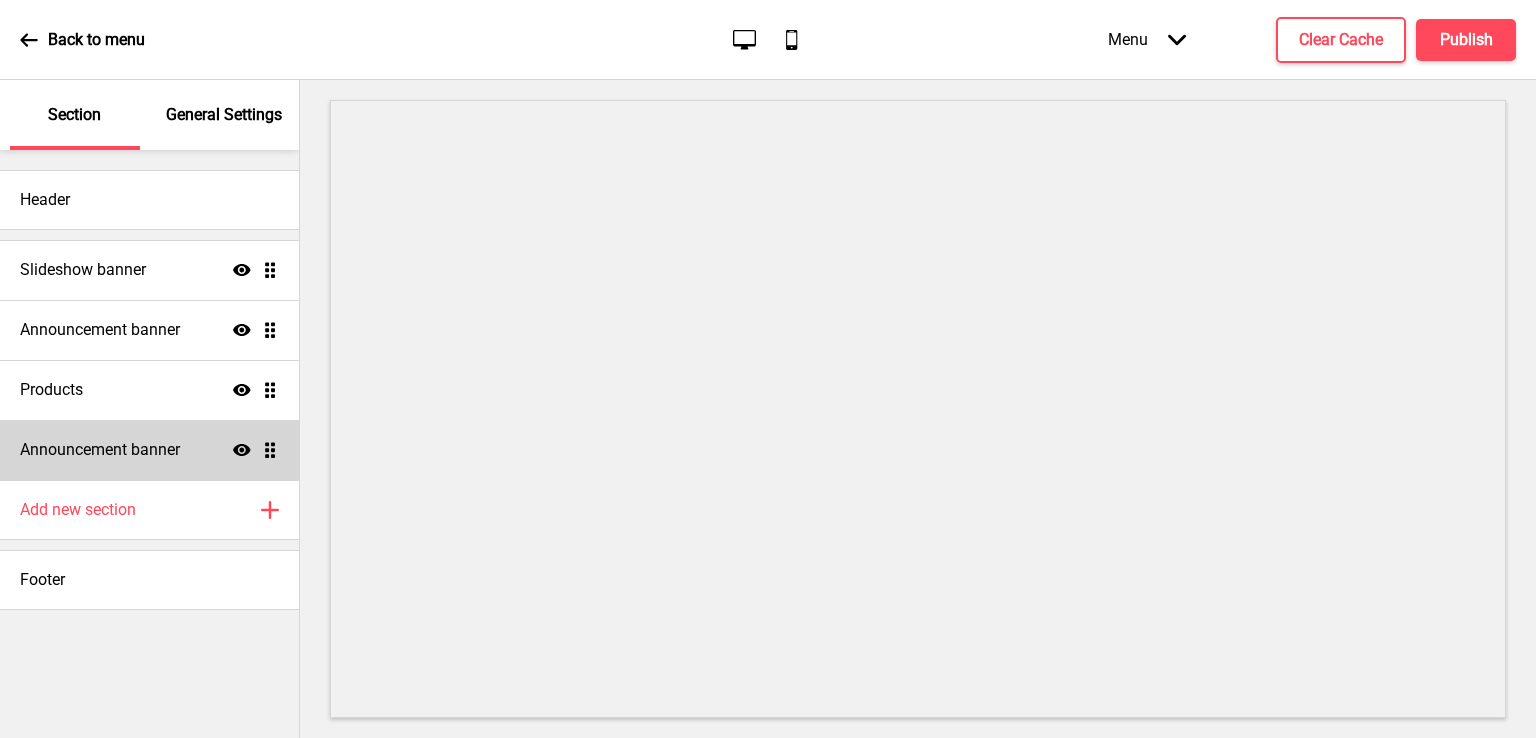 click on "Announcement banner" at bounding box center (100, 450) 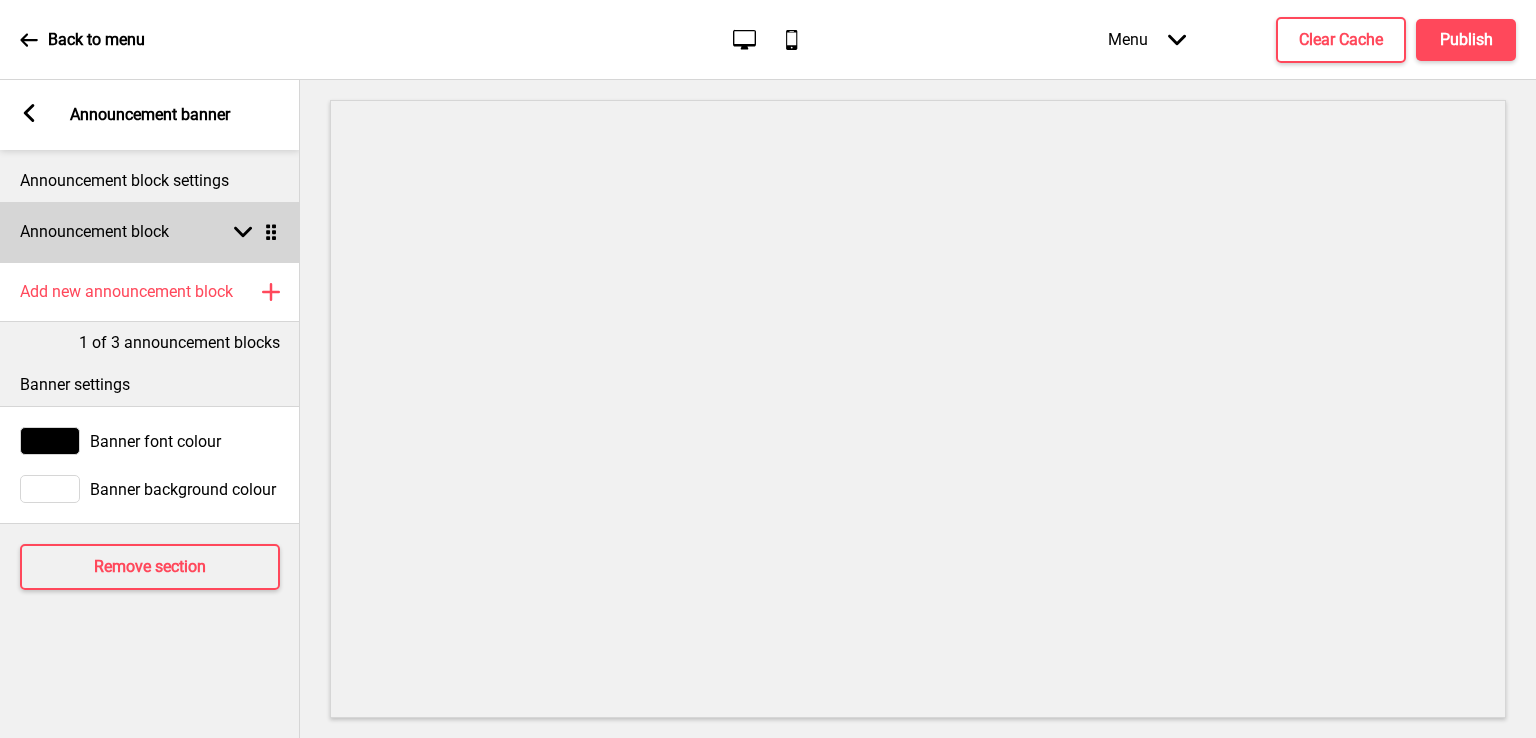 click on "Announcement block Arrow down Drag" at bounding box center (150, 232) 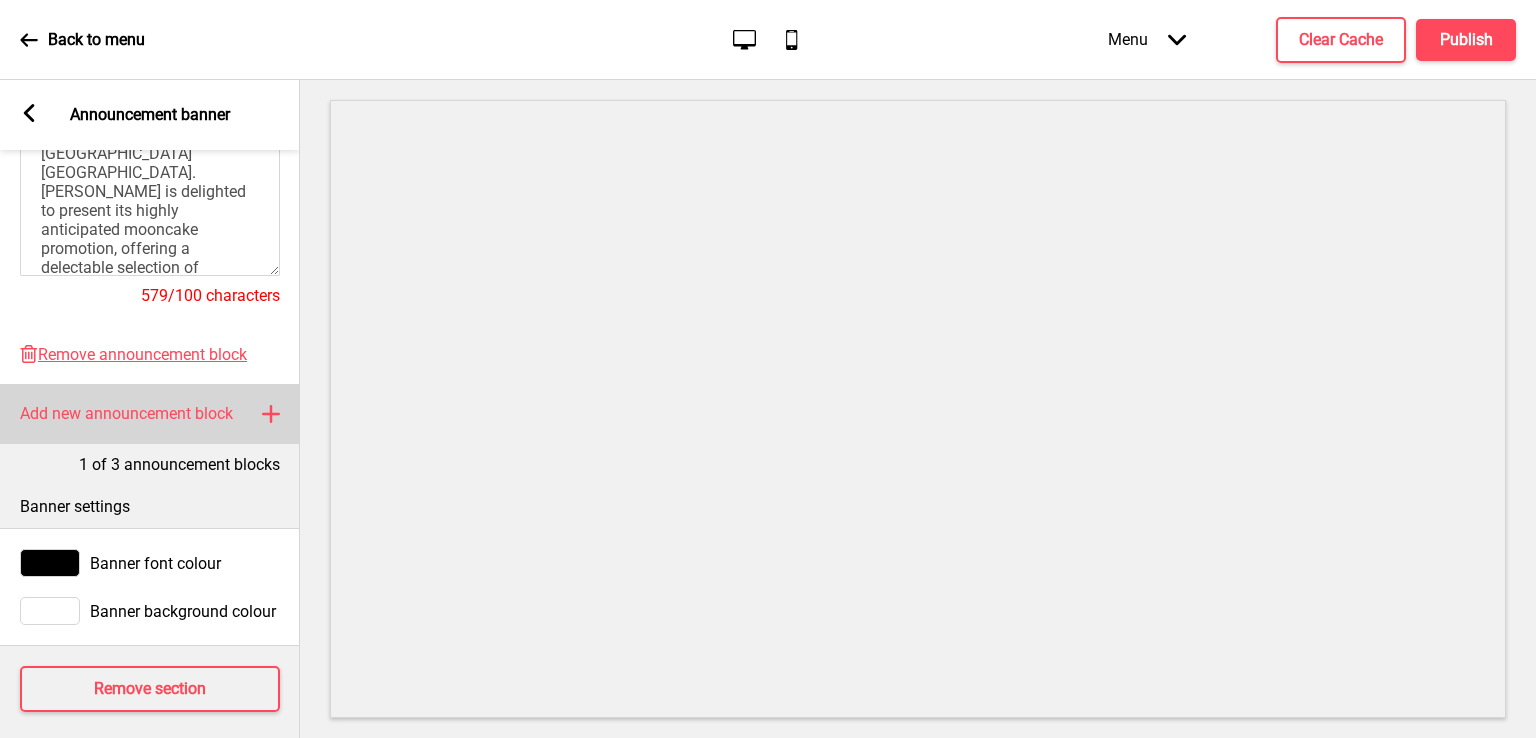 scroll, scrollTop: 571, scrollLeft: 0, axis: vertical 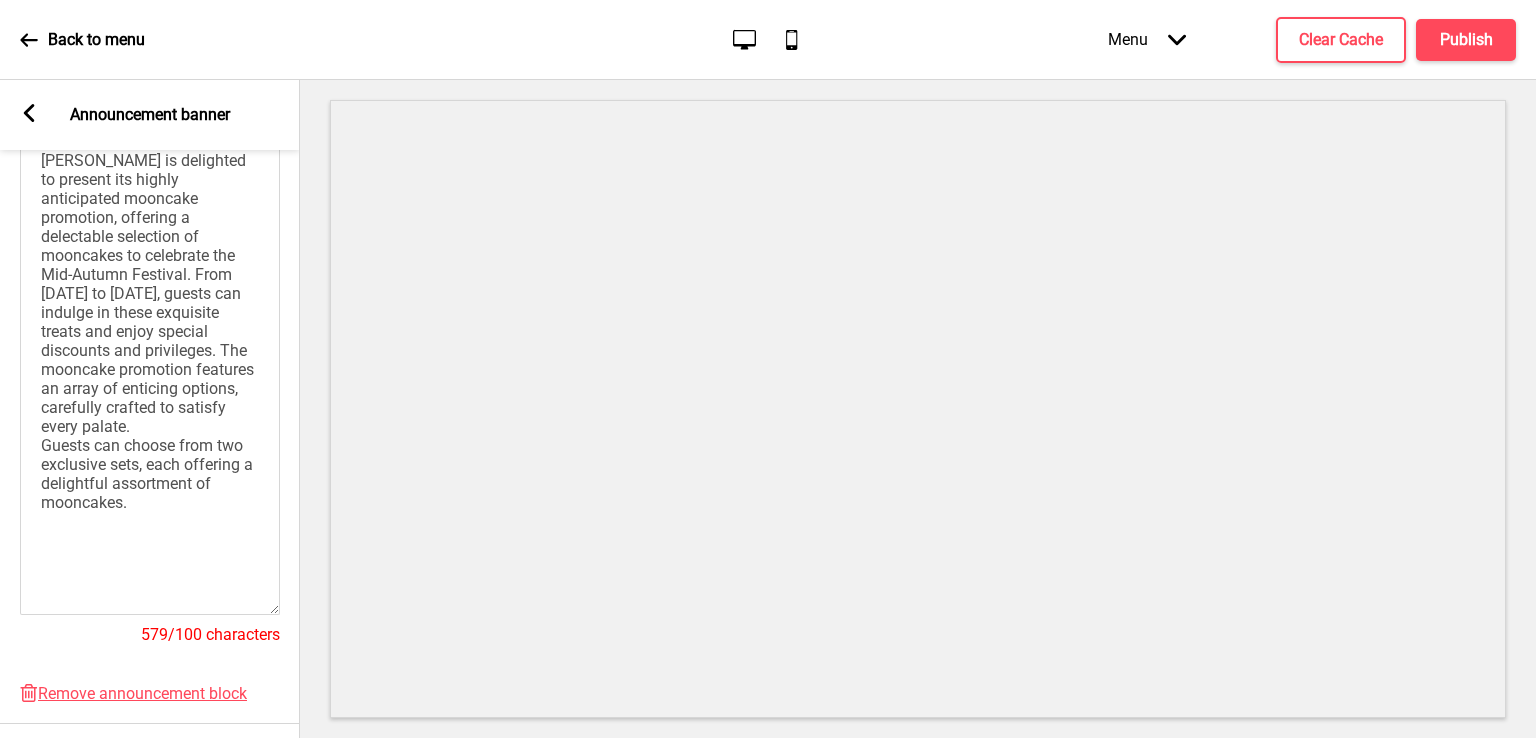 drag, startPoint x: 272, startPoint y: 241, endPoint x: 321, endPoint y: 611, distance: 373.2305 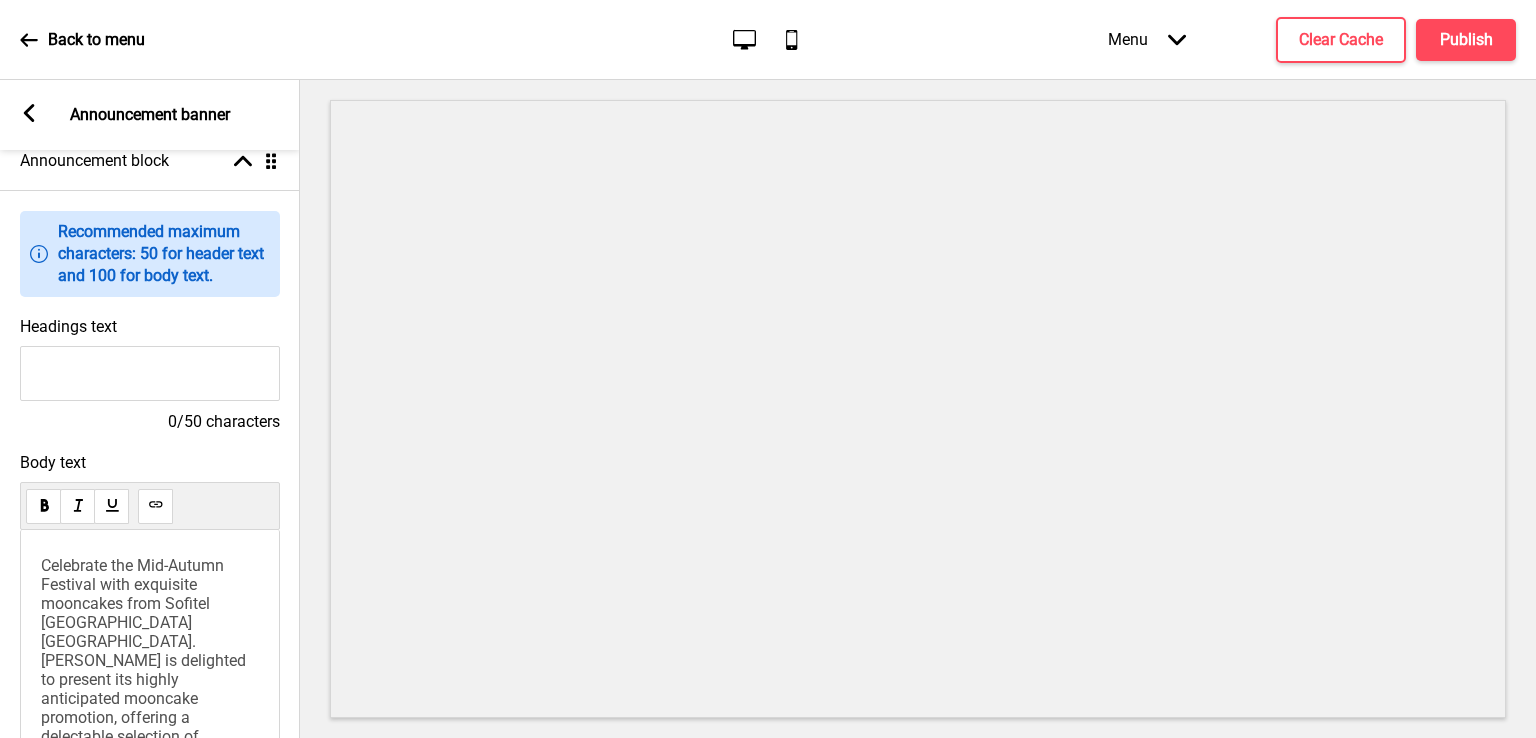 click on "Celebrate the Mid-Autumn Festival with exquisite mooncakes from Sofitel Kuala Lumpur Damansara.
Wan Chun Ting is delighted to present its highly anticipated mooncake promotion, offering a delectable selection of mooncakes to celebrate the Mid-Autumn Festival. From 1 July to 6 October 2025, guests can indulge in these exquisite treats and enjoy special discounts and privileges. The mooncake promotion features an array of enticing options, carefully crafted to satisfy every palate.
Guests can choose from two exclusive sets, each offering a delightful assortment of mooncakes." at bounding box center [150, 784] 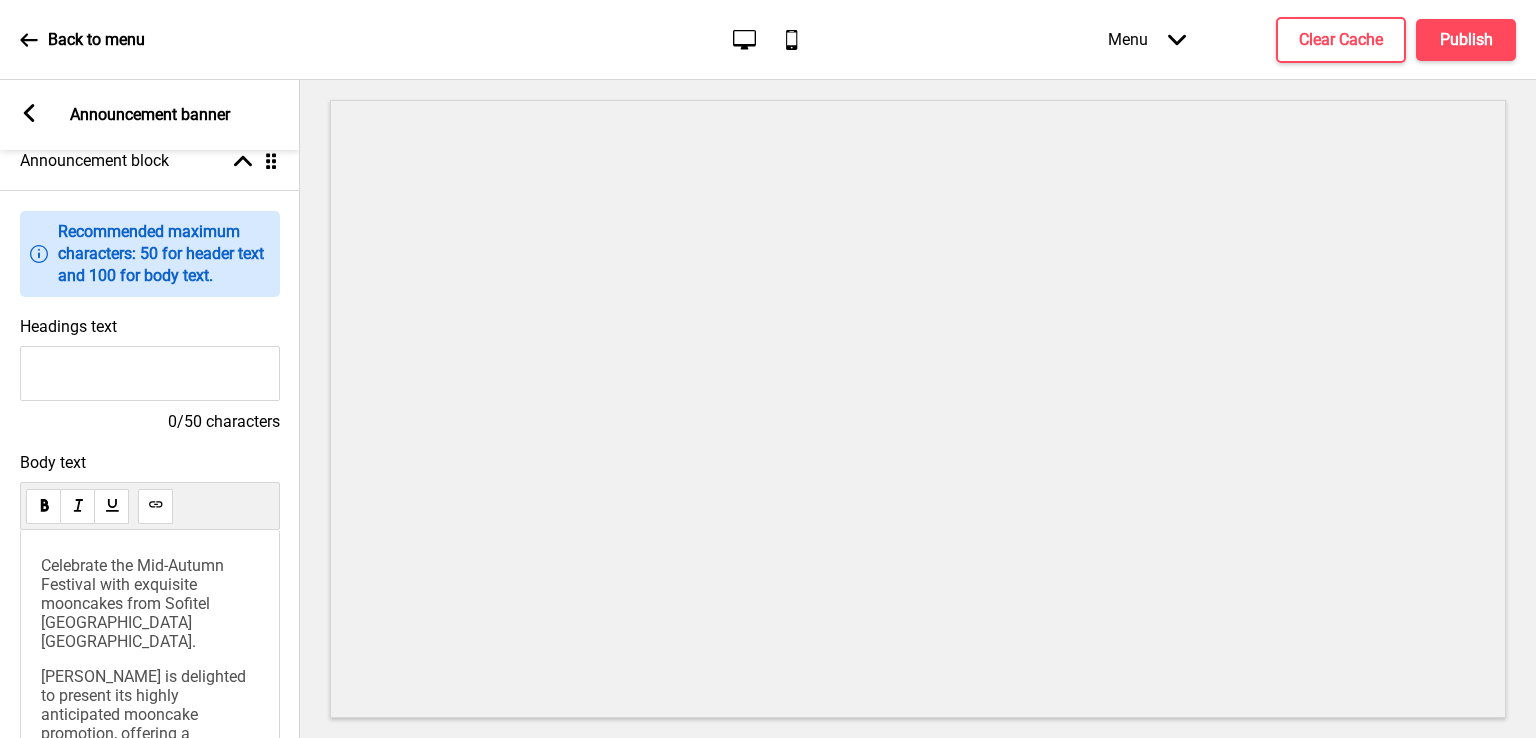 scroll, scrollTop: 0, scrollLeft: 0, axis: both 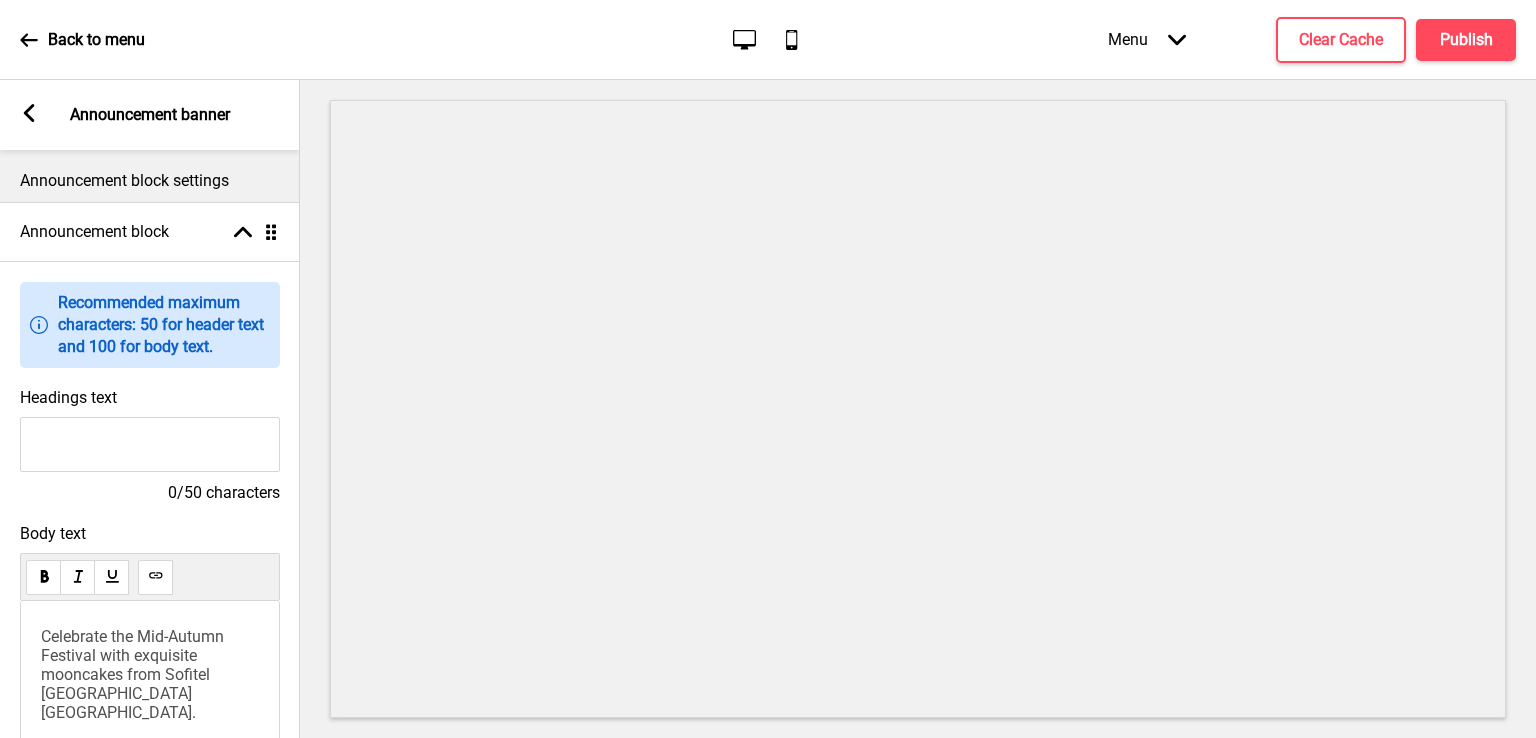 drag, startPoint x: 203, startPoint y: 675, endPoint x: 180, endPoint y: 694, distance: 29.832869 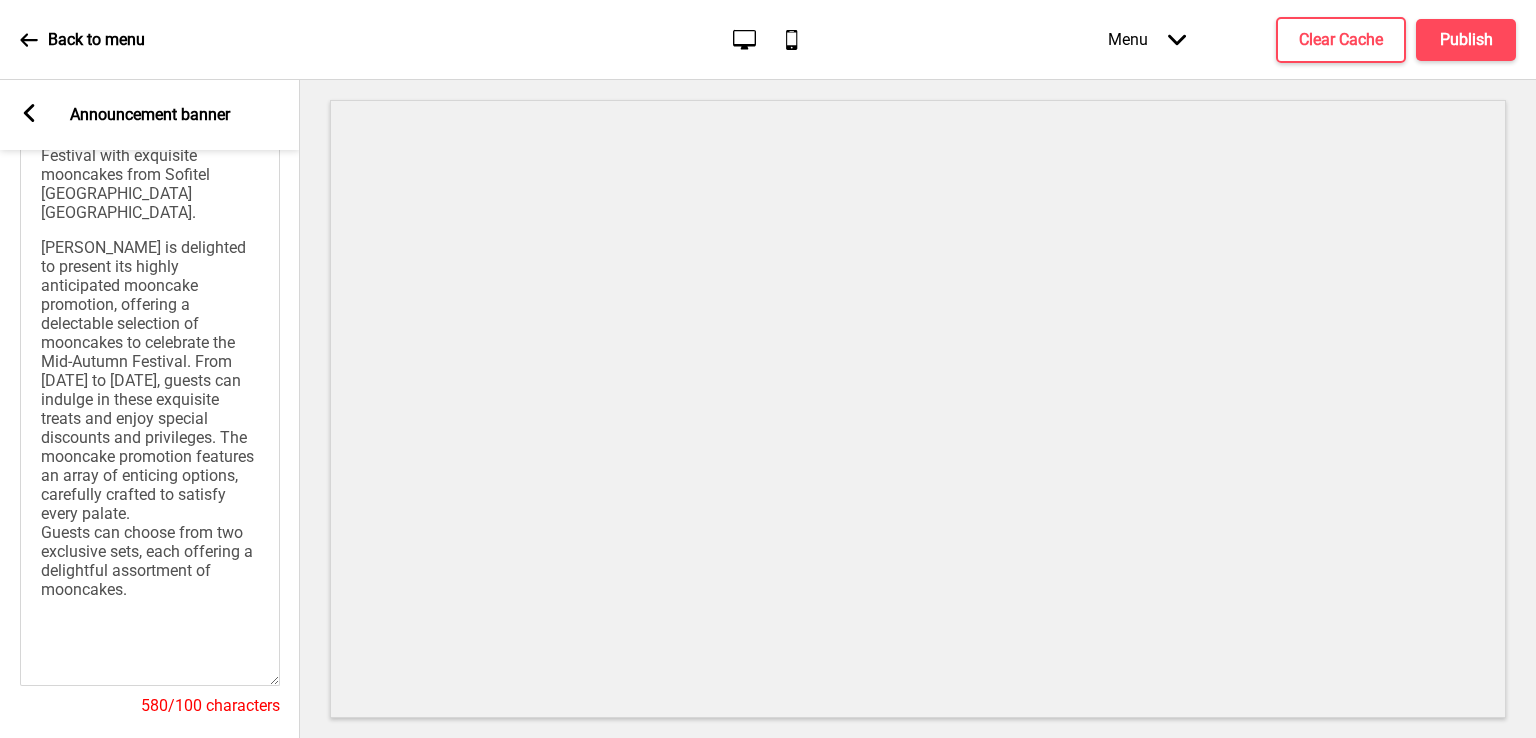 click on "Wan Chun Ting is delighted to present its highly anticipated mooncake promotion, offering a delectable selection of mooncakes to celebrate the Mid-Autumn Festival. From 1 July to 6 October 2025, guests can indulge in these exquisite treats and enjoy special discounts and privileges. The mooncake promotion features an array of enticing options, carefully crafted to satisfy every palate.
Guests can choose from two exclusive sets, each offering a delightful assortment of mooncakes." at bounding box center (149, 418) 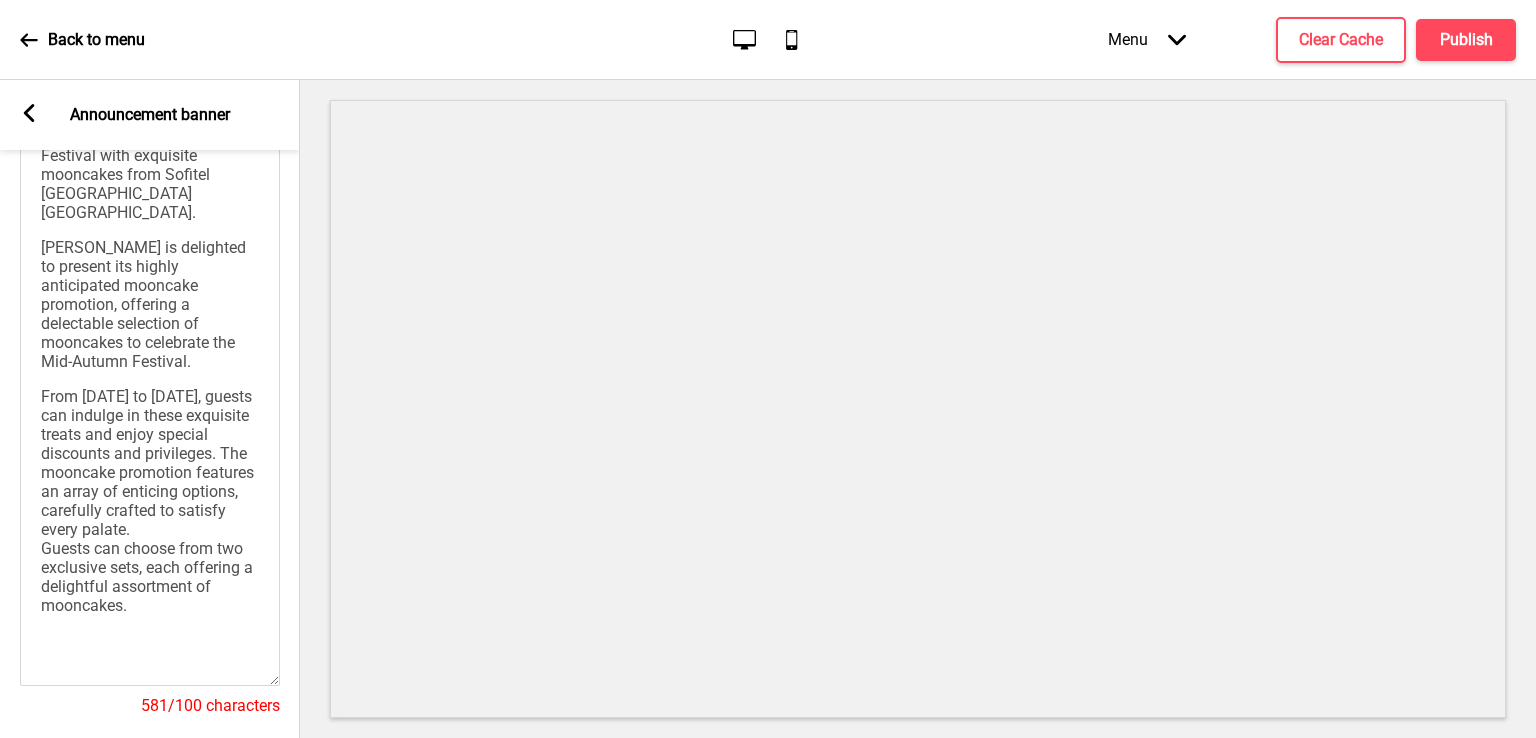 click on "From 1 July to 6 October 2025, guests can indulge in these exquisite treats and enjoy special discounts and privileges. The mooncake promotion features an array of enticing options, carefully crafted to satisfy every palate.
Guests can choose from two exclusive sets, each offering a delightful assortment of mooncakes." at bounding box center [149, 501] 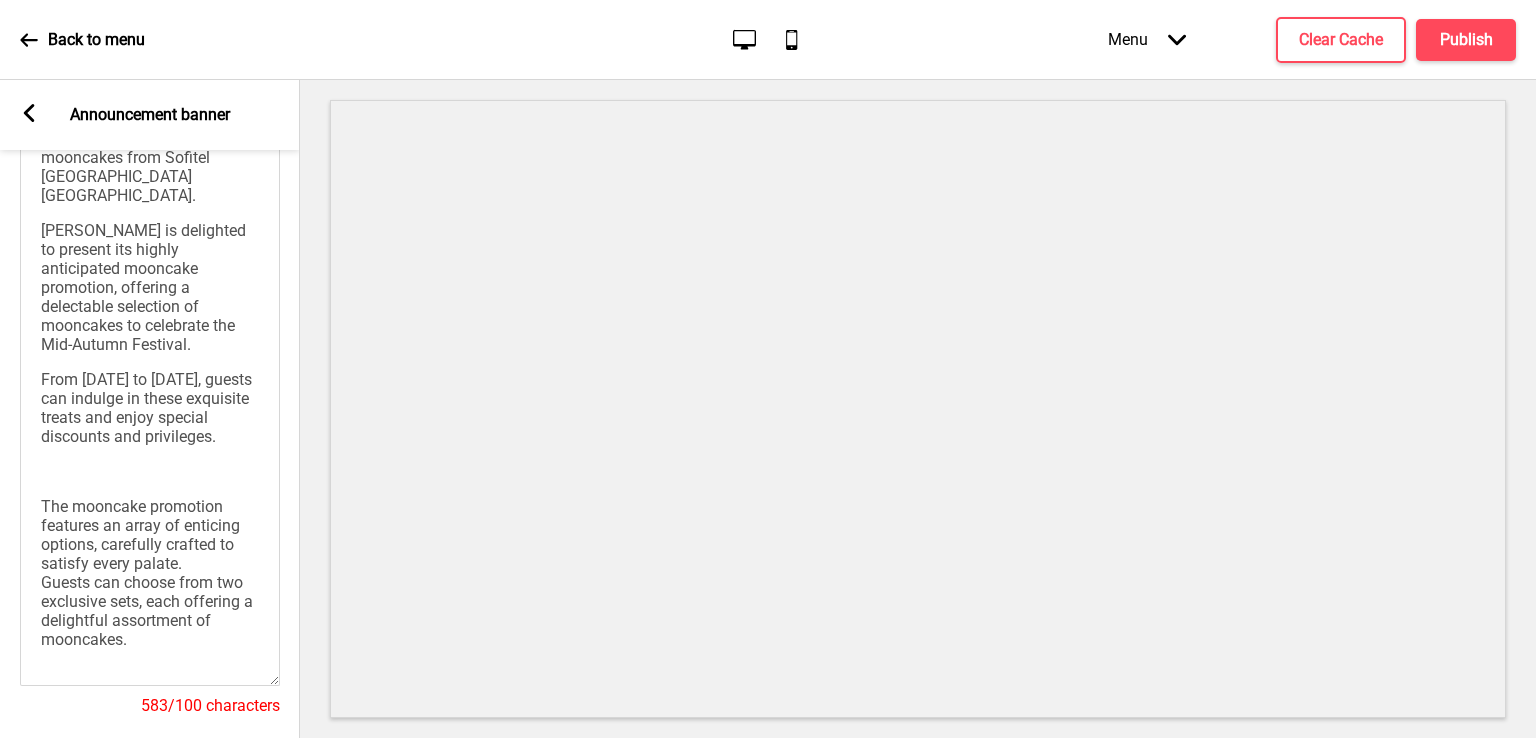 scroll, scrollTop: 168, scrollLeft: 0, axis: vertical 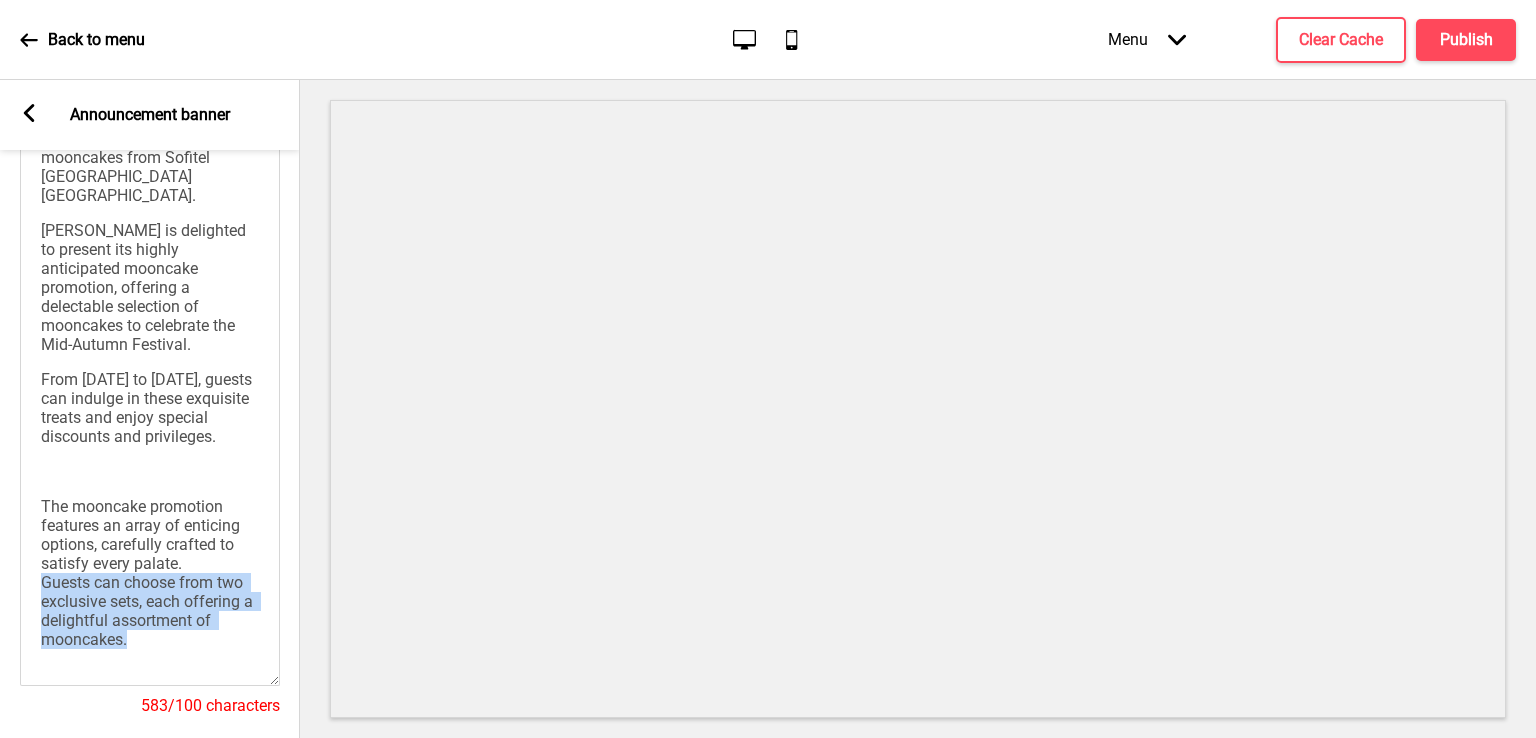 drag, startPoint x: 148, startPoint y: 595, endPoint x: 4, endPoint y: 532, distance: 157.17824 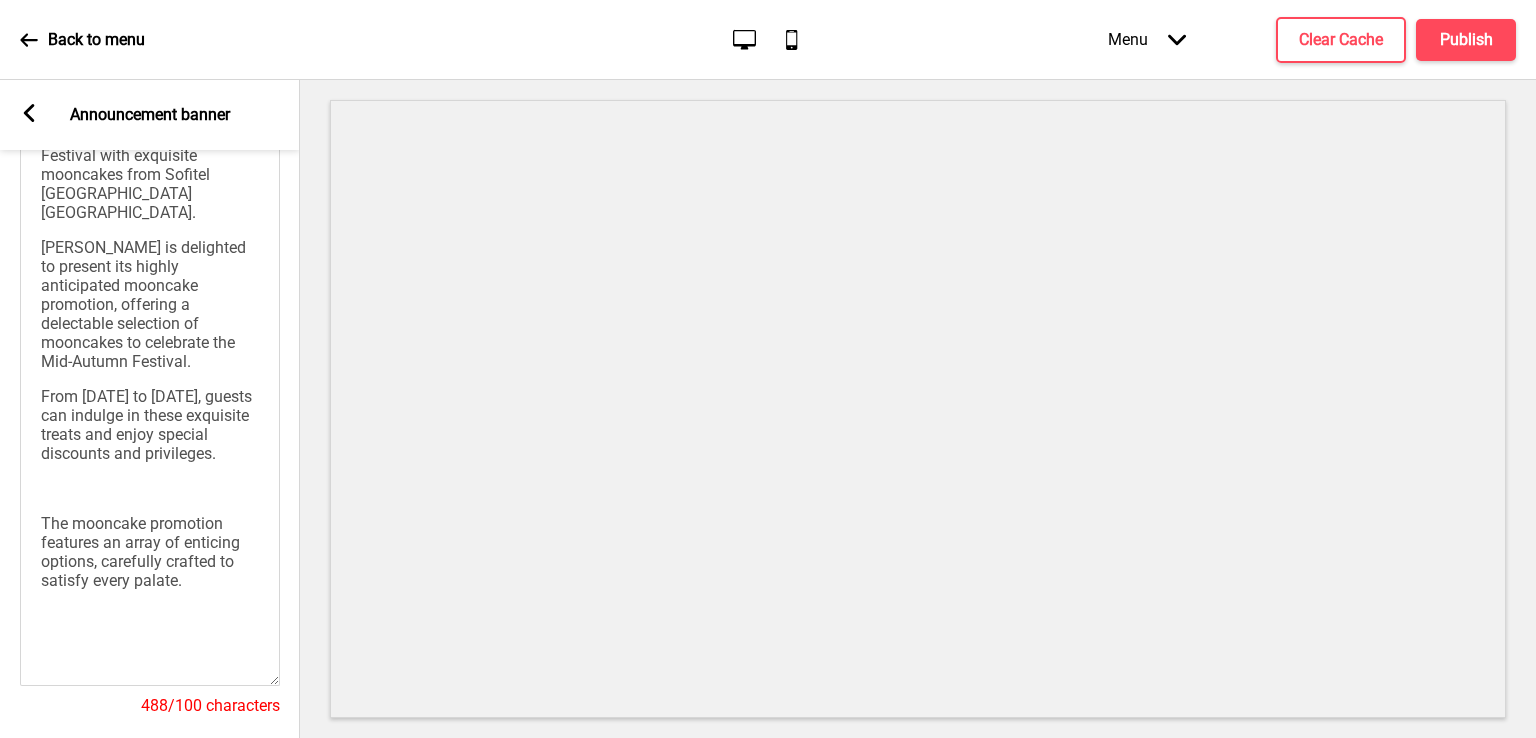 scroll, scrollTop: 0, scrollLeft: 0, axis: both 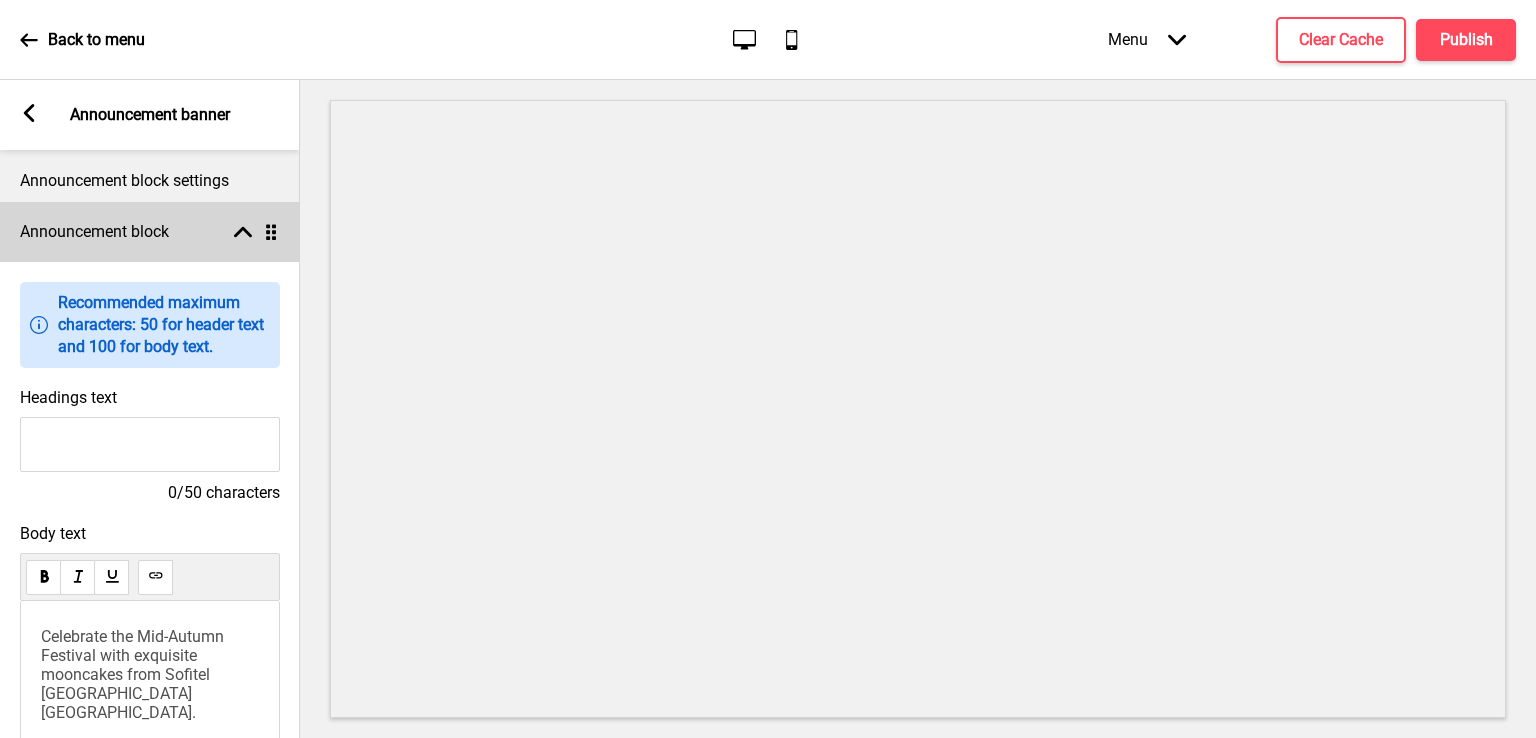 click 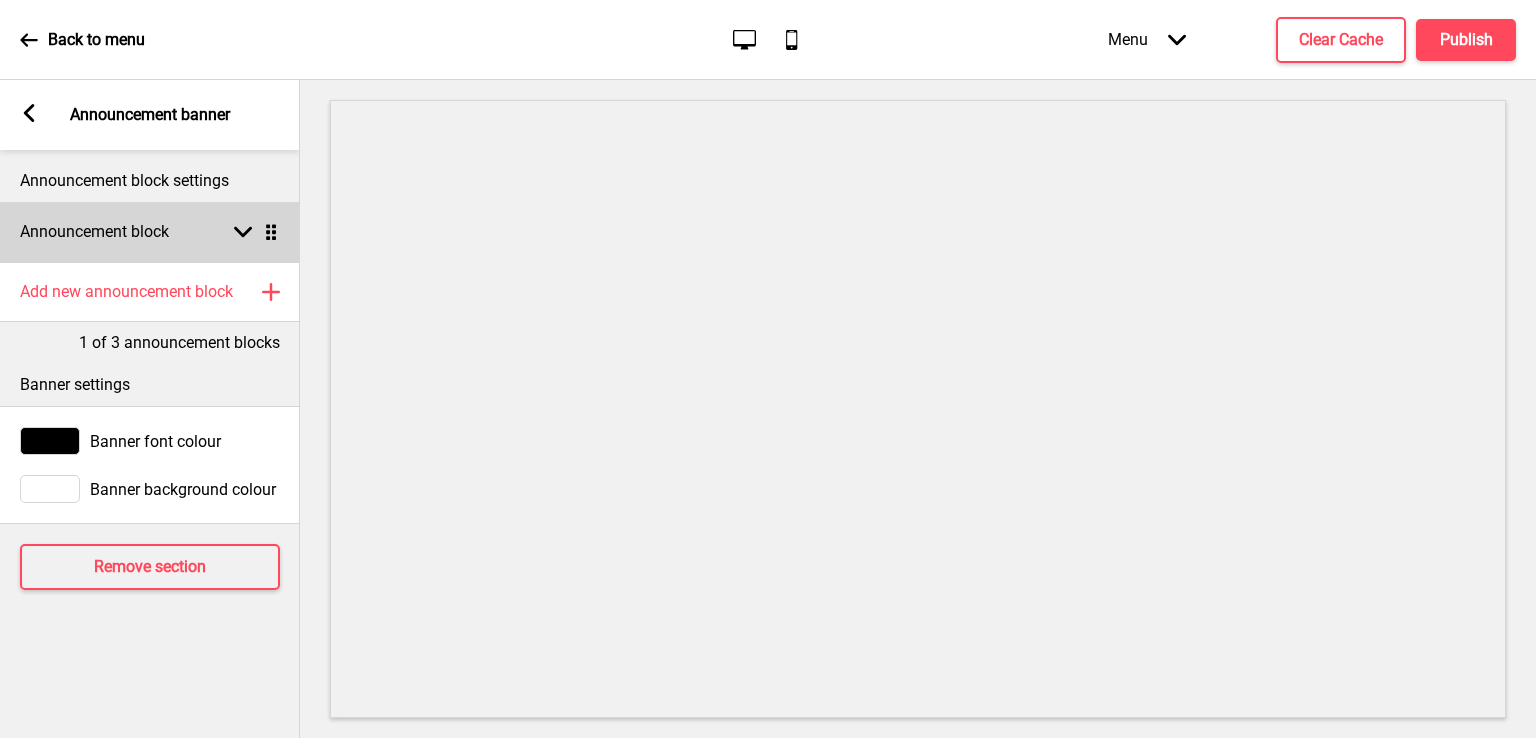 click on "Arrow down" at bounding box center (243, 232) 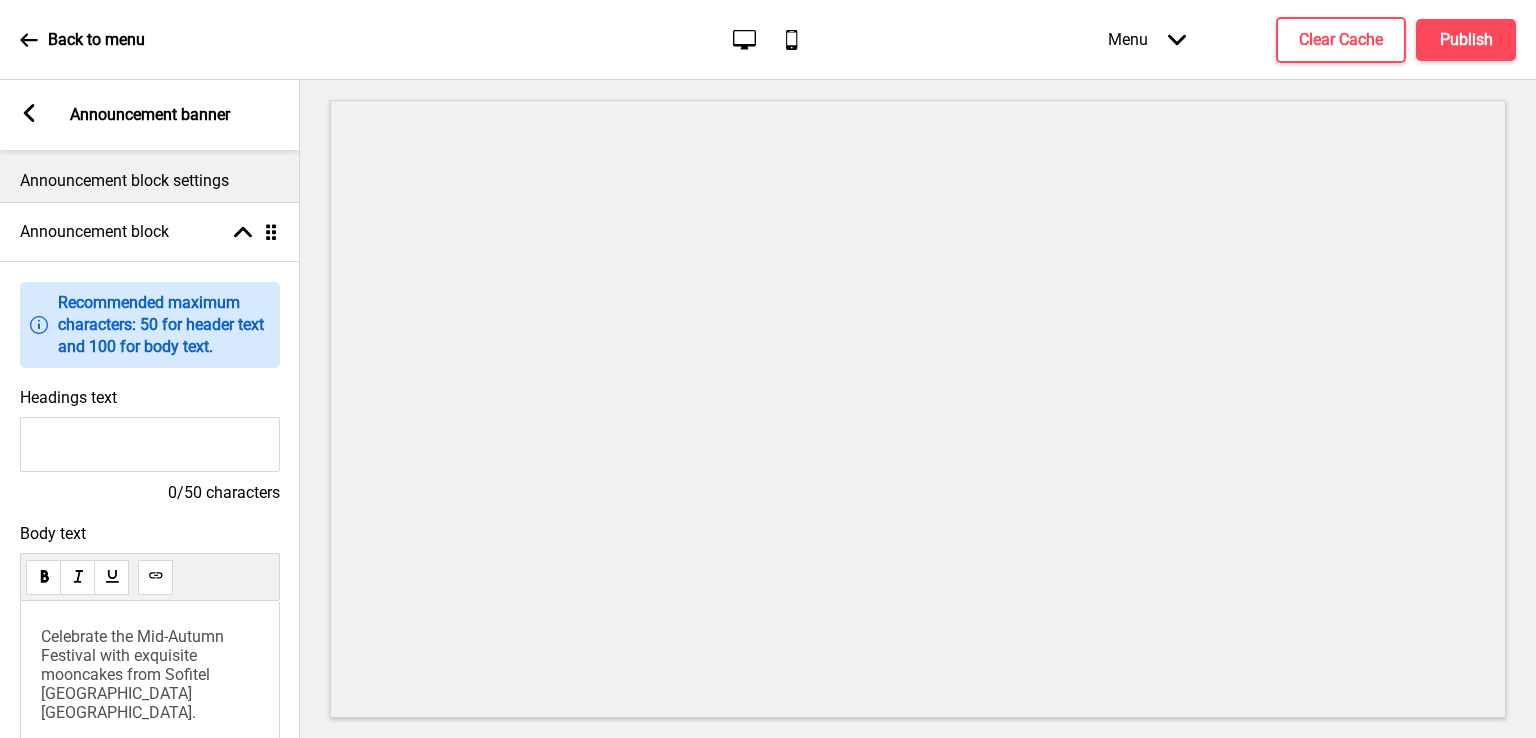 scroll, scrollTop: 500, scrollLeft: 0, axis: vertical 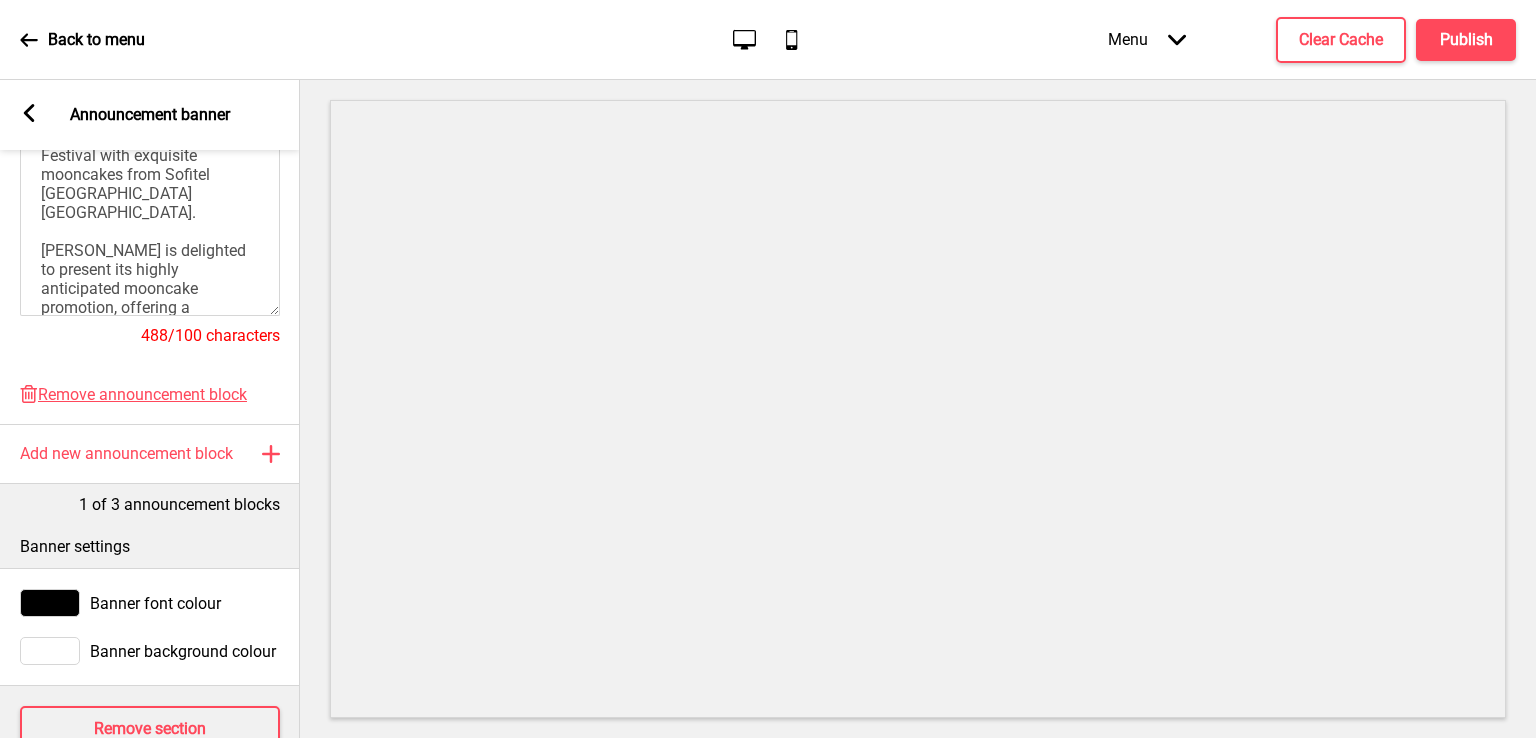 click on "Celebrate the Mid-Autumn Festival with exquisite mooncakes from Sofitel [GEOGRAPHIC_DATA] [GEOGRAPHIC_DATA].
[PERSON_NAME] is delighted to present its highly anticipated mooncake promotion, offering a delectable selection of mooncakes to celebrate the Mid-Autumn Festival.
From [DATE] to [DATE], guests can indulge in these exquisite treats and enjoy special discounts and privileges.
The mooncake promotion features an array of enticing options, carefully crafted to satisfy every palate." at bounding box center [148, 336] 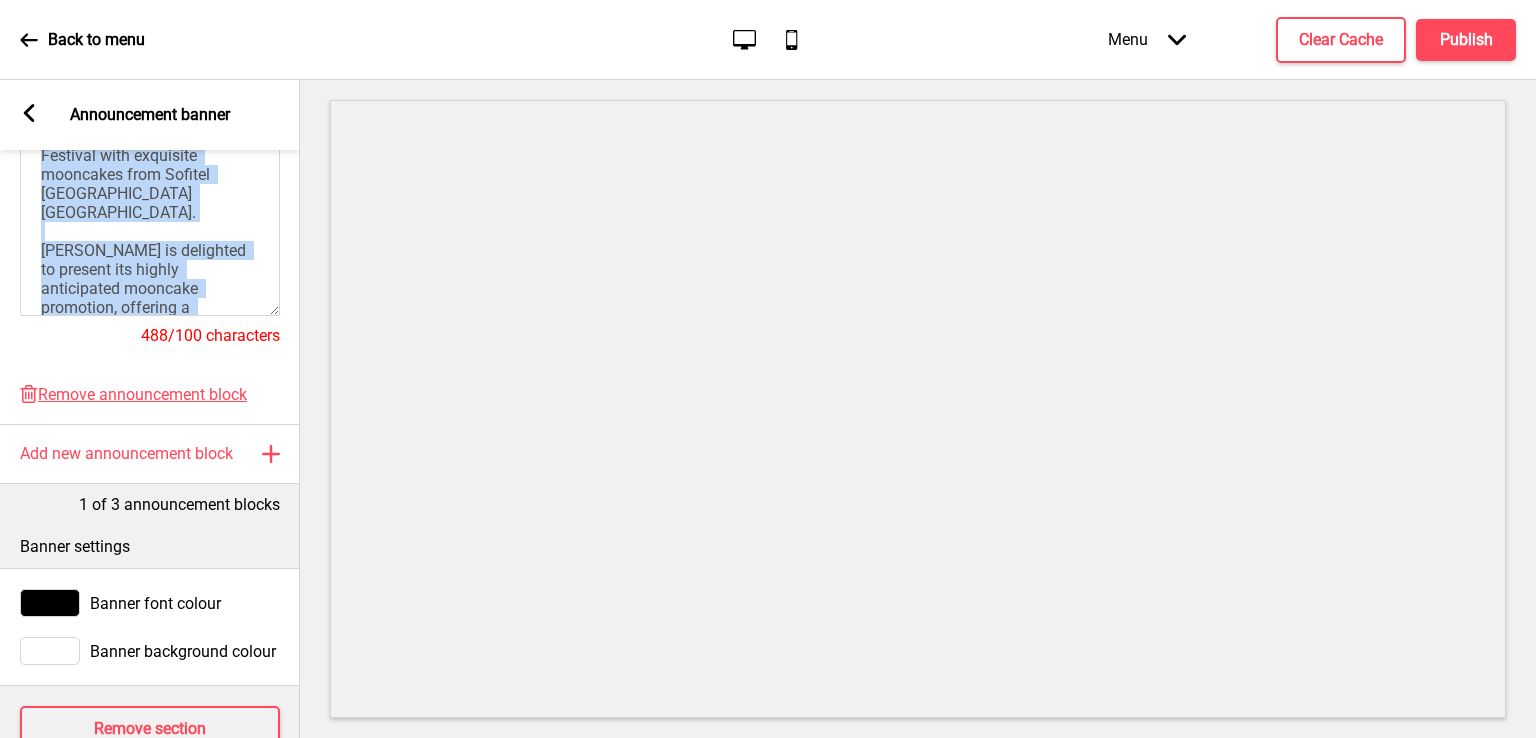 copy on "Celebrate the Mid-Autumn Festival with exquisite mooncakes from Sofitel Kuala Lumpur Damansara.
Wan Chun Ting is delighted to present its highly anticipated mooncake promotion, offering a delectable selection of mooncakes to celebrate the Mid-Autumn Festival.
From 1 July to 6 October 2025, guests can indulge in these exquisite treats and enjoy special discounts and privileges.
The mooncake promotion features an array of enticing options, carefully crafted to satisfy every palate." 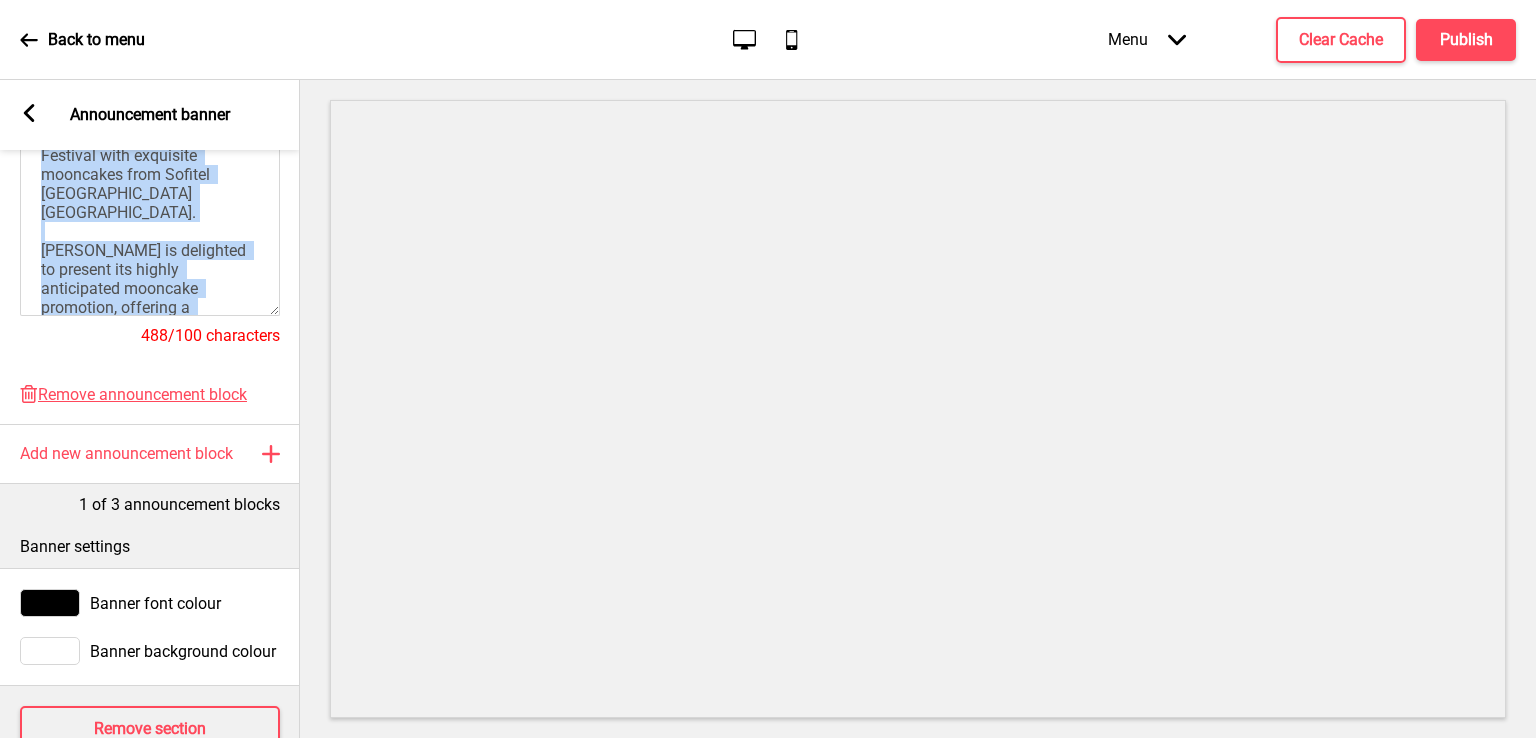 scroll, scrollTop: 0, scrollLeft: 0, axis: both 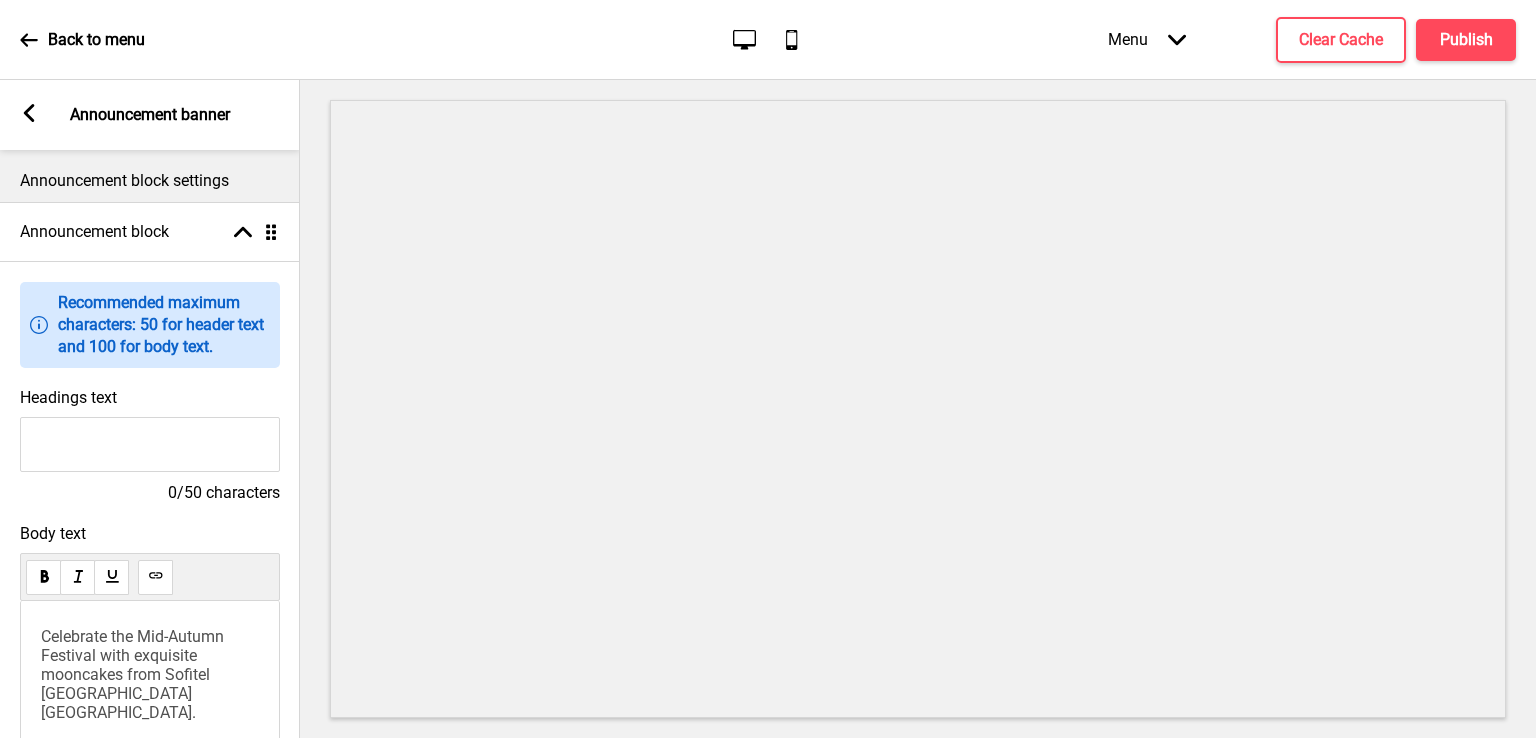 click on "Information Recommended maximum characters: 50 for header text and 100 for body text. Headings text 0/50 characters Body text
Celebrate the Mid-Autumn Festival with exquisite mooncakes from Sofitel Kuala Lumpur Damansara.
Wan Chun Ting is delighted to present its highly anticipated mooncake promotion, offering a delectable selection of mooncakes to celebrate the Mid-Autumn Festival.
From 1 July to 6 October 2025, guests can indulge in these exquisite treats and enjoy special discounts and privileges.
The mooncake promotion features an array of enticing options, carefully crafted to satisfy every palate.
488/100 characters" at bounding box center [150, 573] 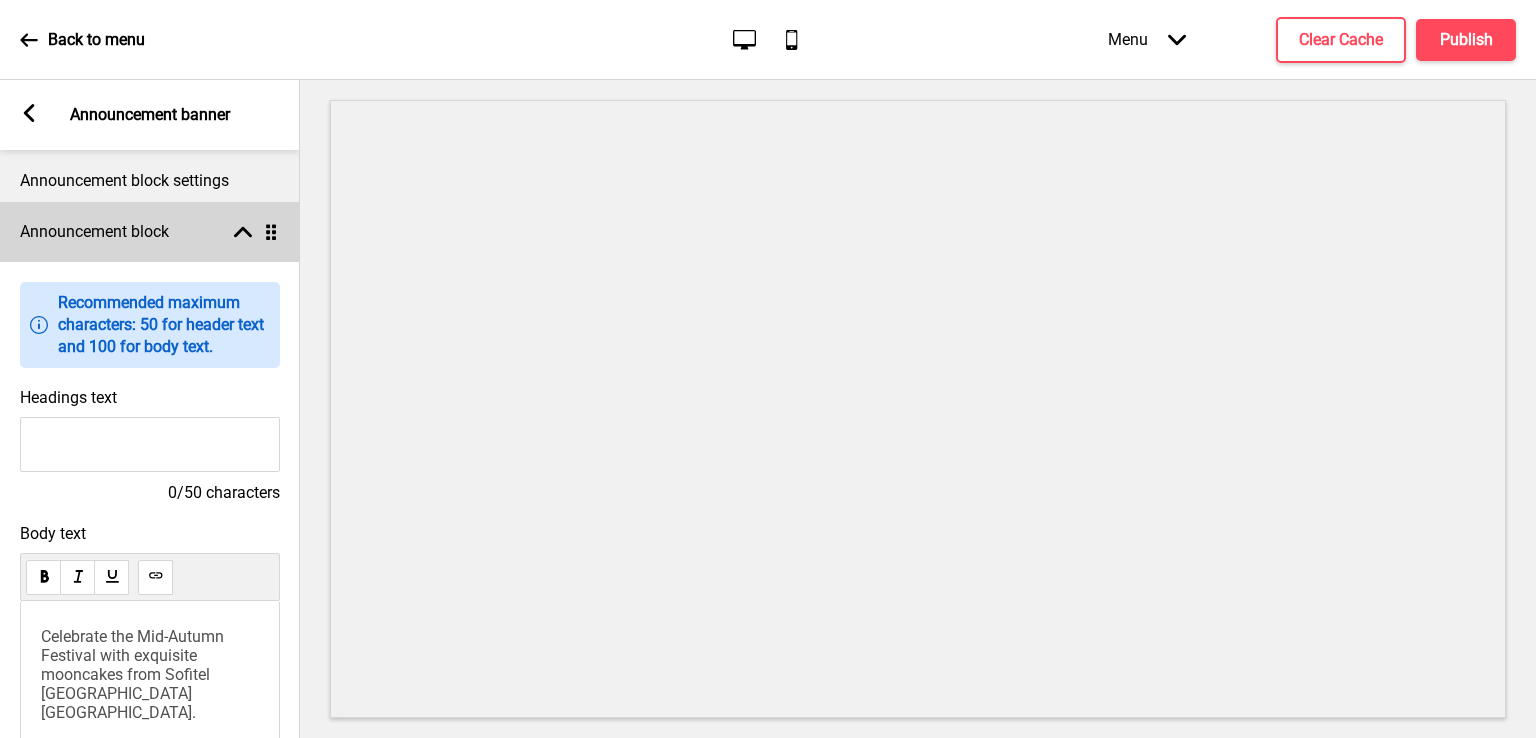 click 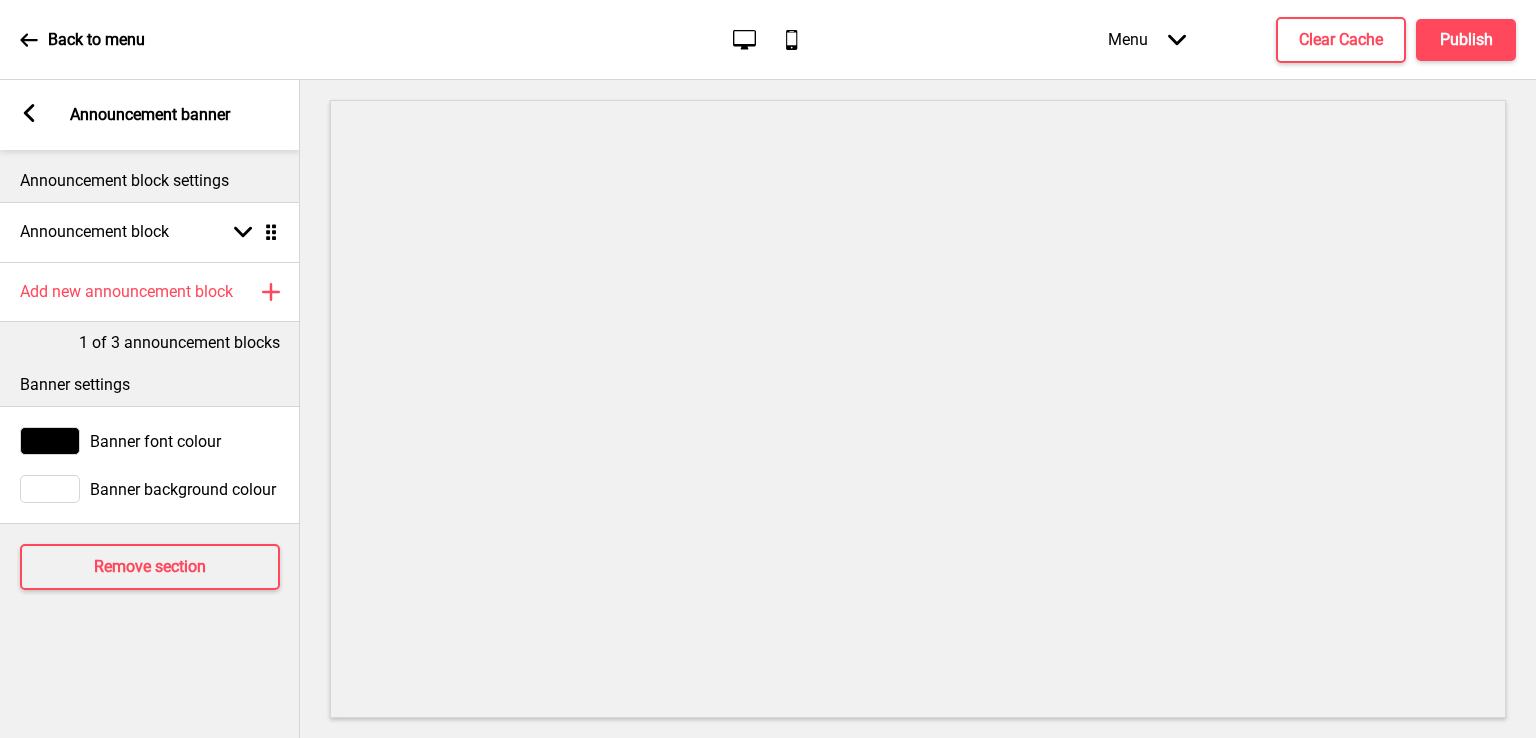 click 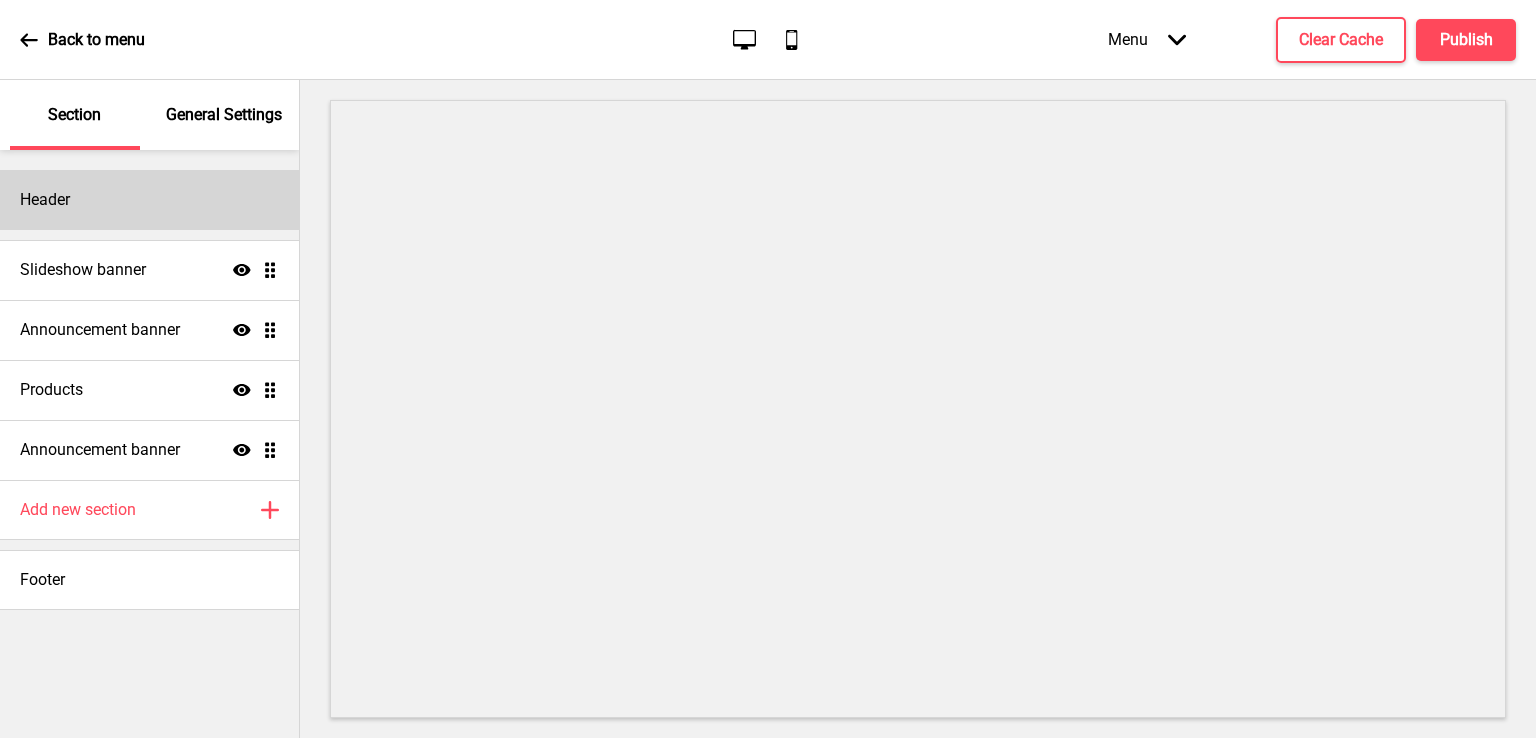 click on "Header" at bounding box center [149, 200] 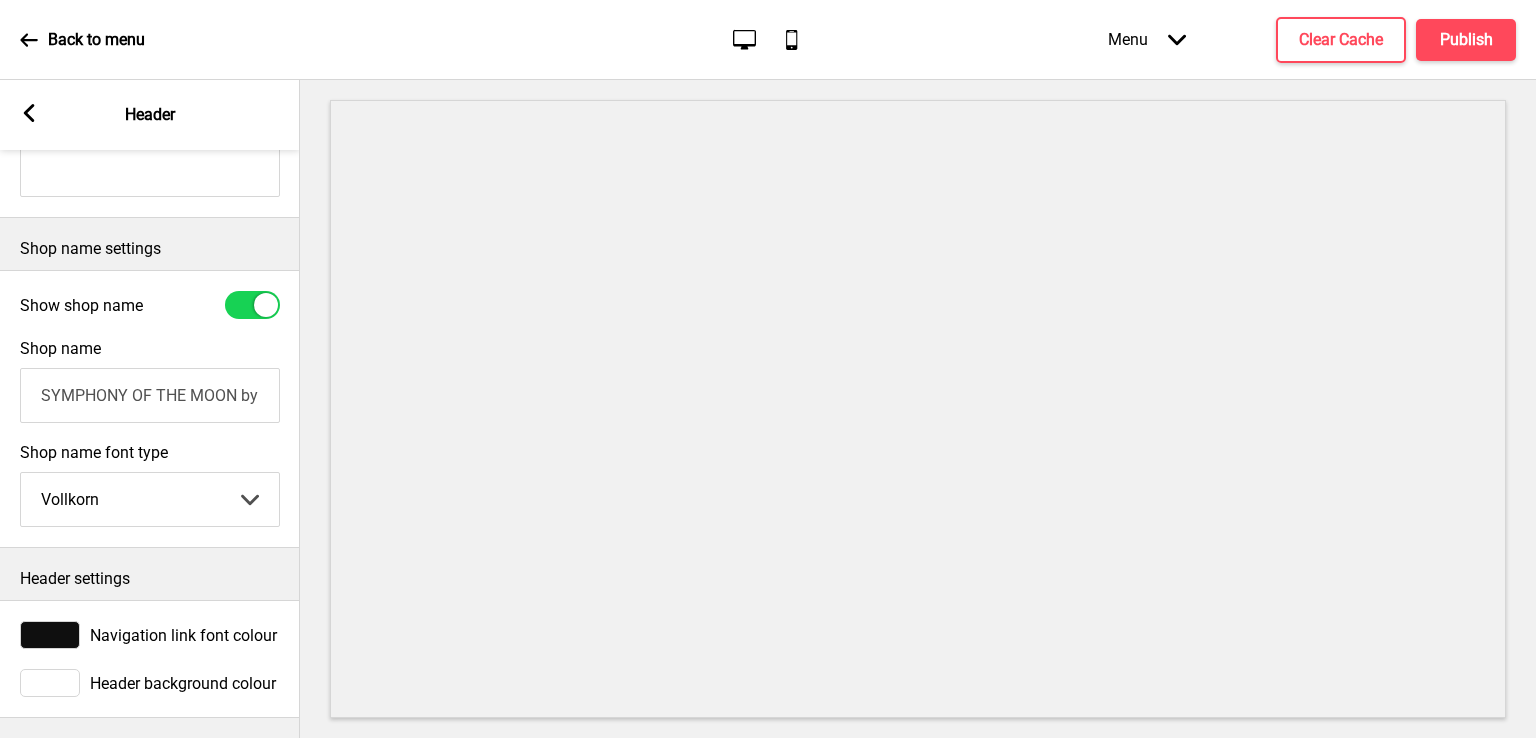 scroll, scrollTop: 0, scrollLeft: 0, axis: both 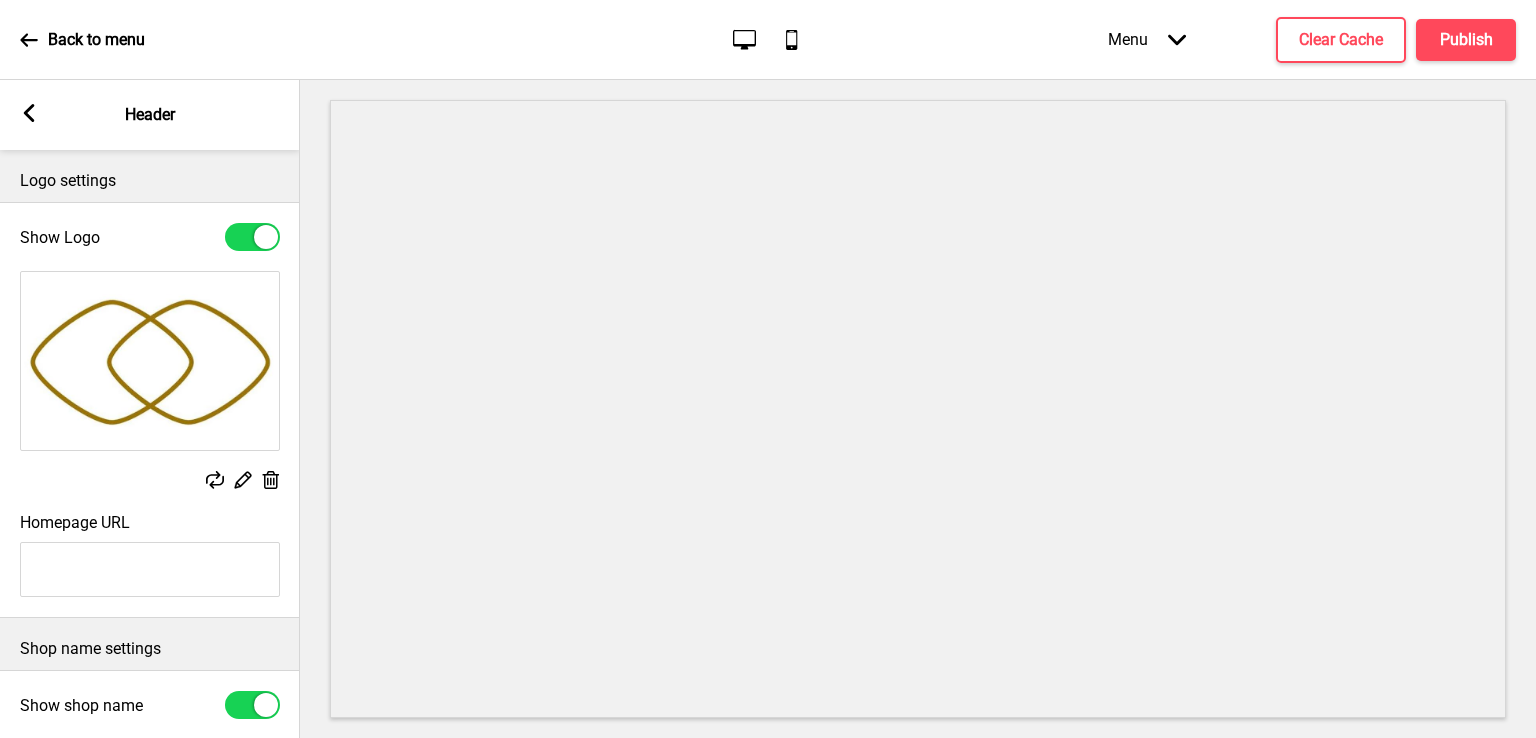 click 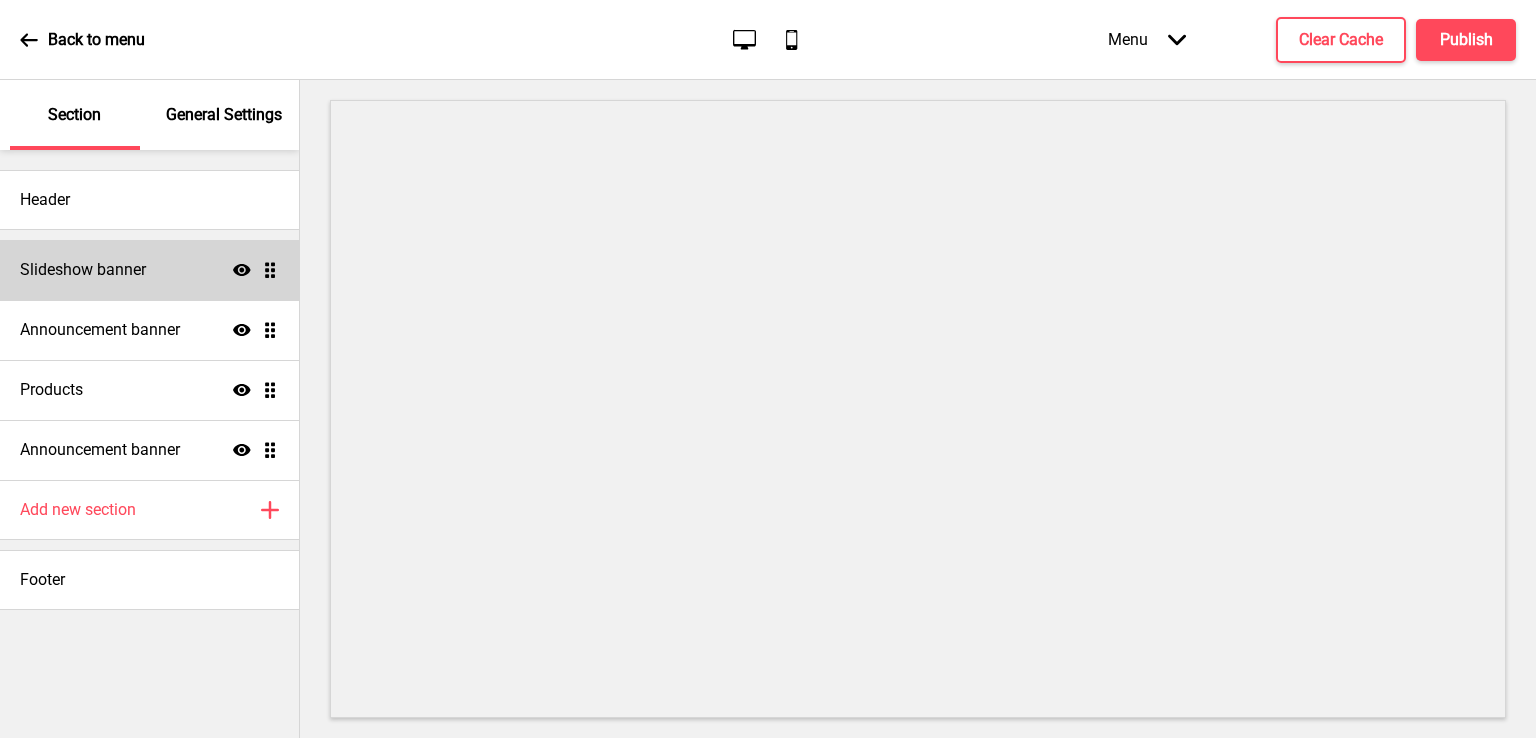 click on "Slideshow banner" at bounding box center [83, 270] 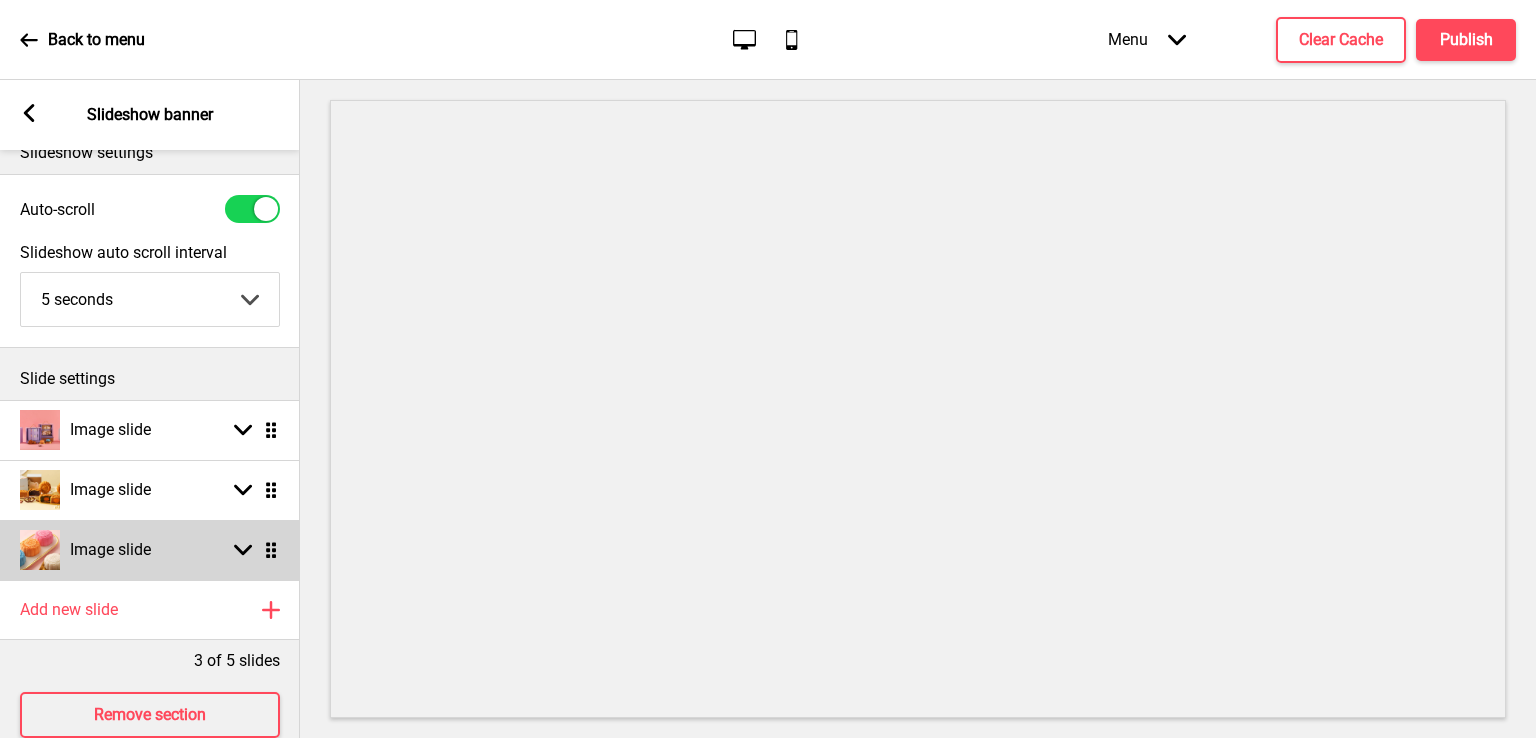 scroll, scrollTop: 0, scrollLeft: 0, axis: both 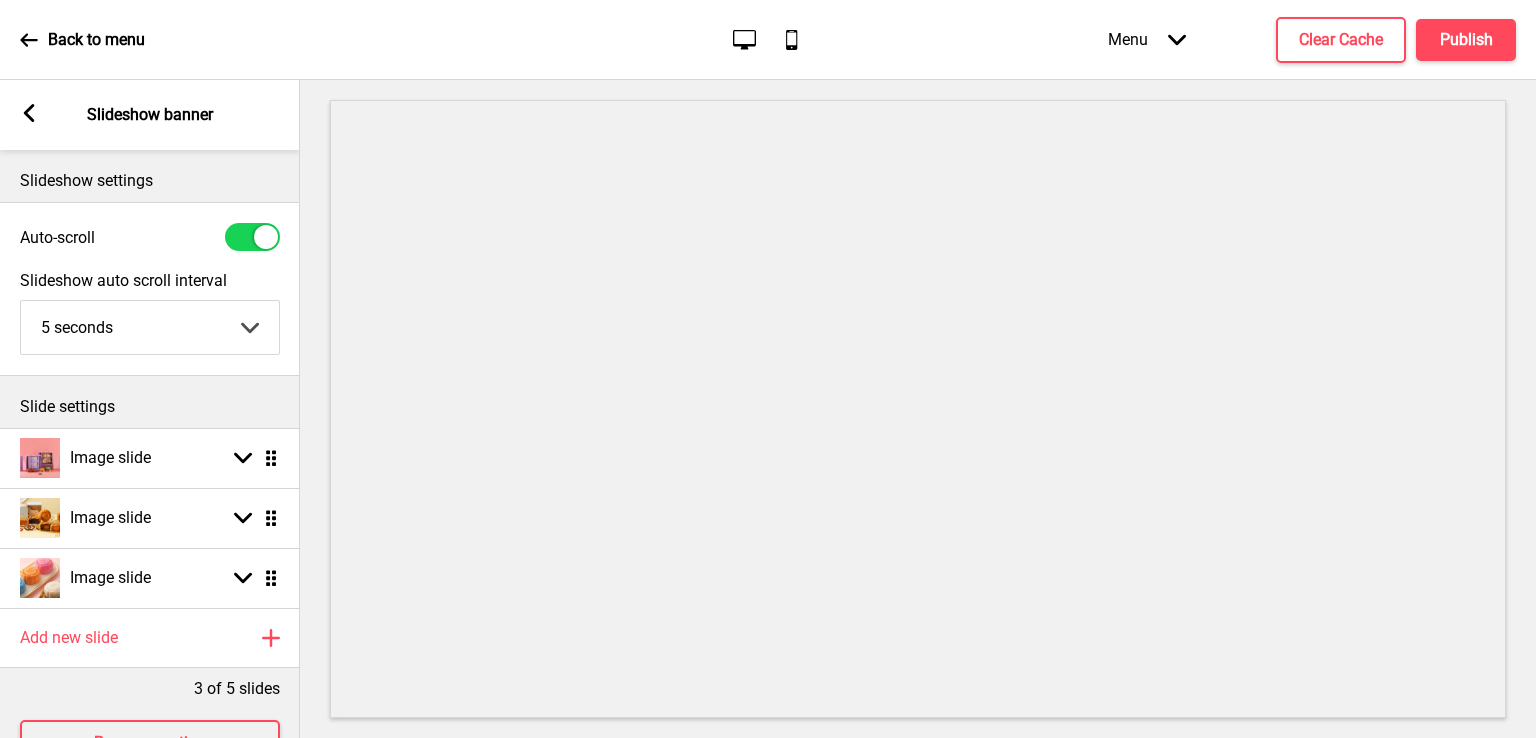 click 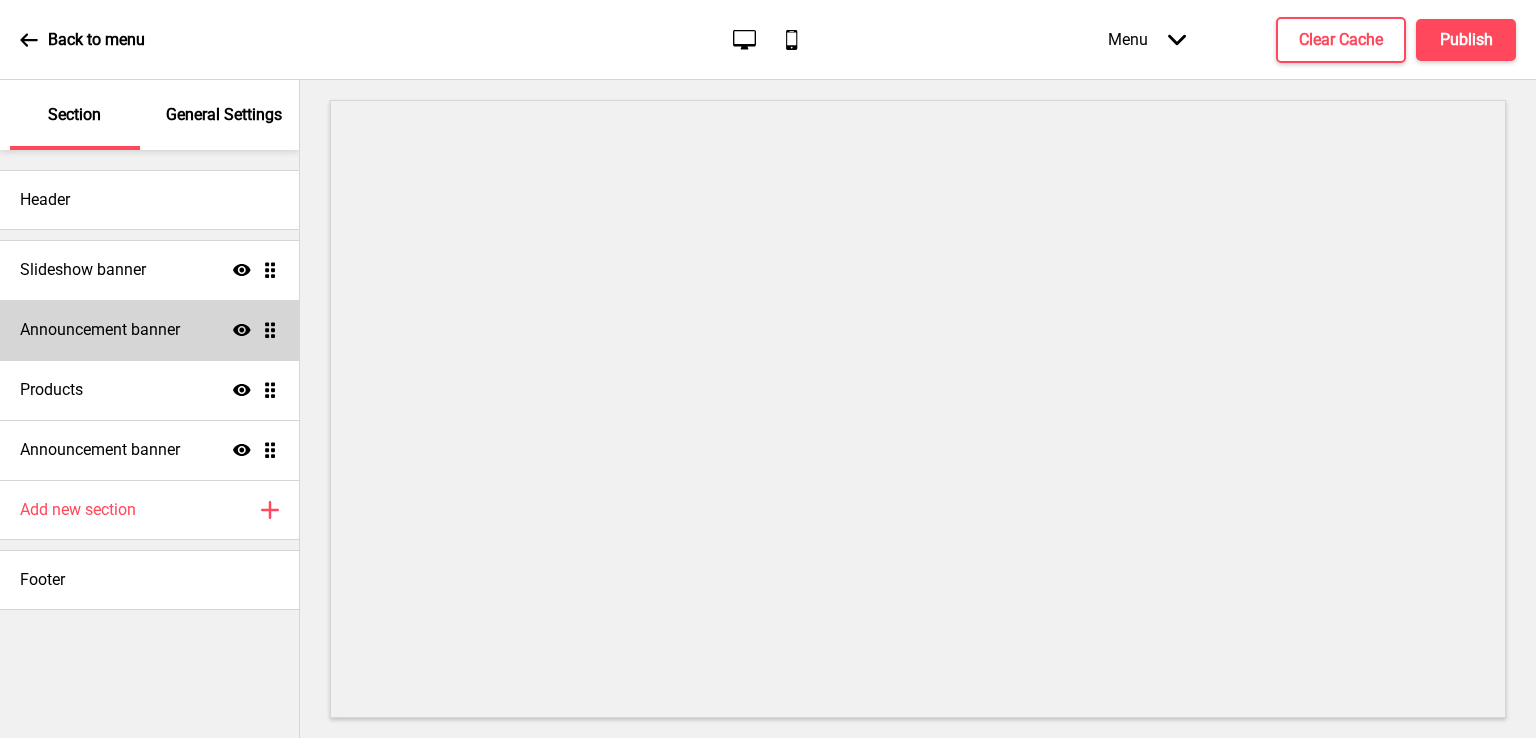 click on "Announcement banner" at bounding box center (100, 330) 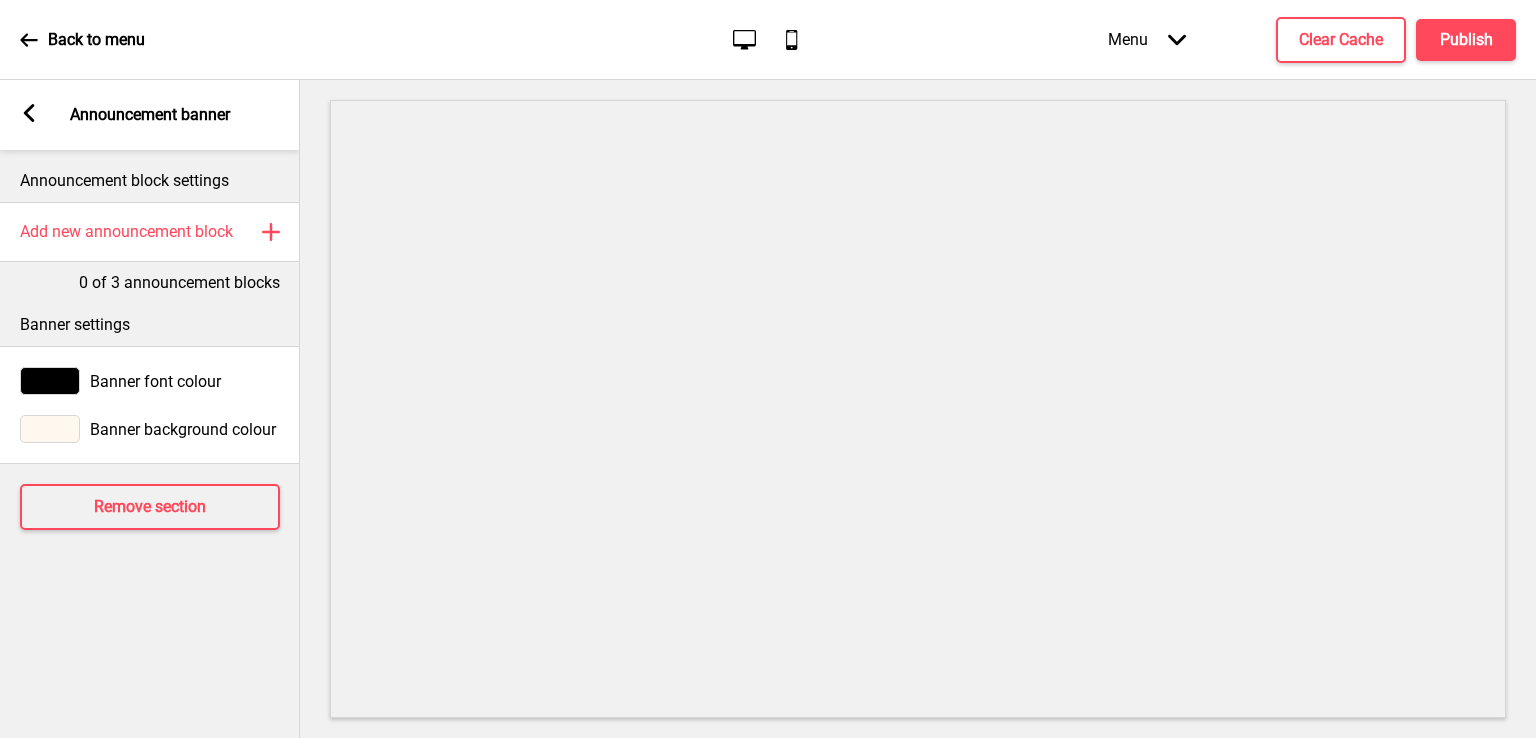 click on "0 of 3 announcement blocks" at bounding box center (179, 283) 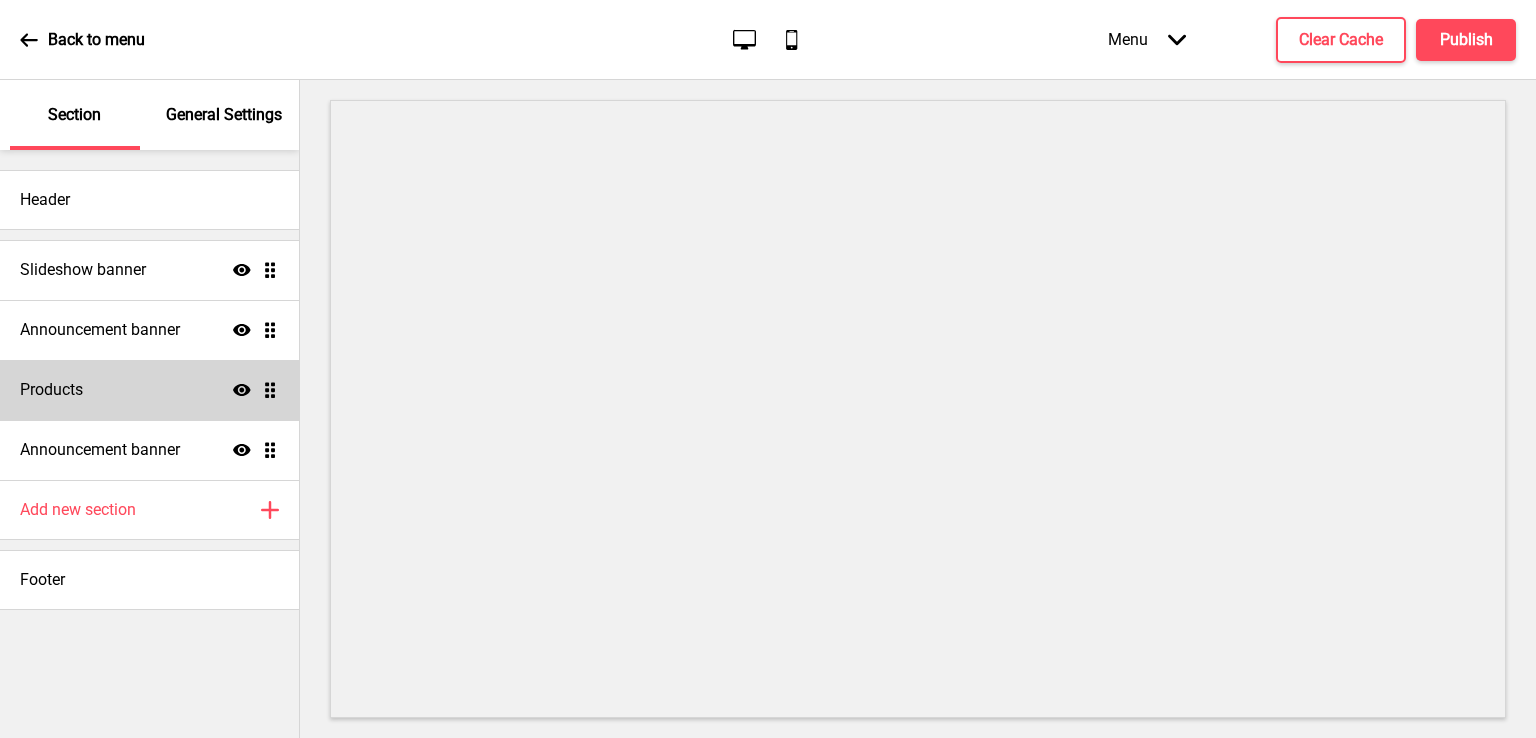 click on "Products Show Drag" at bounding box center [149, 390] 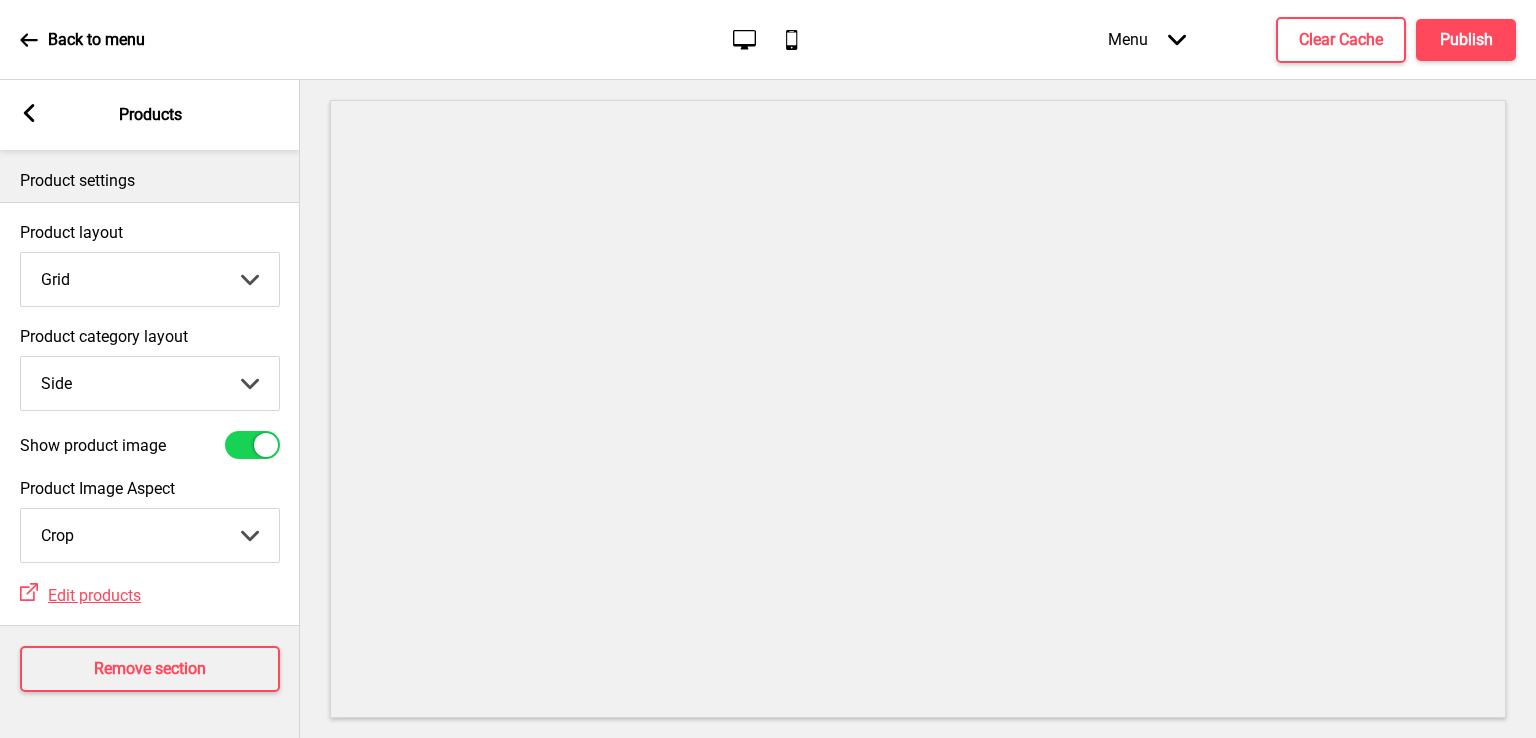 scroll, scrollTop: 0, scrollLeft: 0, axis: both 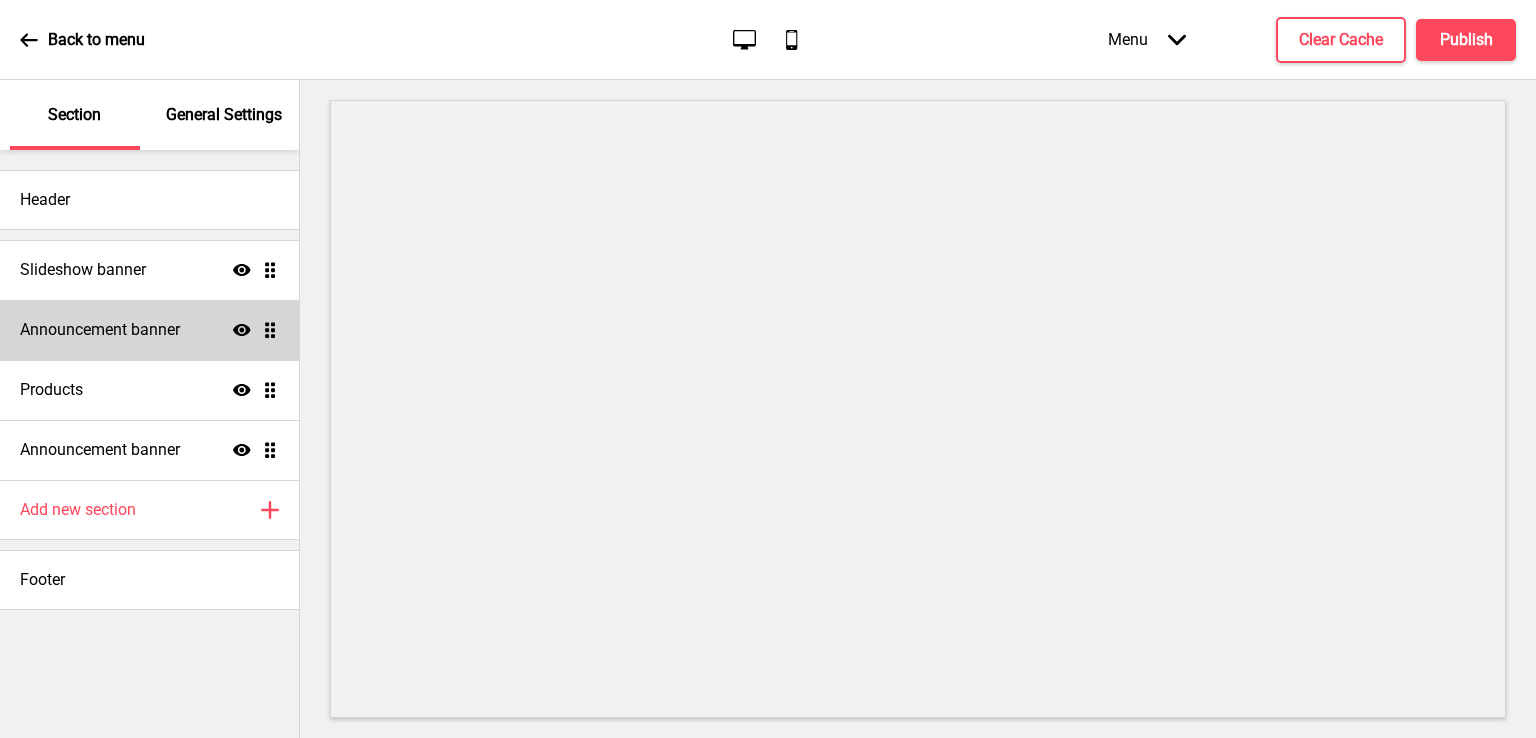 click on "Announcement banner" at bounding box center (100, 330) 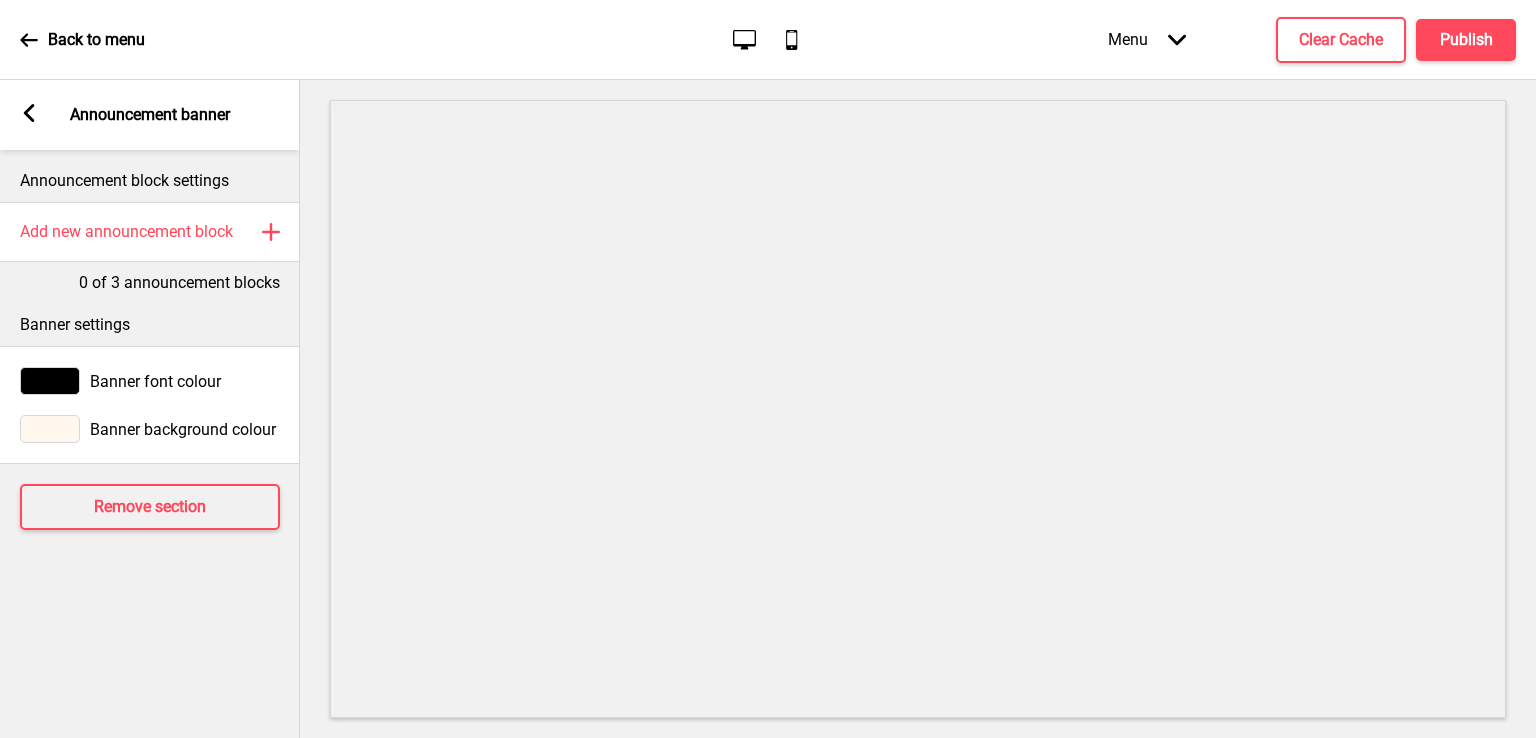 click on "Announcement block settings" at bounding box center [150, 181] 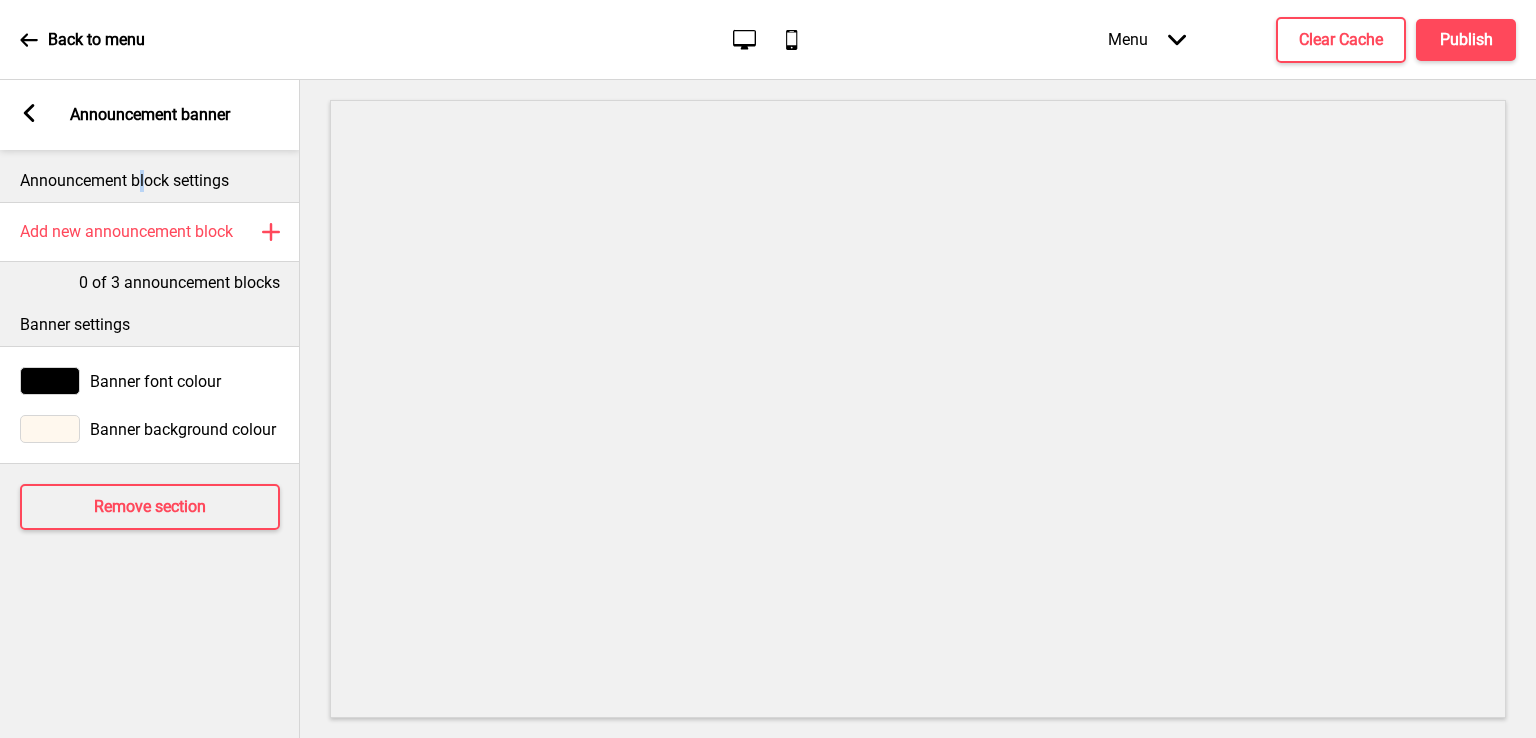click on "Announcement block settings" at bounding box center [150, 176] 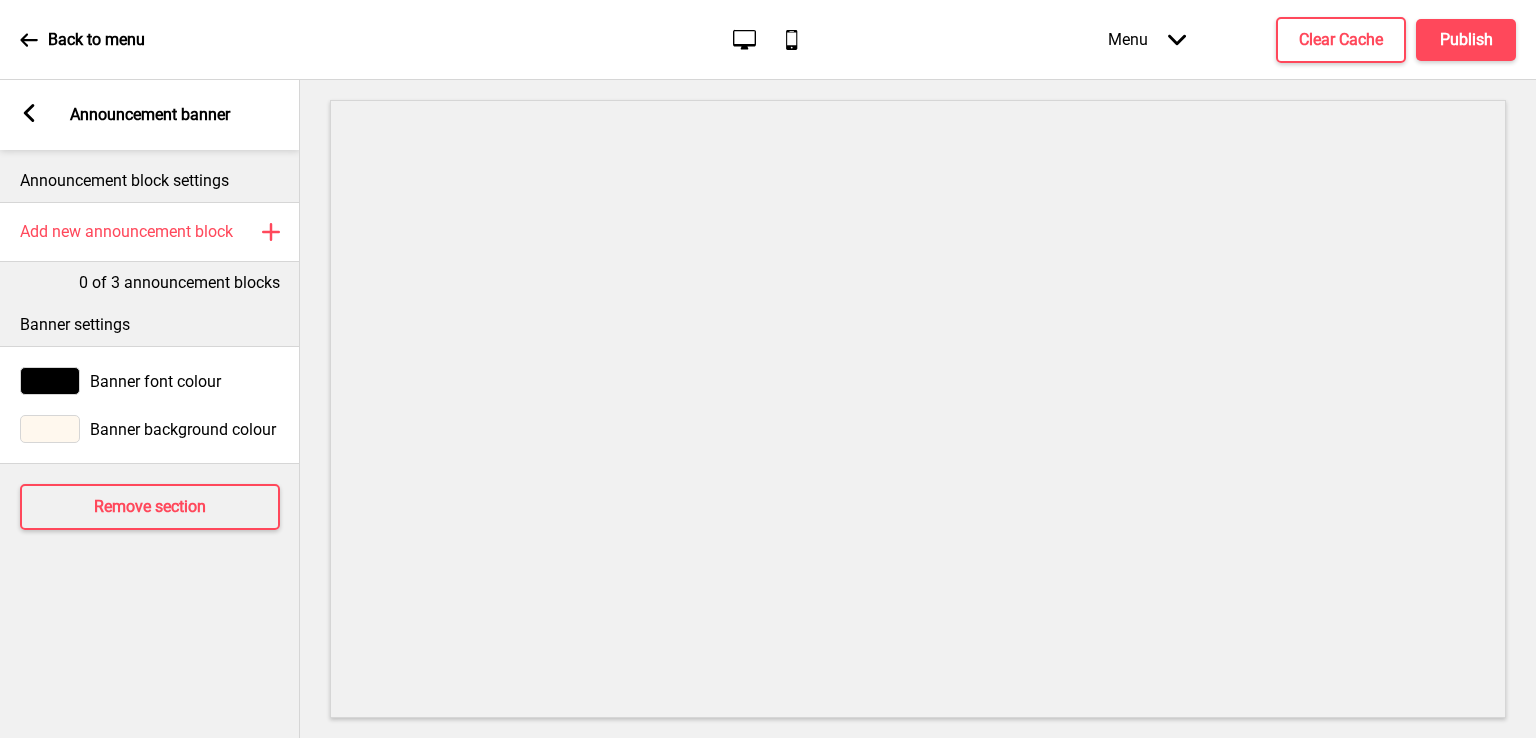 click on "0 of 3 announcement blocks" at bounding box center (179, 283) 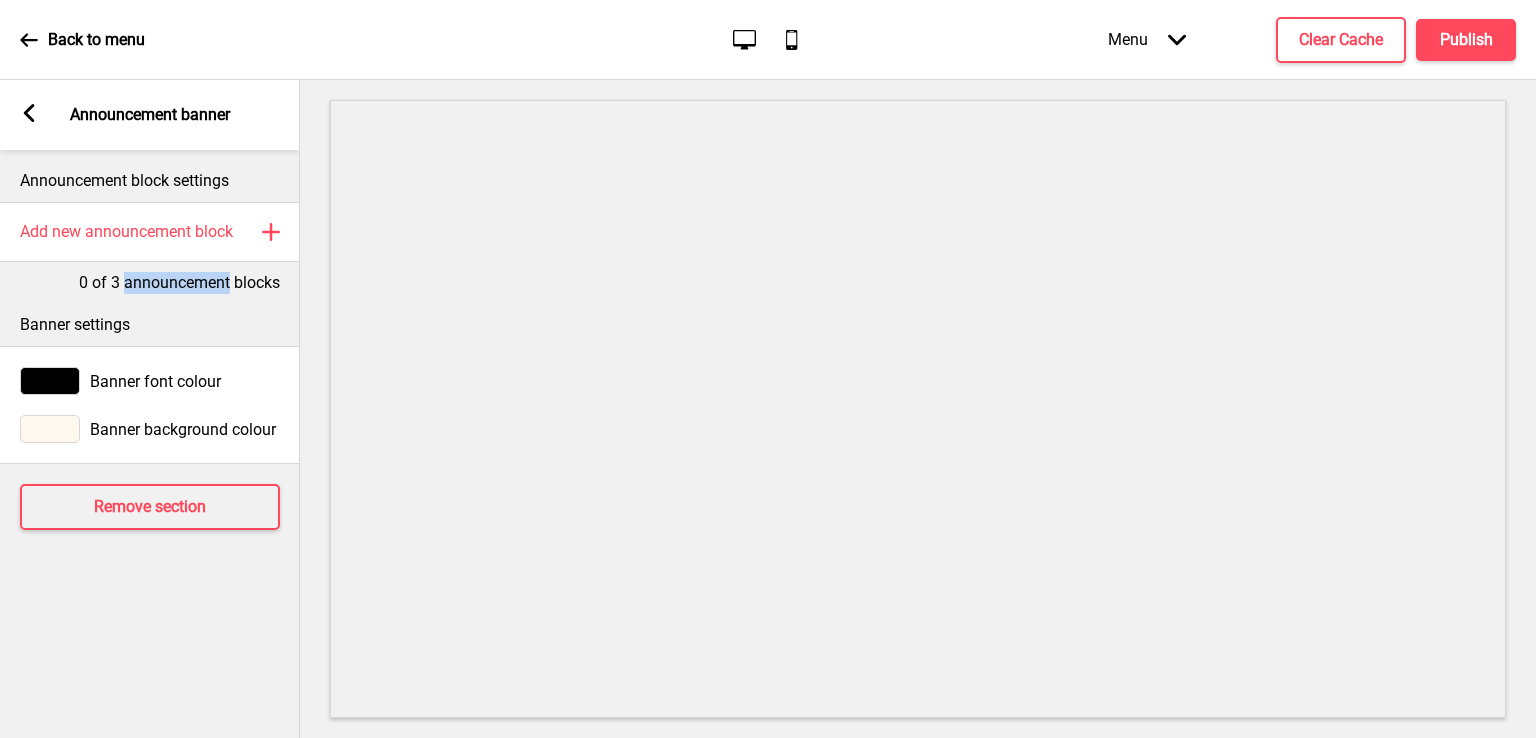 click on "0 of 3 announcement blocks" at bounding box center [179, 283] 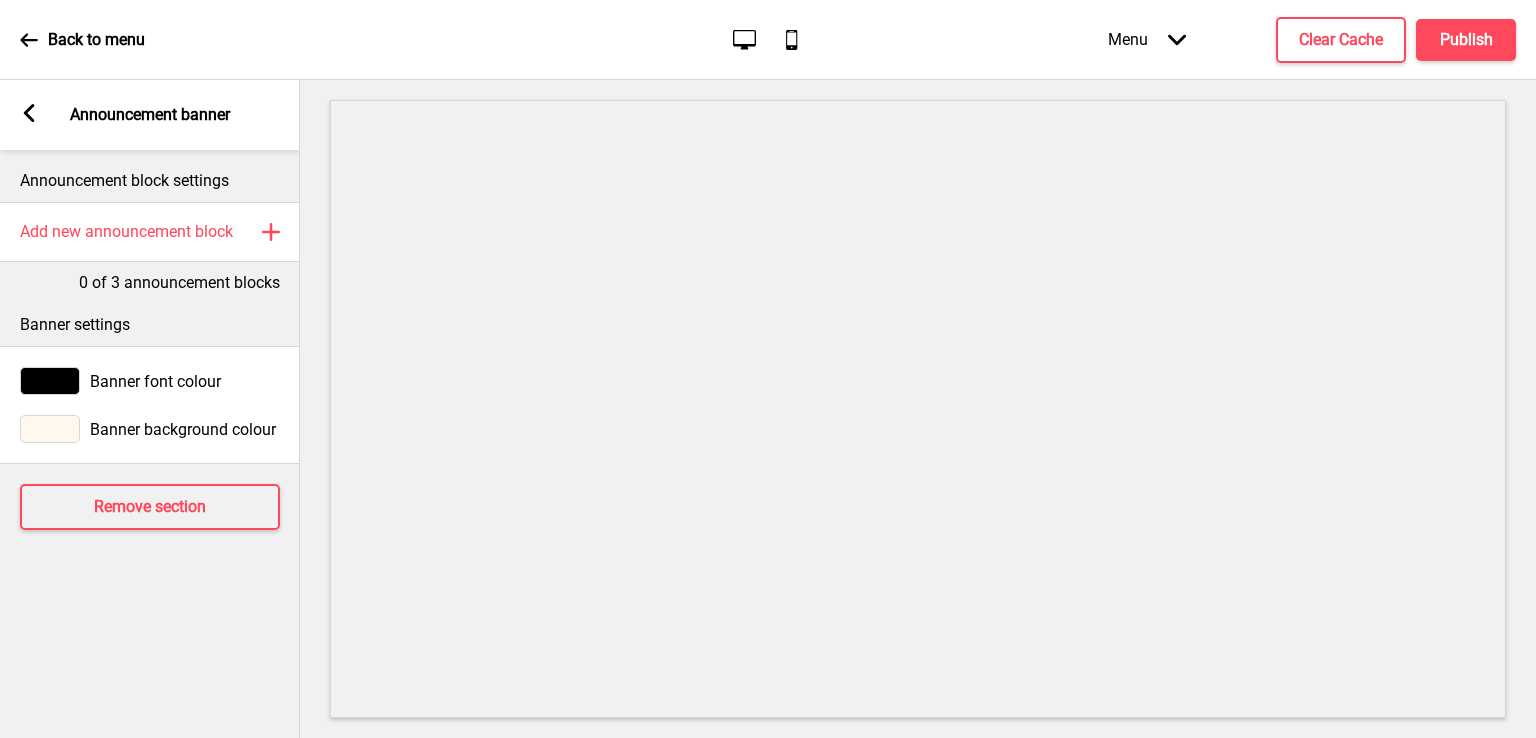 click on "Arrow left Announcement banner" at bounding box center [150, 115] 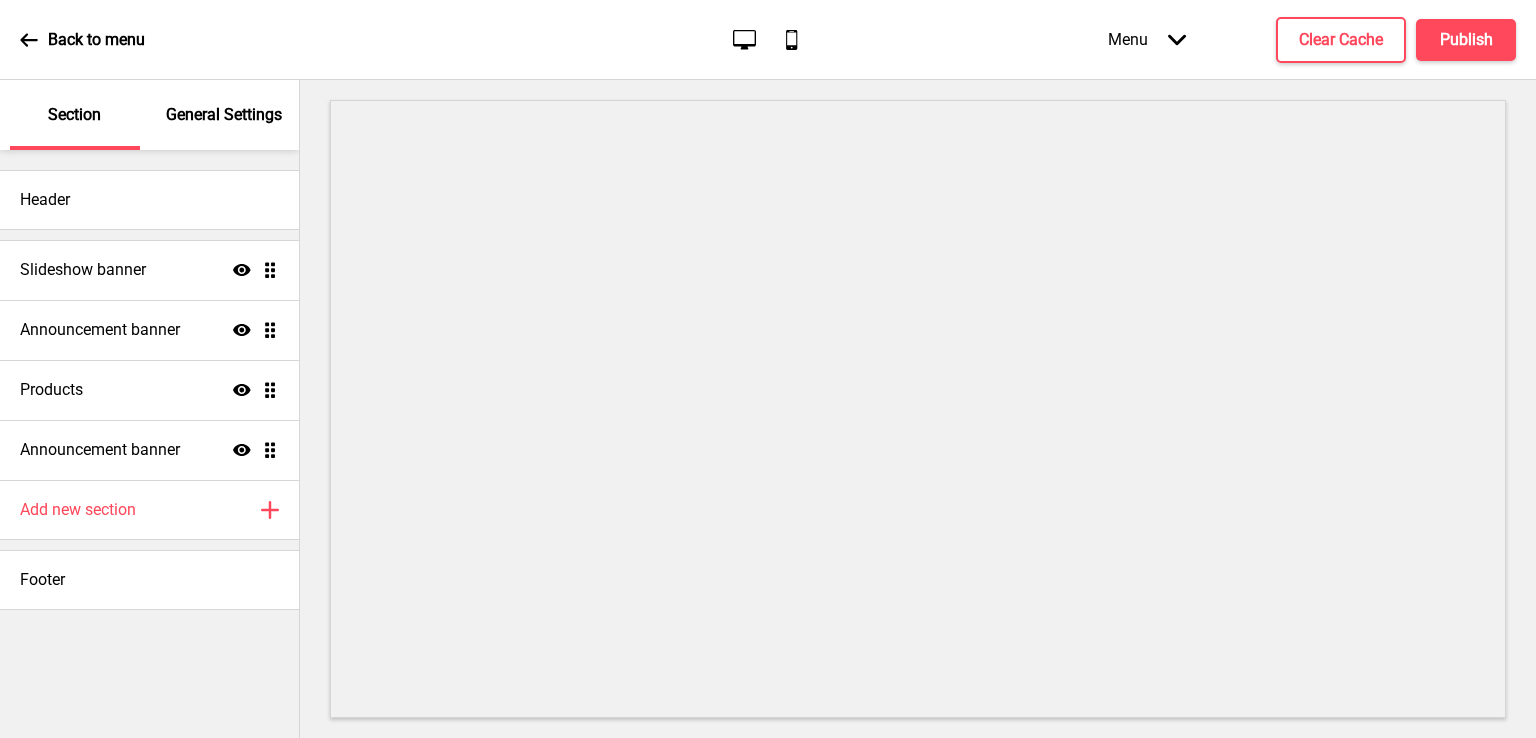 click on "General Settings" at bounding box center (224, 115) 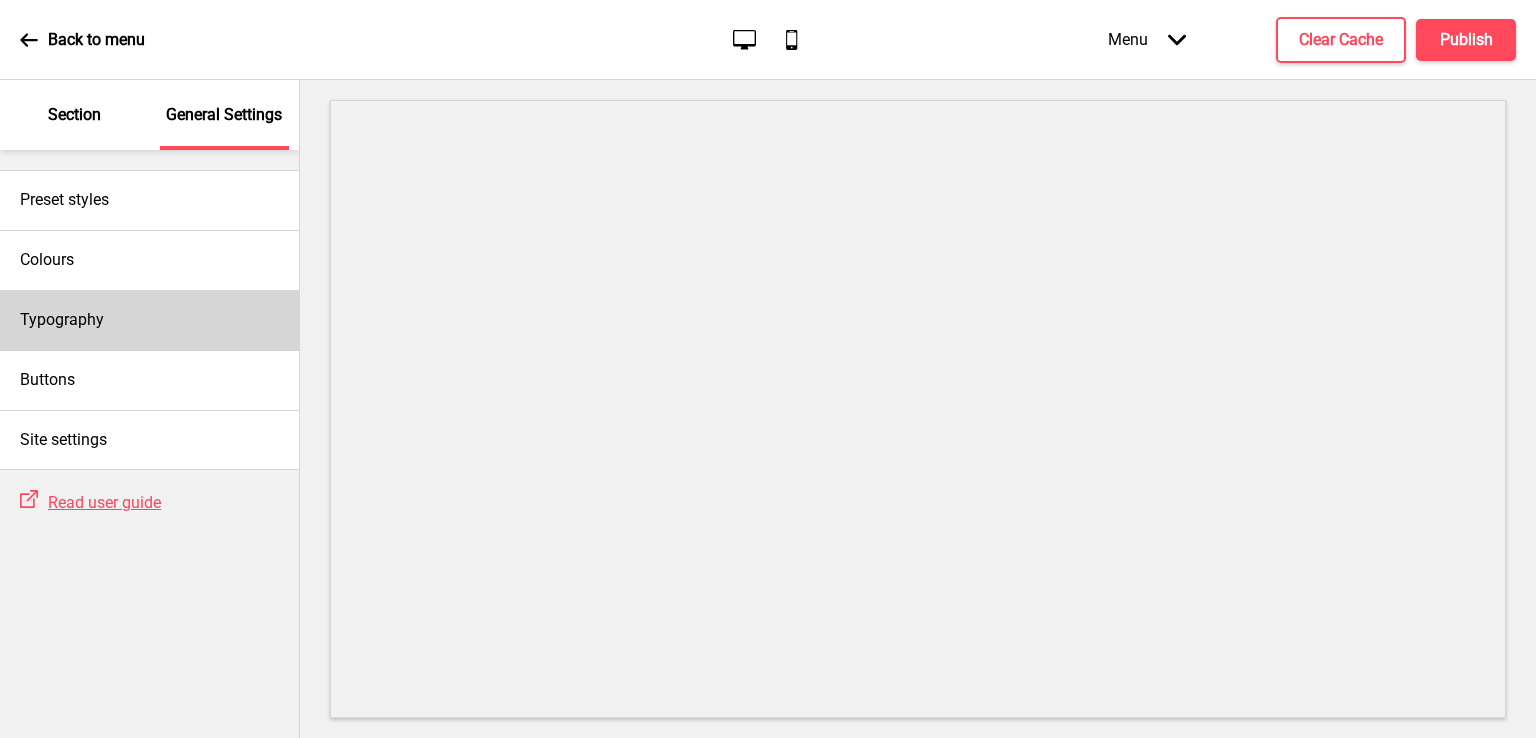 click on "Typography" at bounding box center (62, 320) 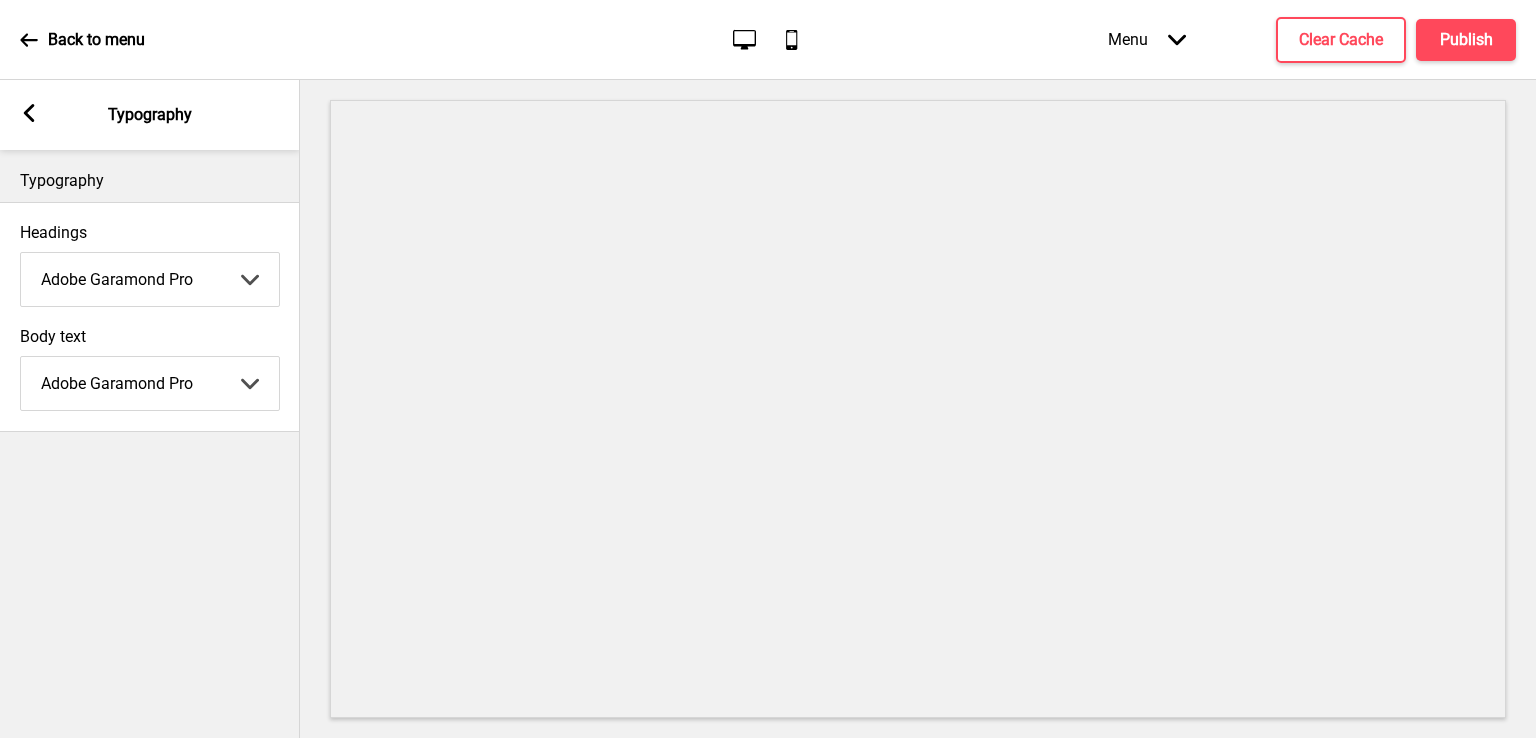 click on "Arrow left Typography" at bounding box center [150, 115] 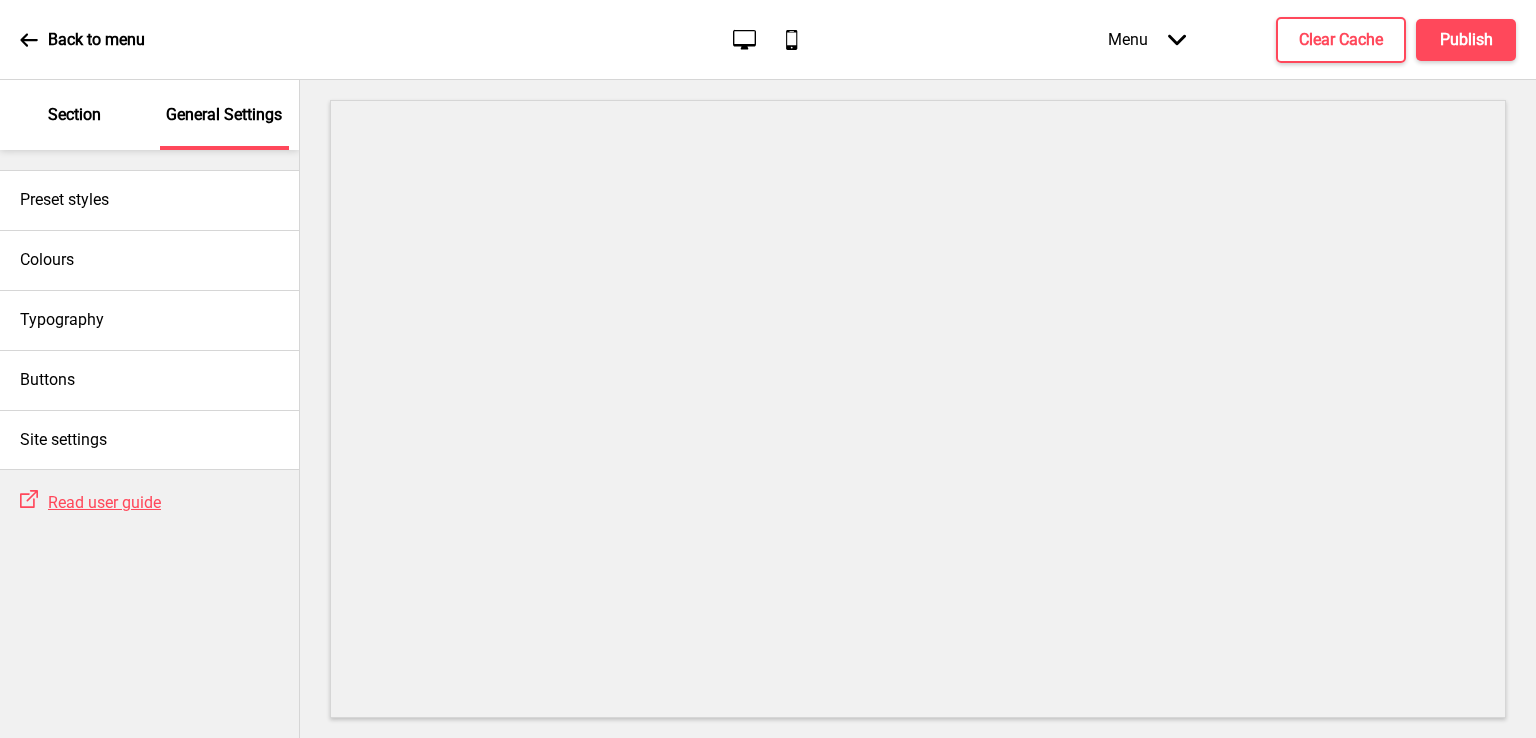 click on "Section" at bounding box center [74, 115] 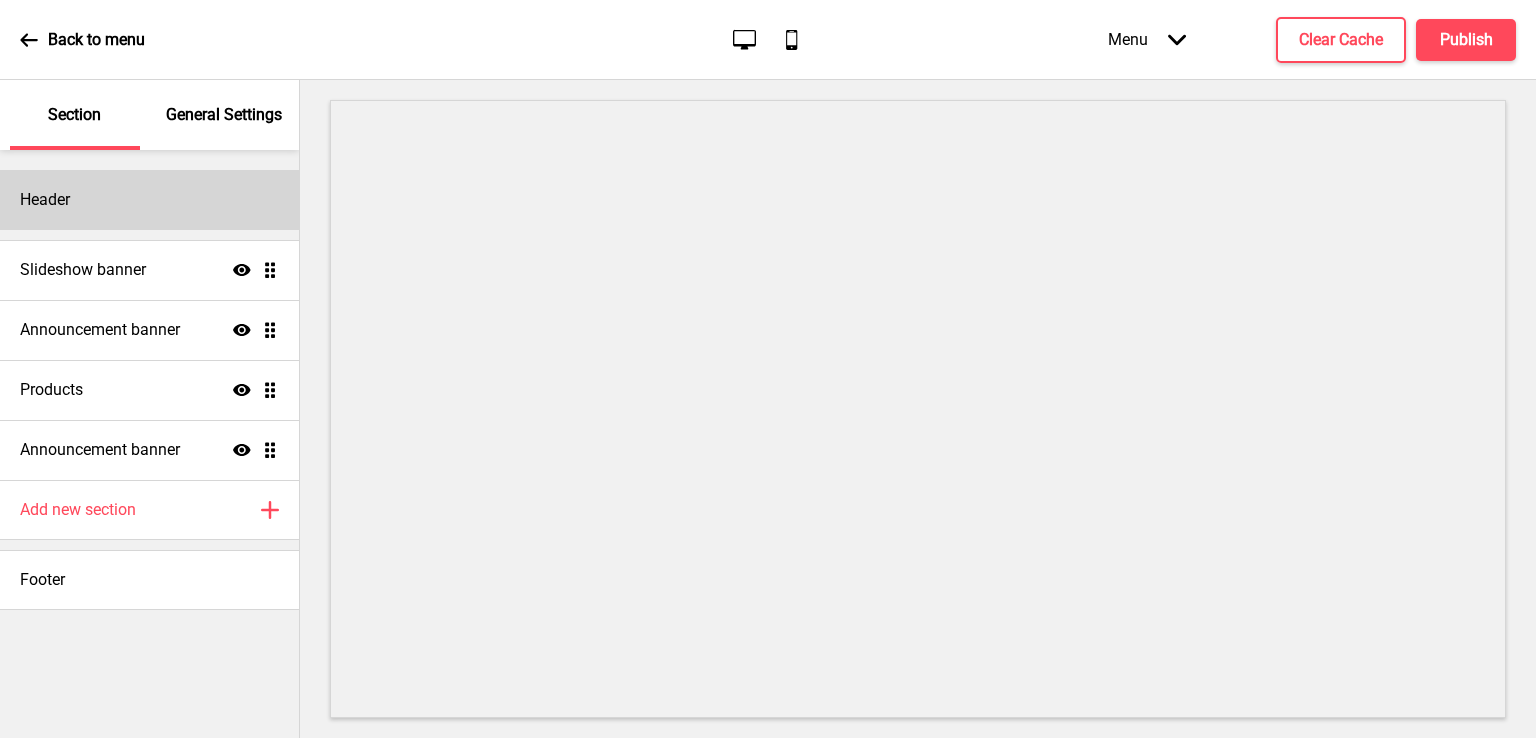 click on "Header" at bounding box center [149, 200] 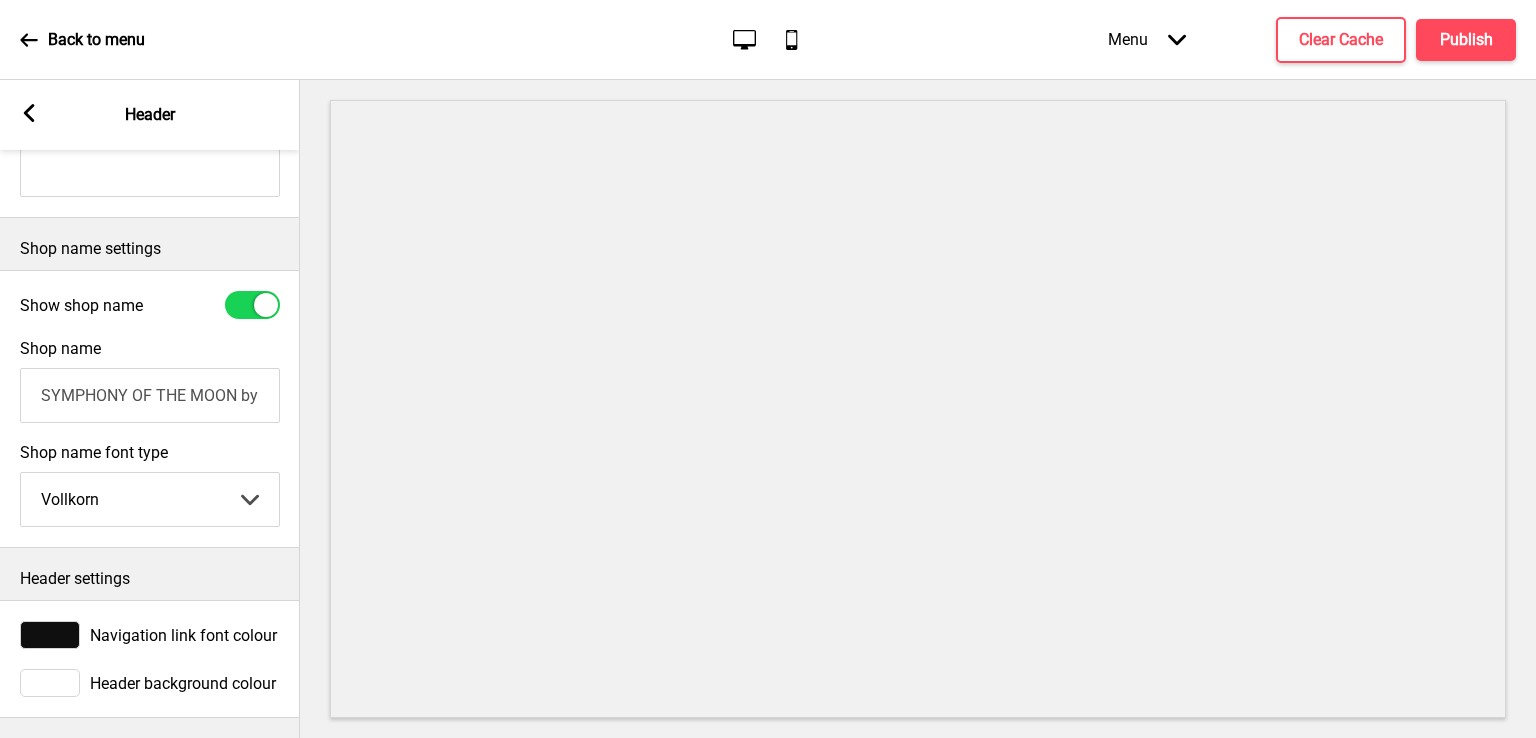 scroll, scrollTop: 0, scrollLeft: 0, axis: both 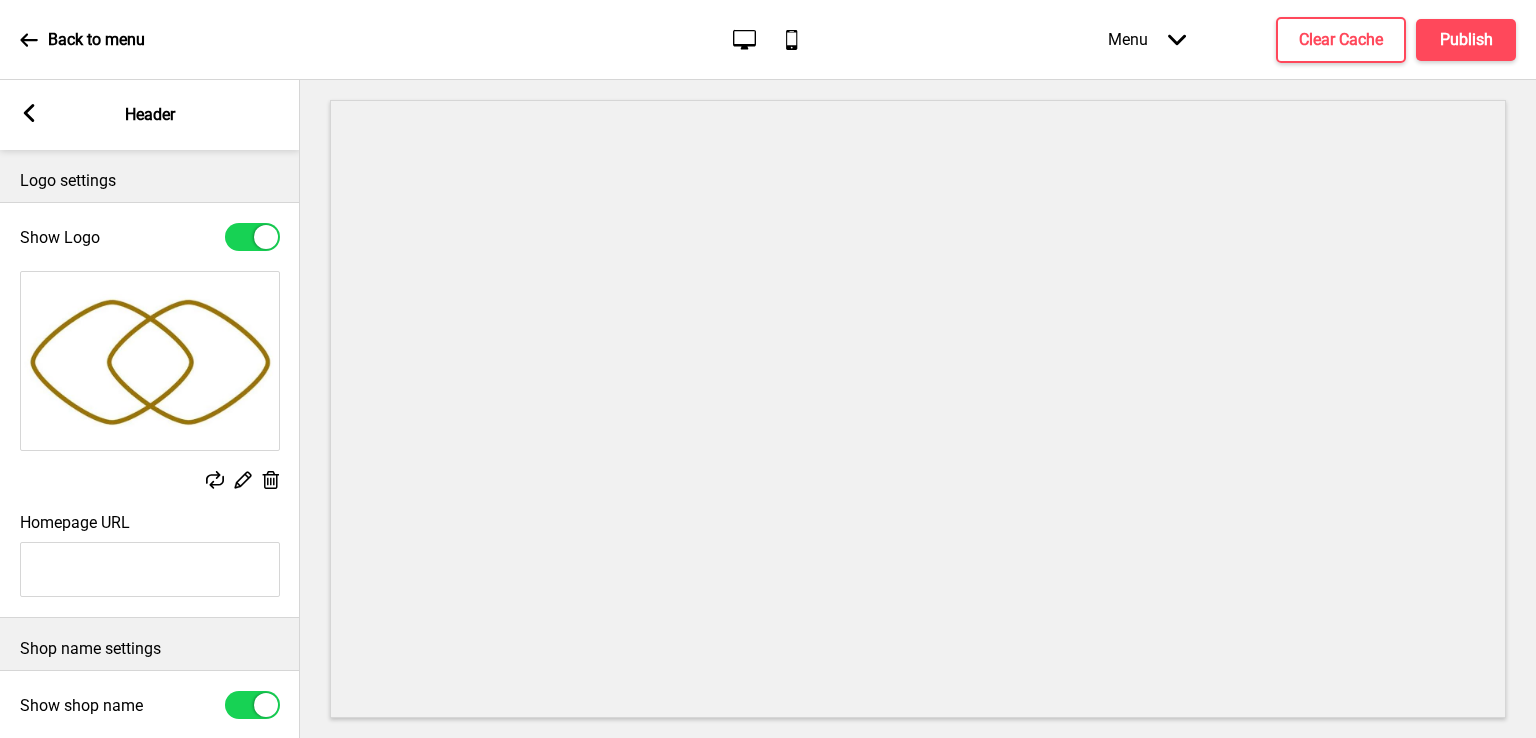 click 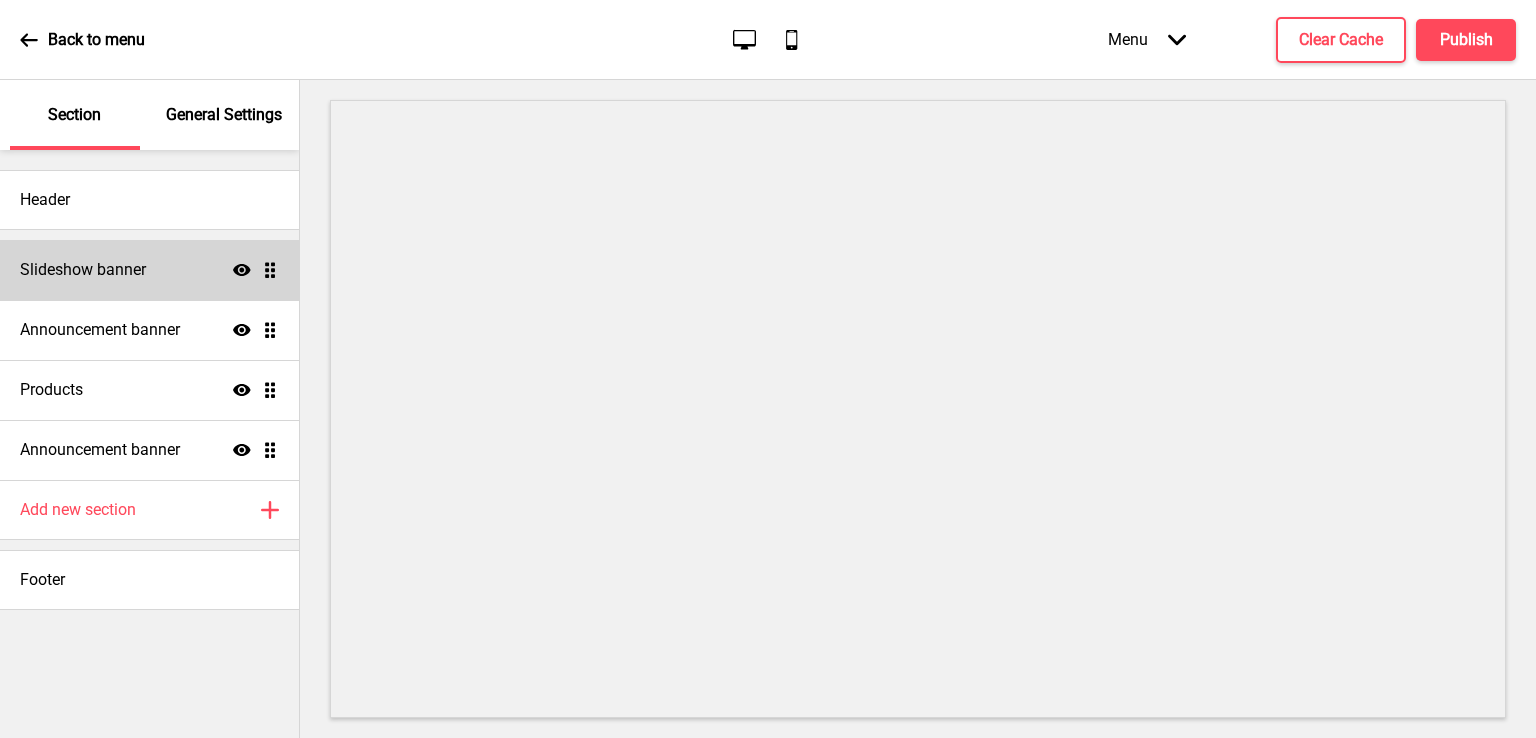 click on "Slideshow banner" at bounding box center (83, 270) 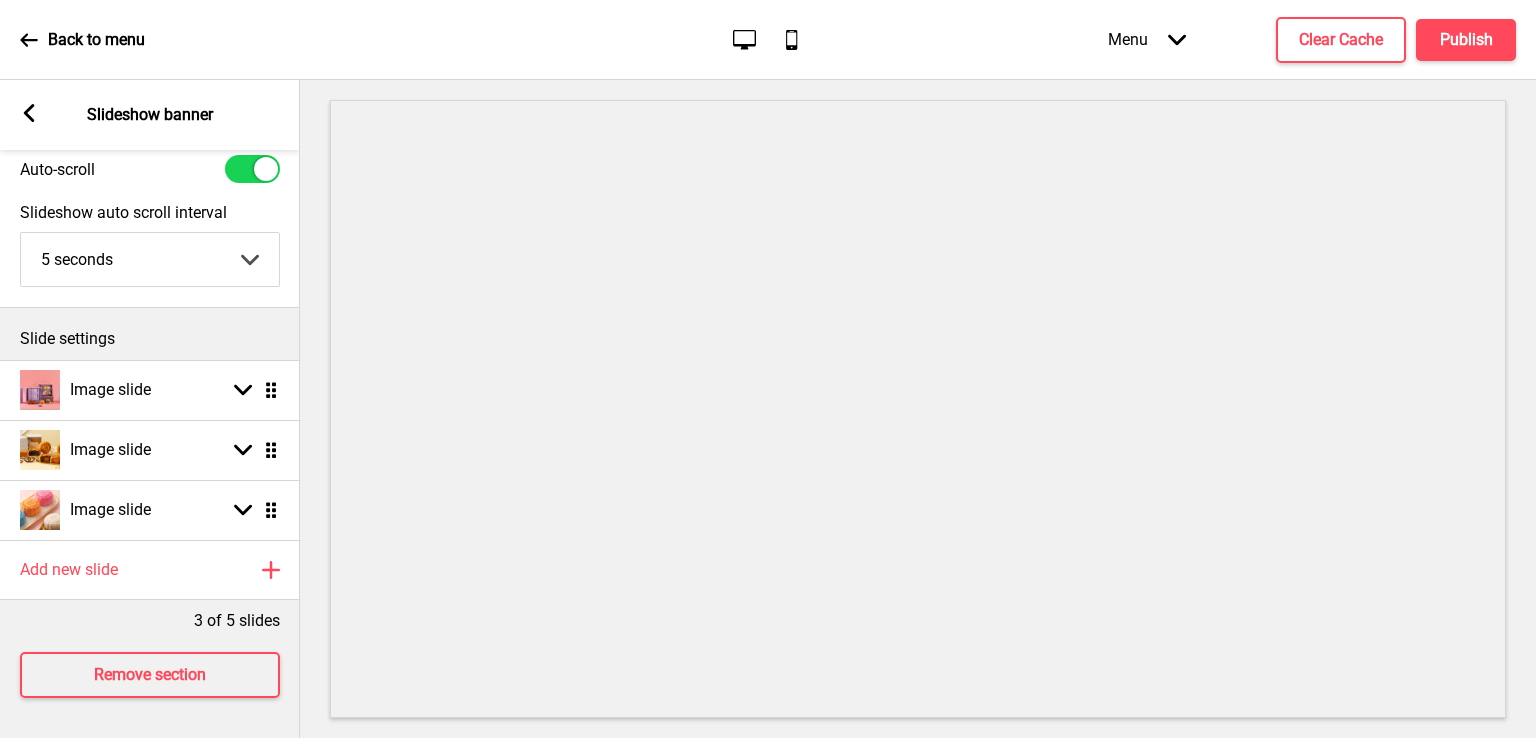 scroll, scrollTop: 0, scrollLeft: 0, axis: both 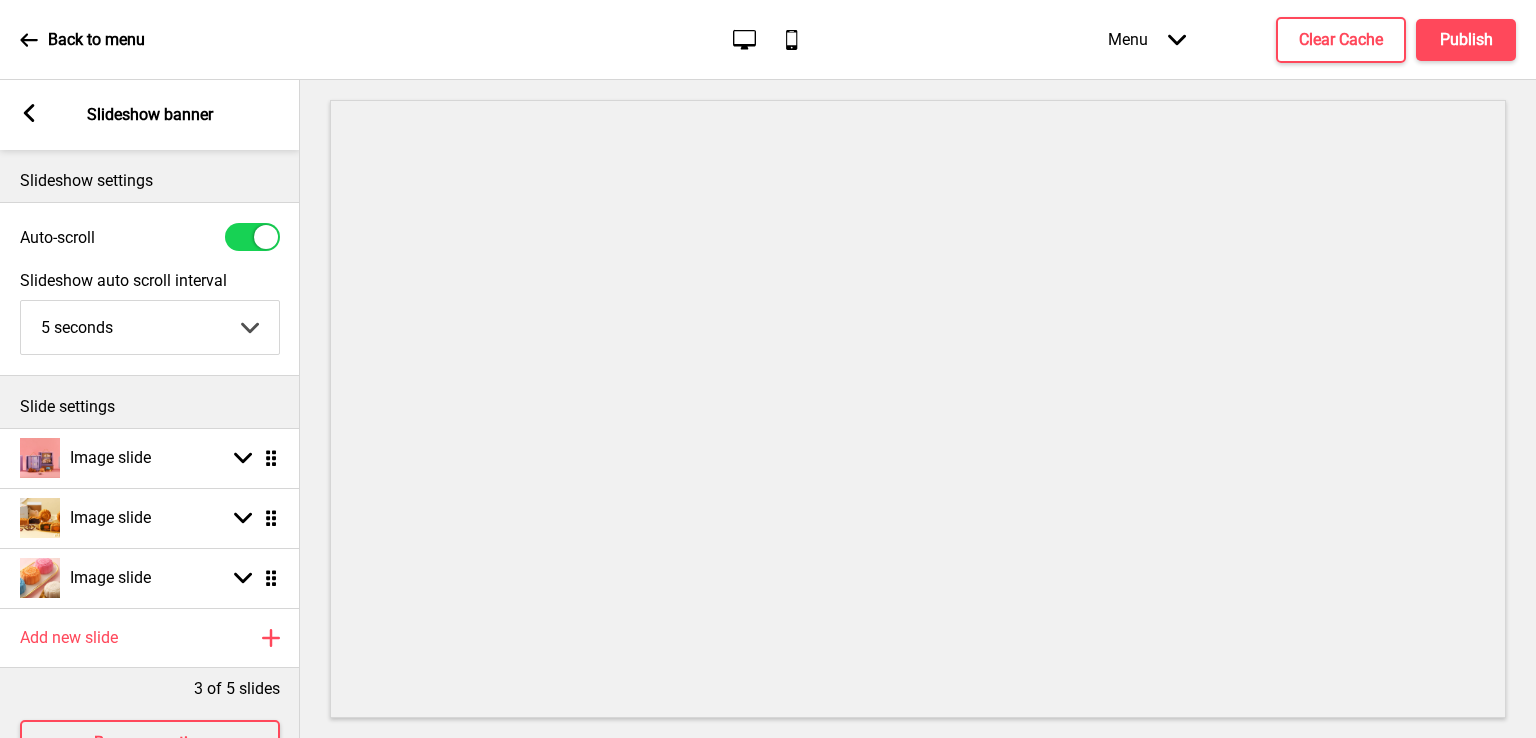click 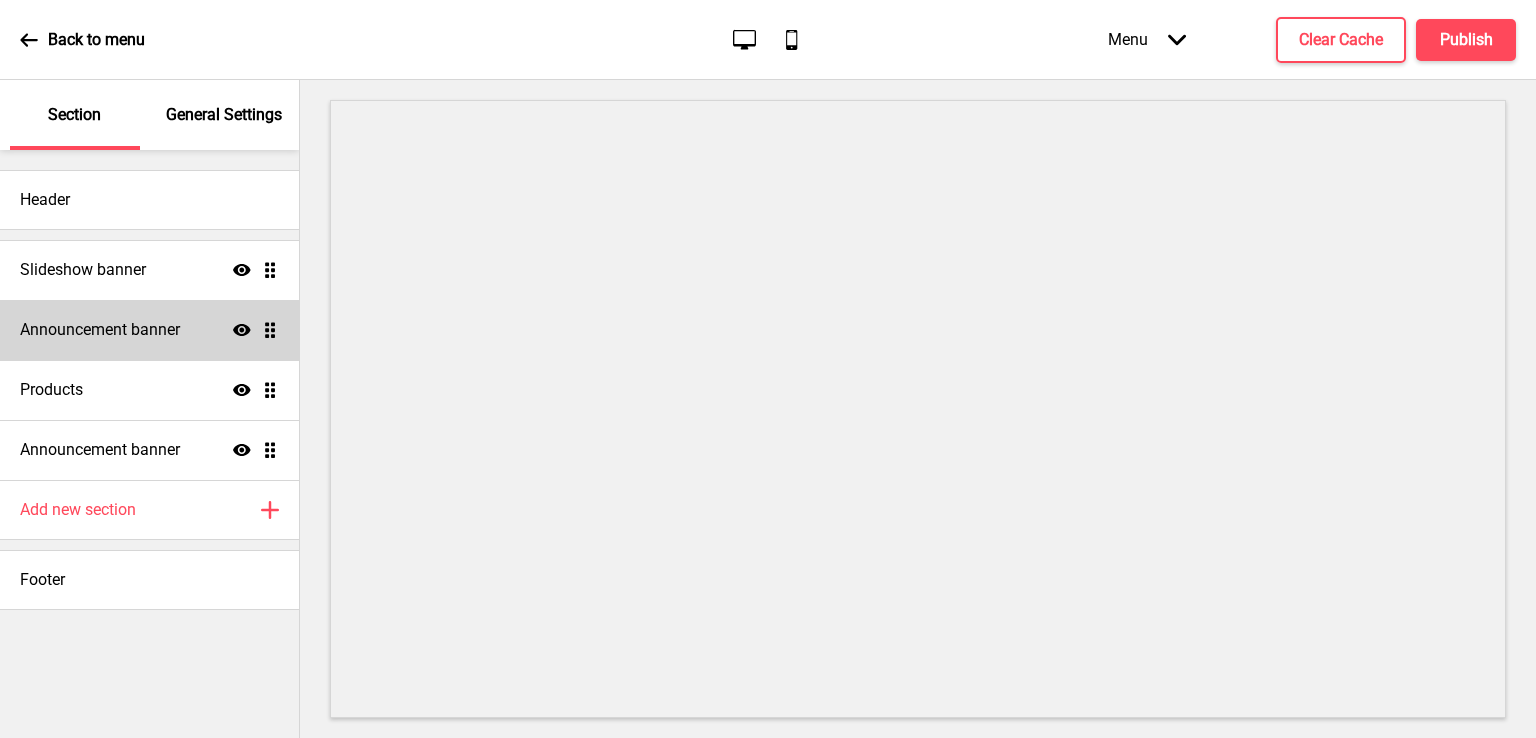 click on "Announcement banner" at bounding box center [100, 330] 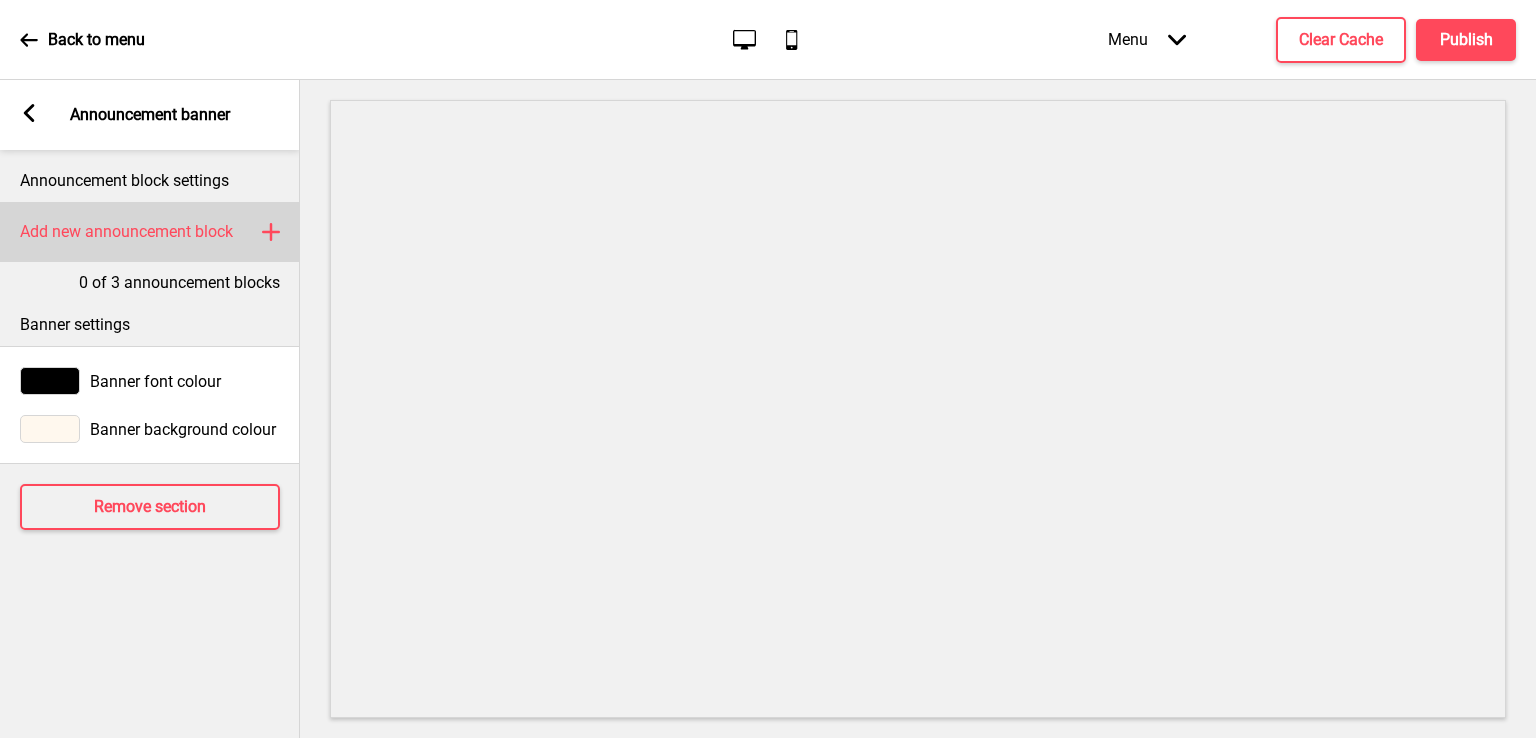 click on "Add new announcement block Plus" at bounding box center (150, 232) 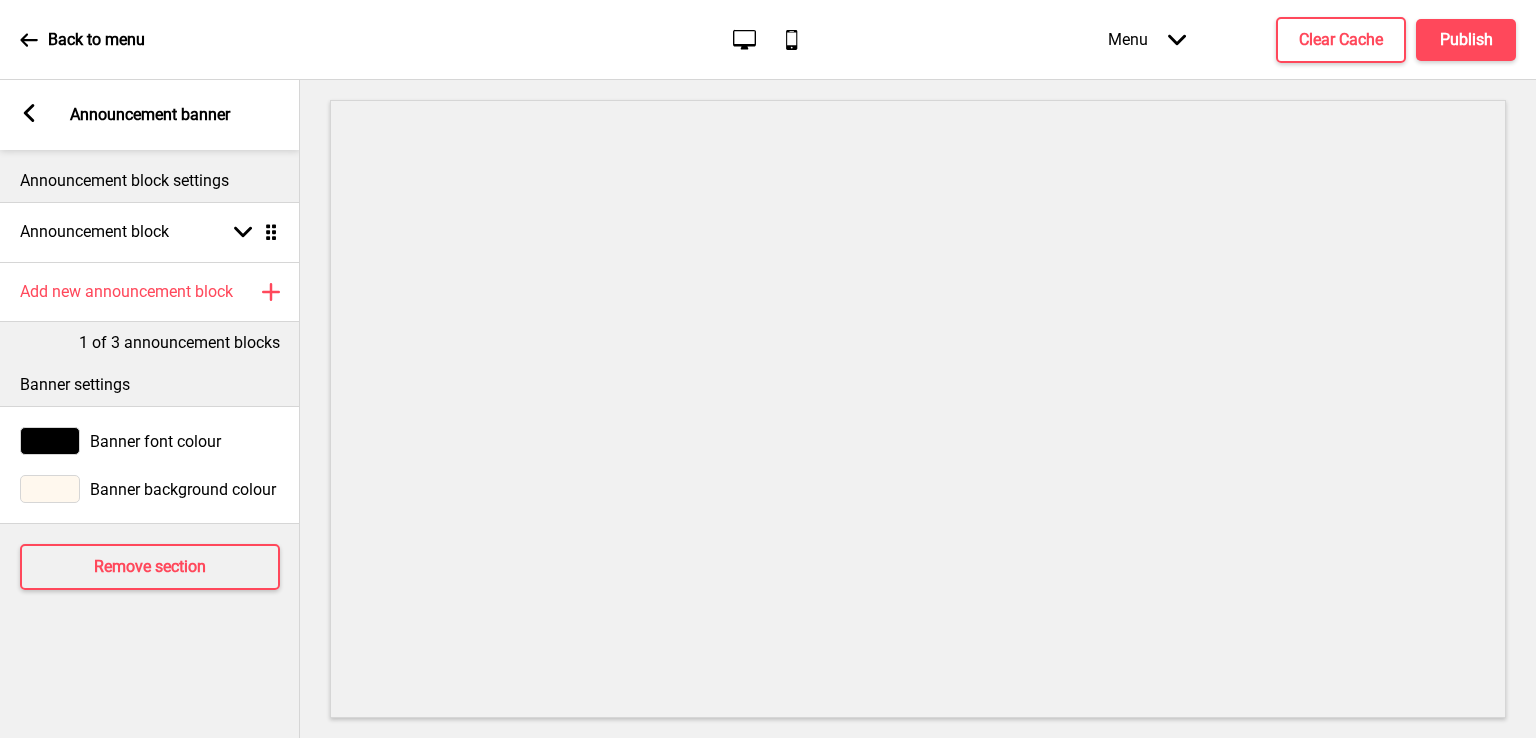 click on "1 of 3 announcement blocks" at bounding box center [179, 343] 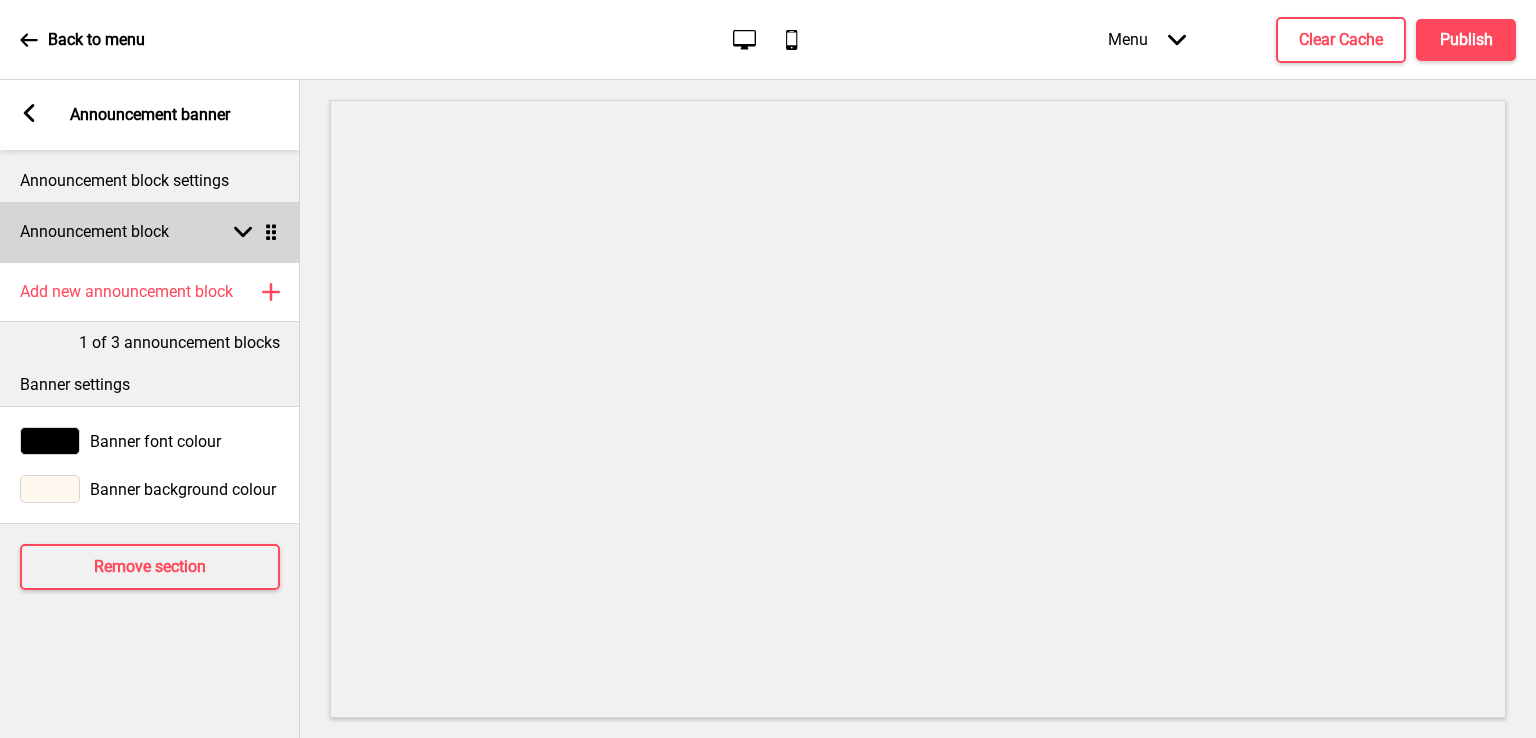 click 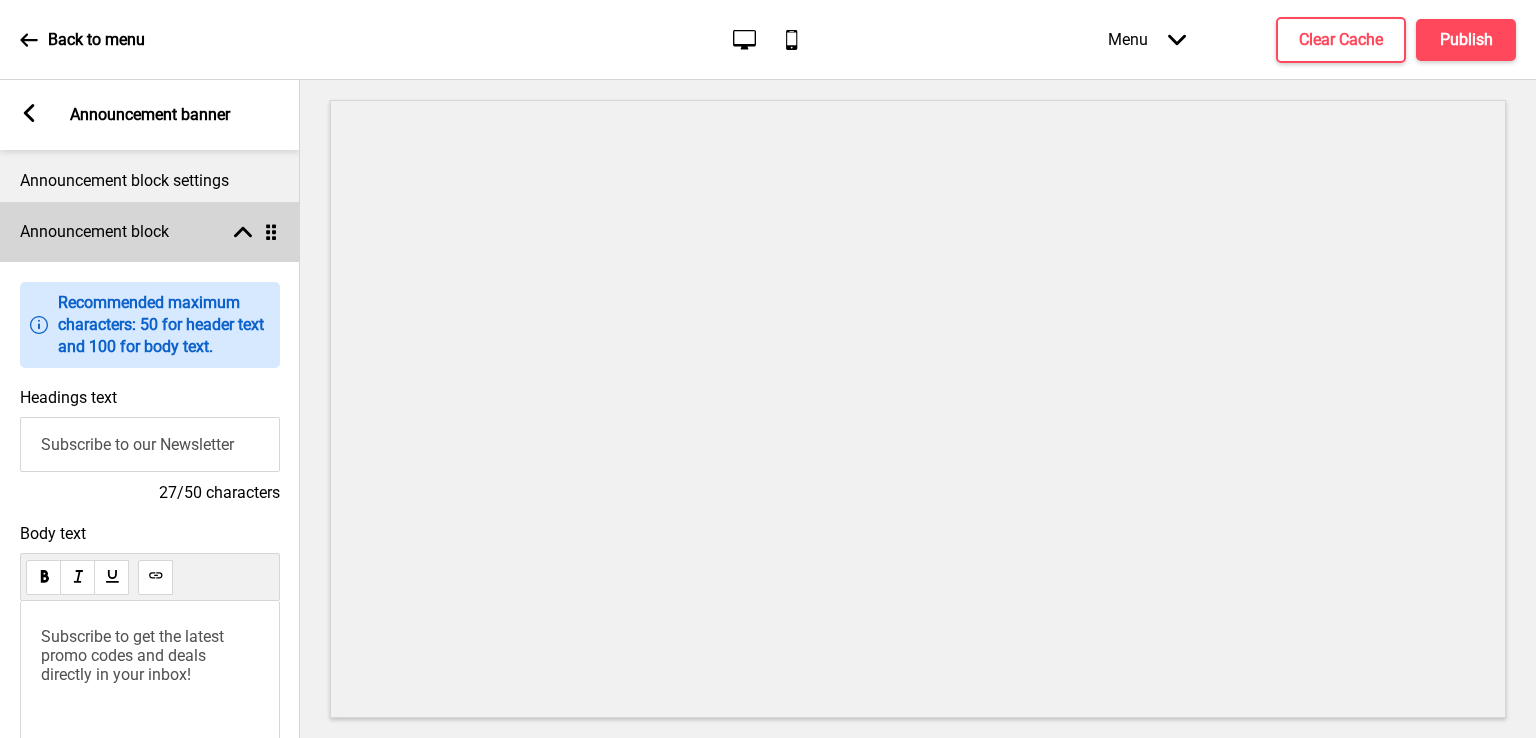 click on "Announcement block Arrow up Drag" at bounding box center (150, 232) 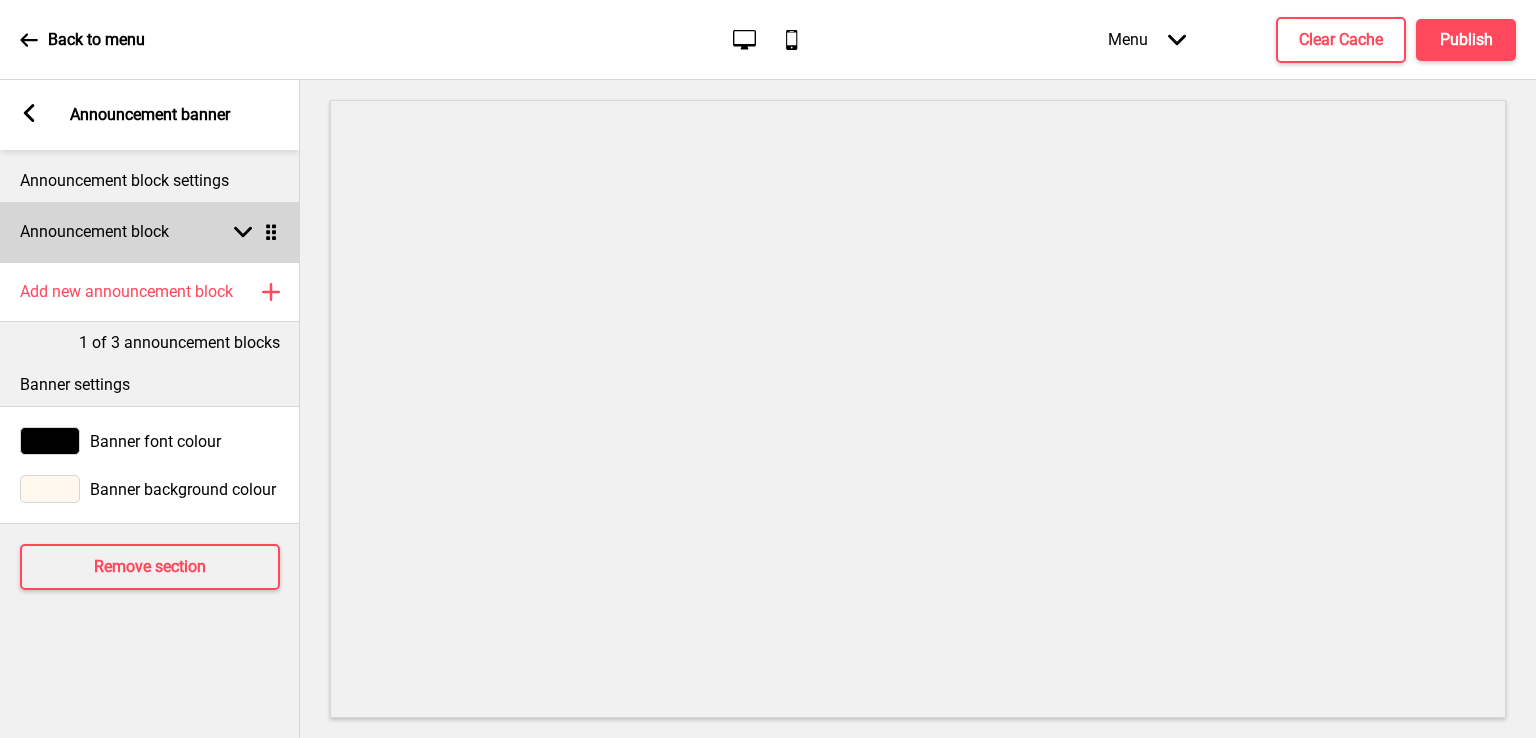 click on "Arrow down Drag" at bounding box center (252, 232) 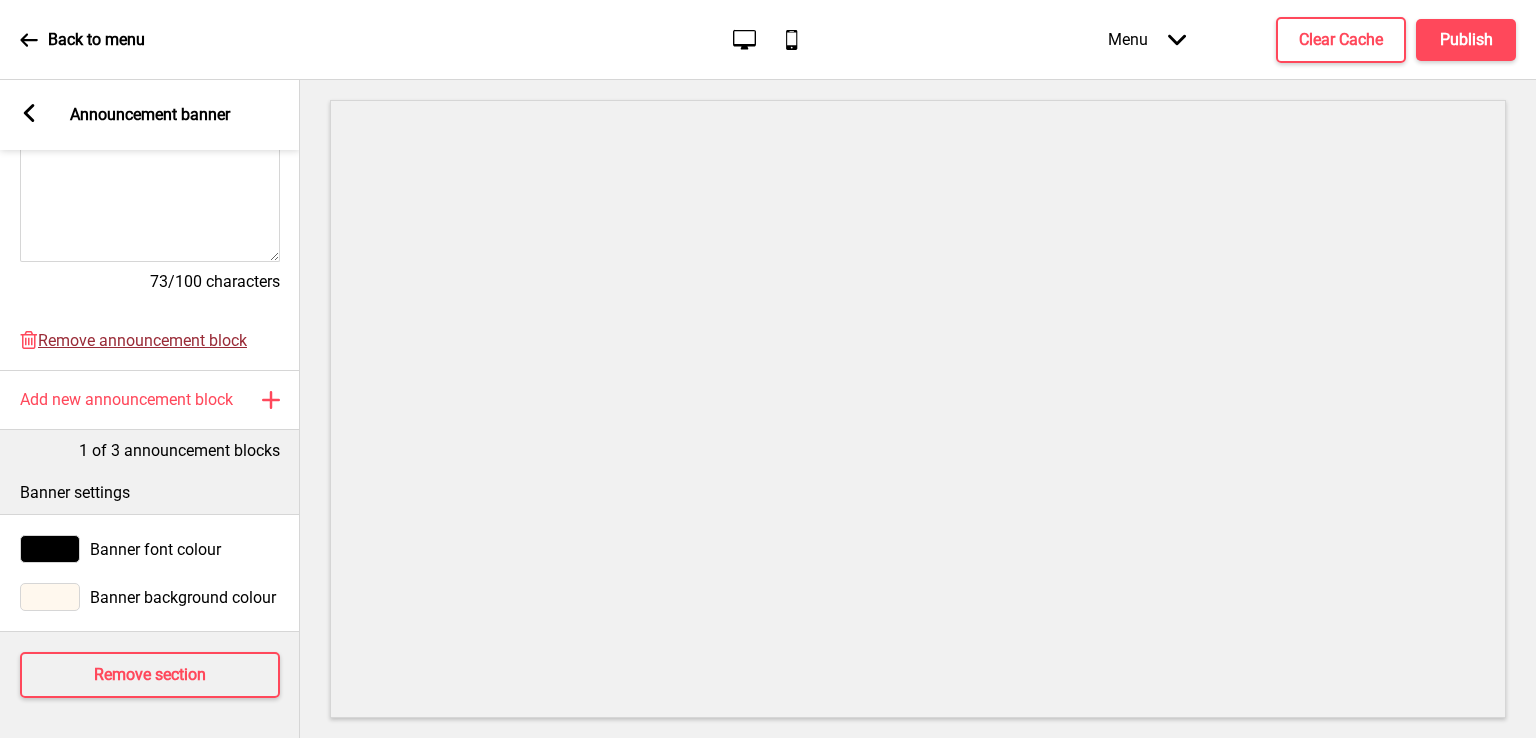 scroll, scrollTop: 71, scrollLeft: 0, axis: vertical 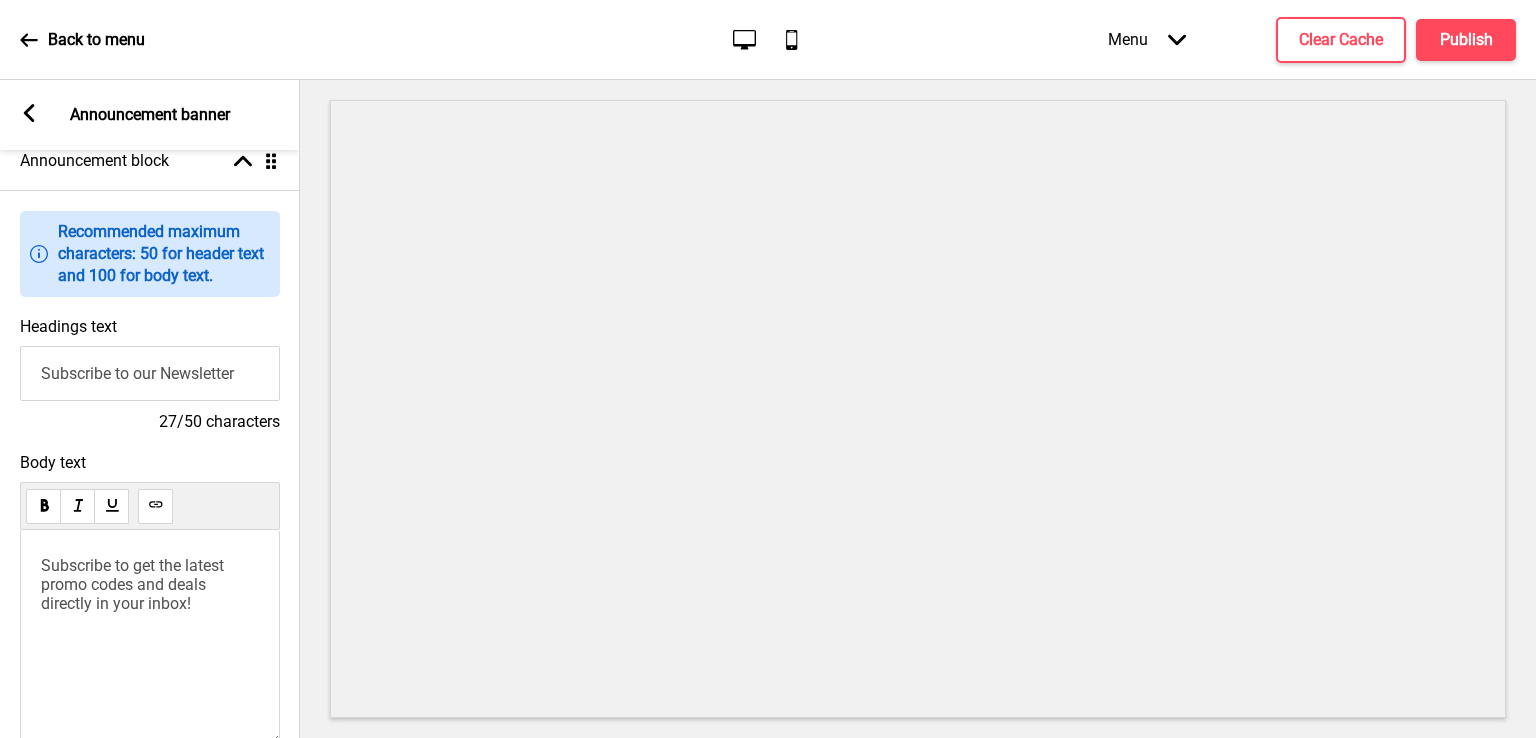 click on "Headings text Subscribe to our Newsletter 27/50 characters" at bounding box center (150, 375) 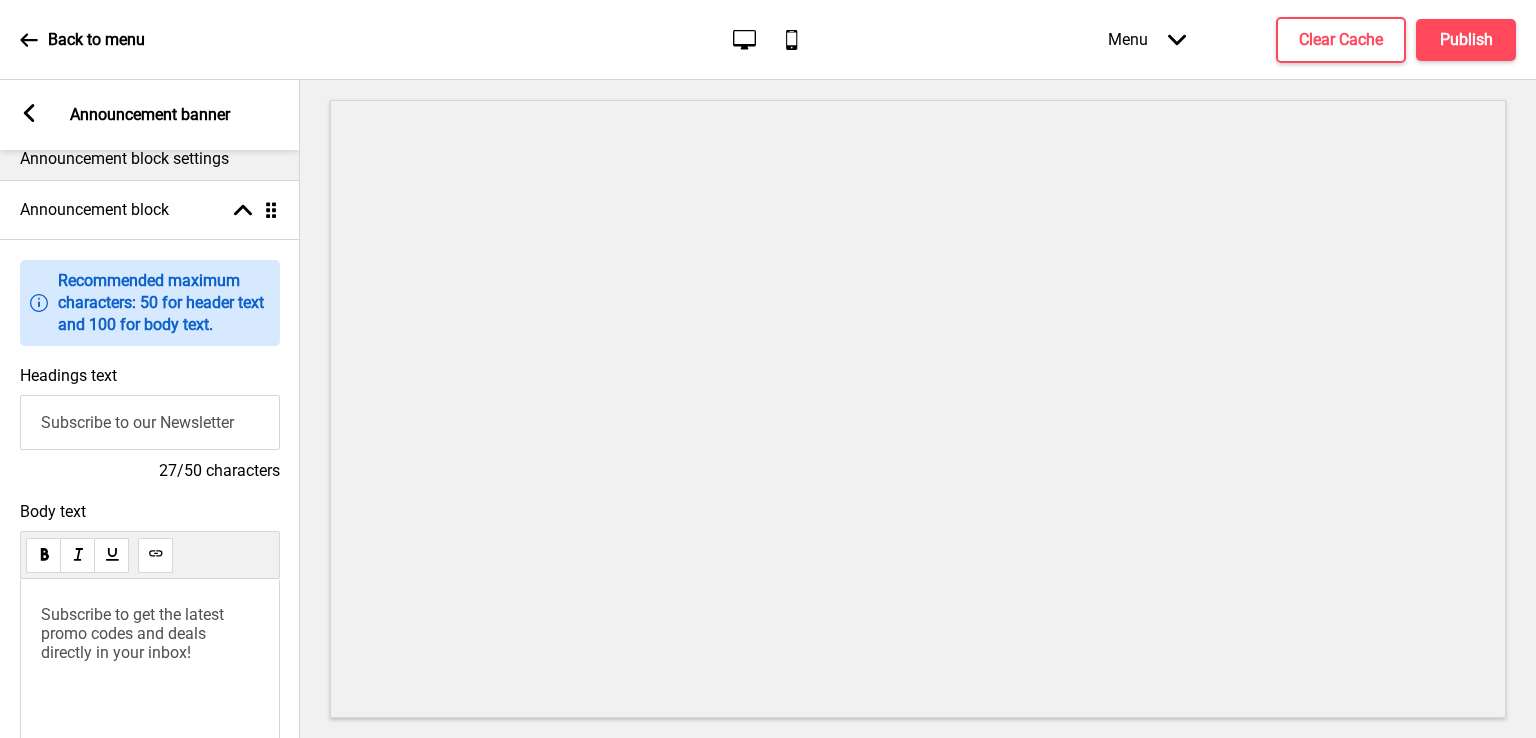 scroll, scrollTop: 0, scrollLeft: 0, axis: both 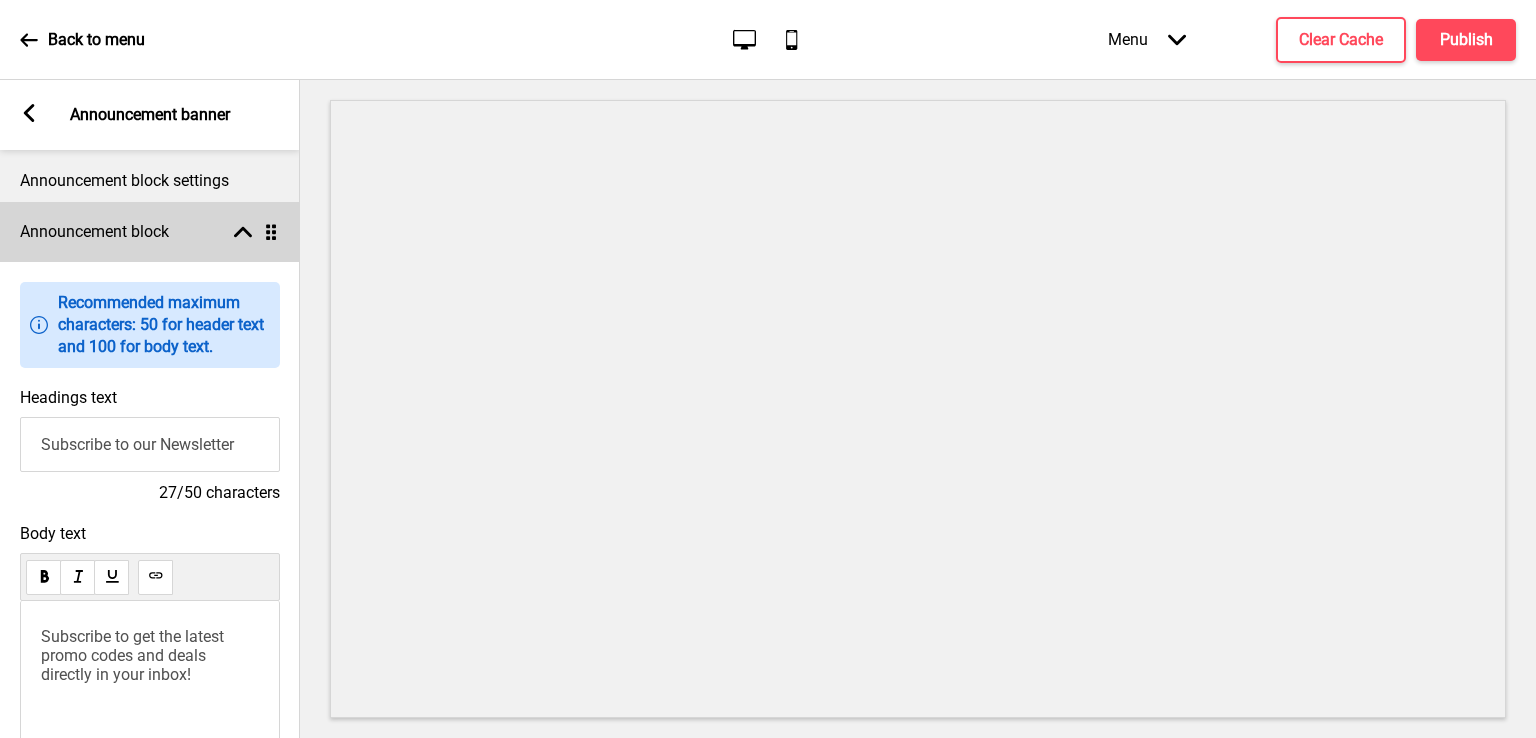 click 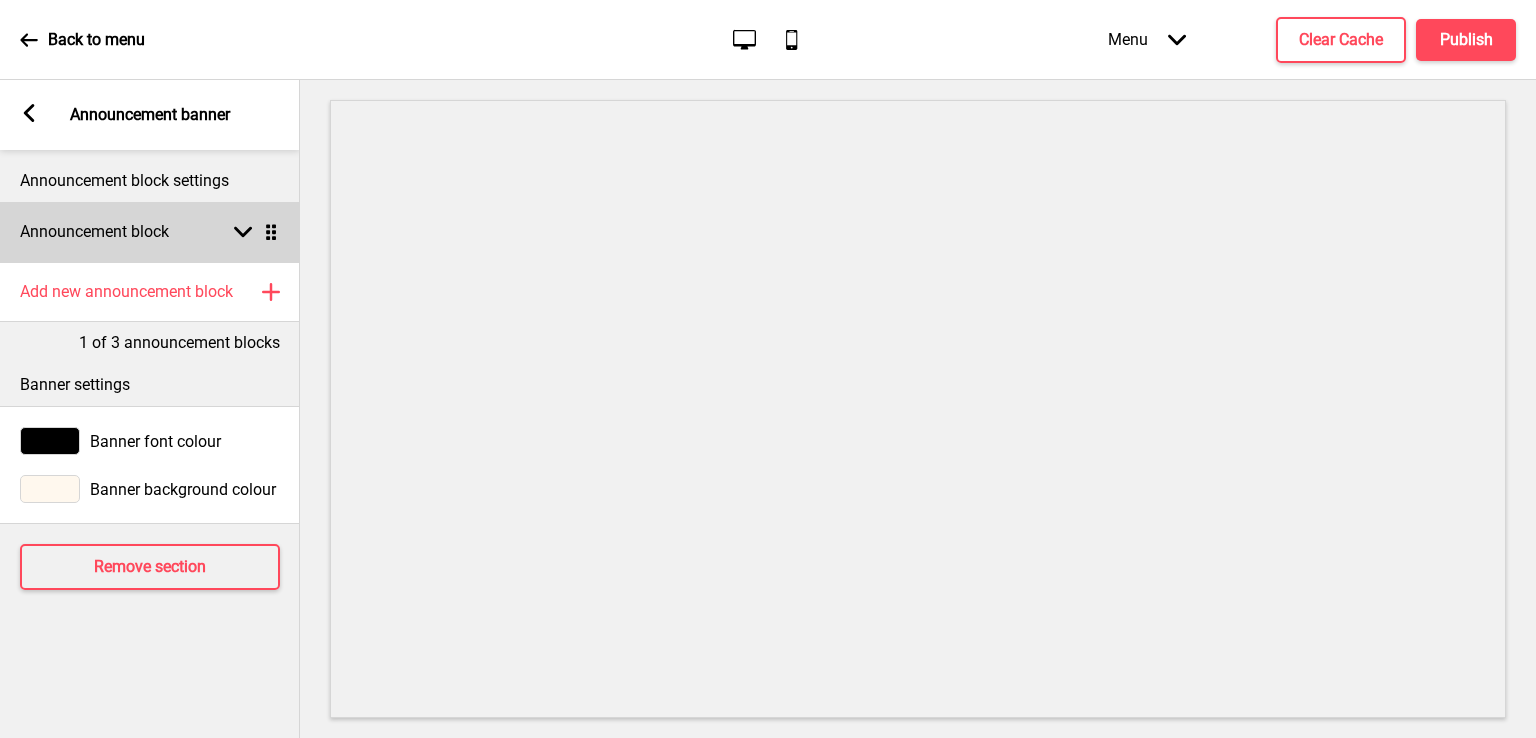 click on "Arrow down Drag" at bounding box center [252, 232] 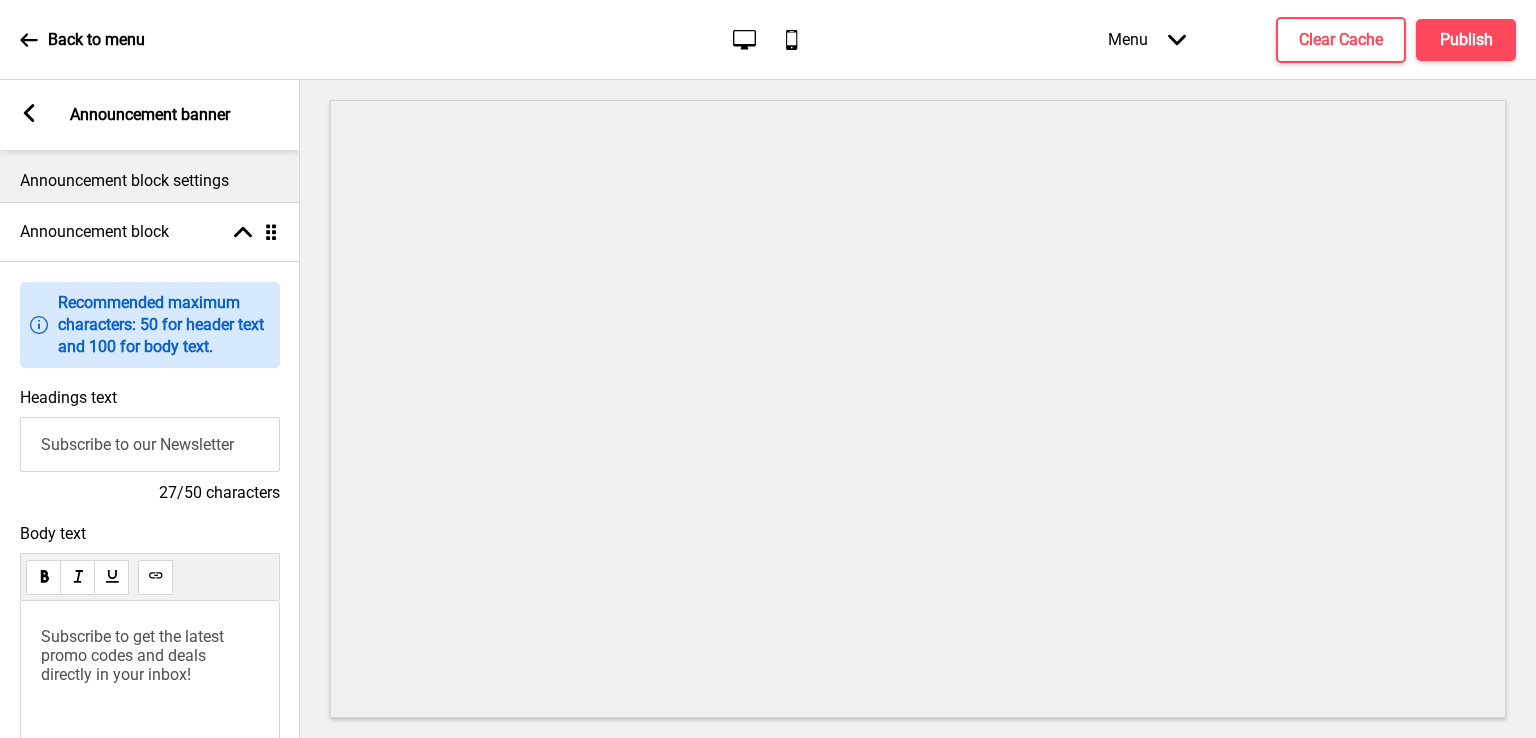 scroll, scrollTop: 500, scrollLeft: 0, axis: vertical 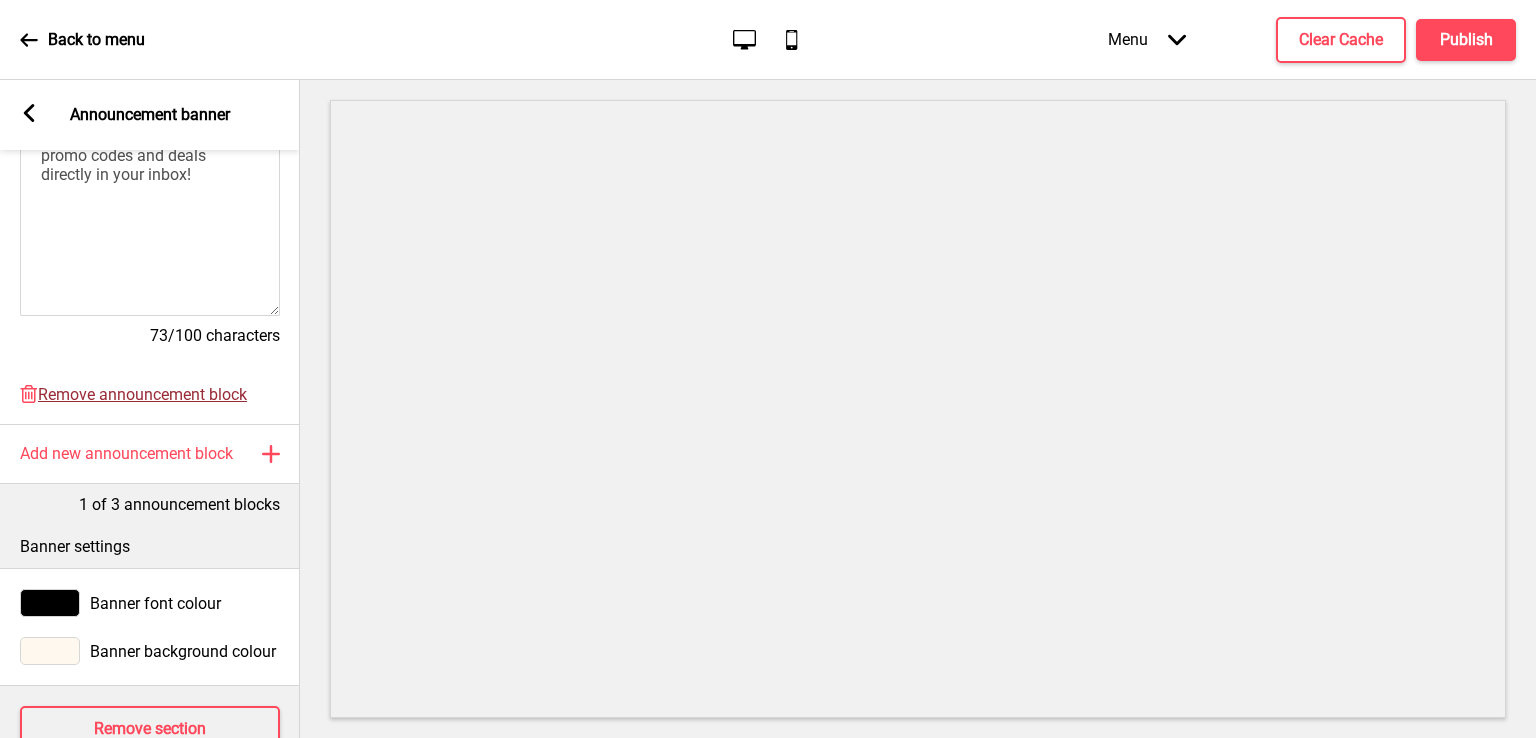 click on "Remove announcement block" at bounding box center [142, 394] 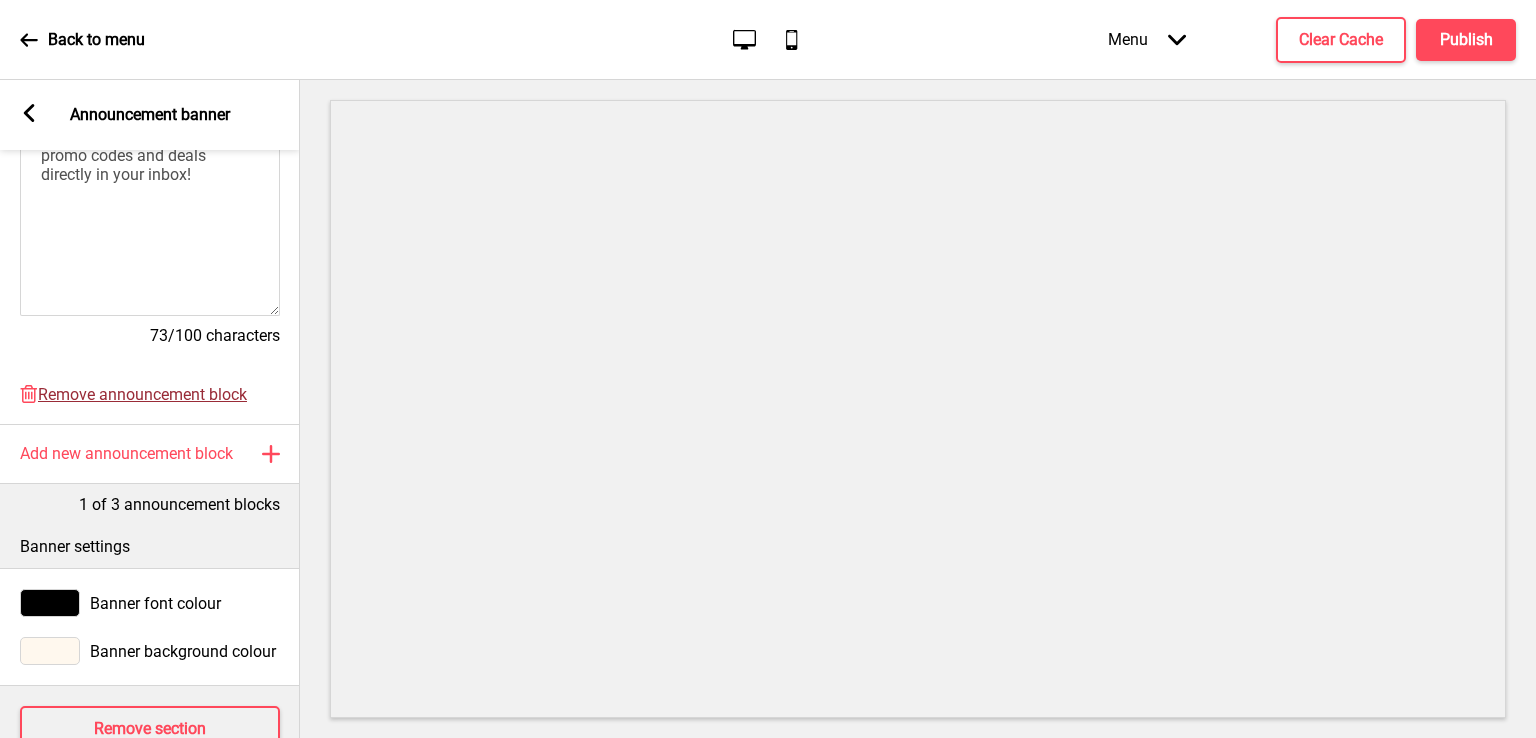 scroll, scrollTop: 0, scrollLeft: 0, axis: both 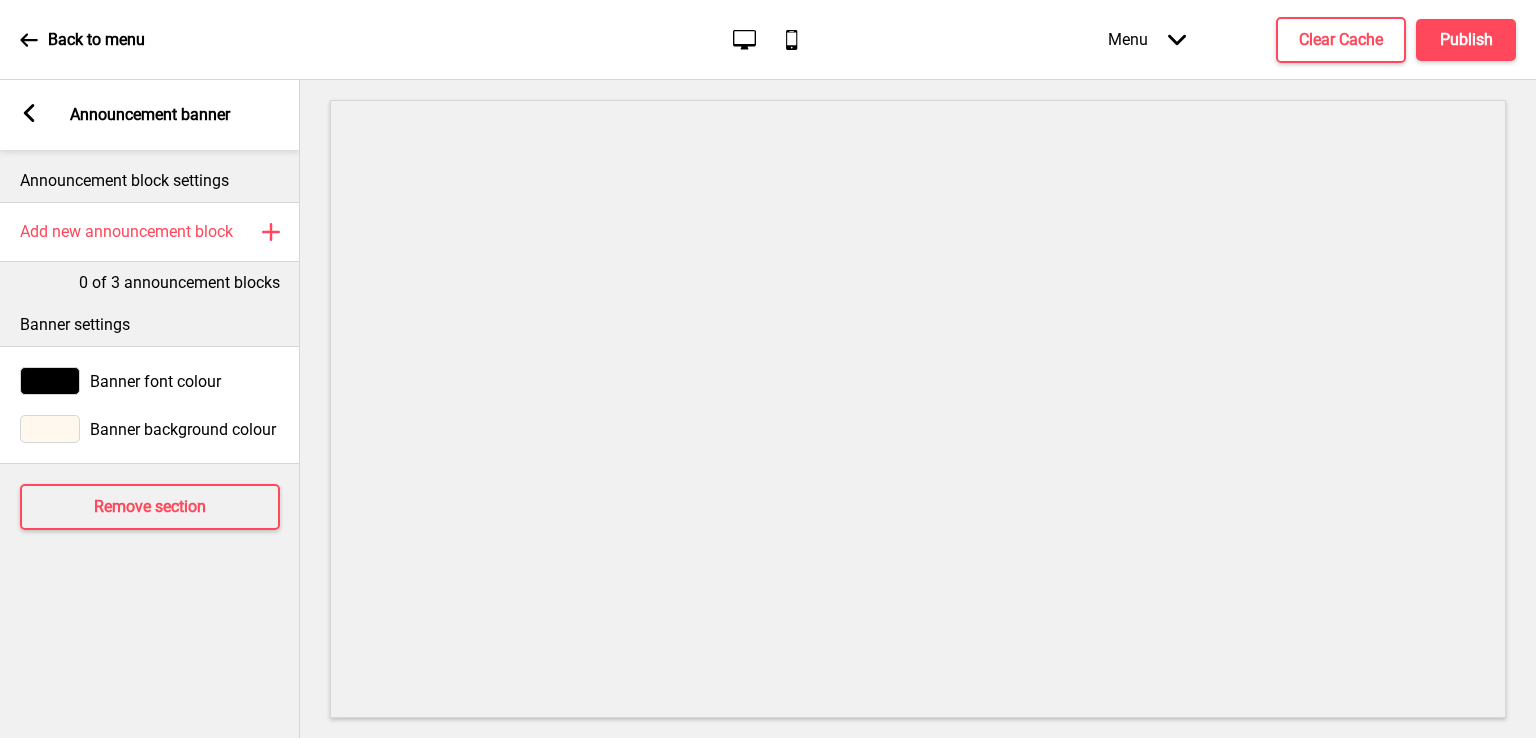 click on "Arrow left Announcement banner" at bounding box center [150, 115] 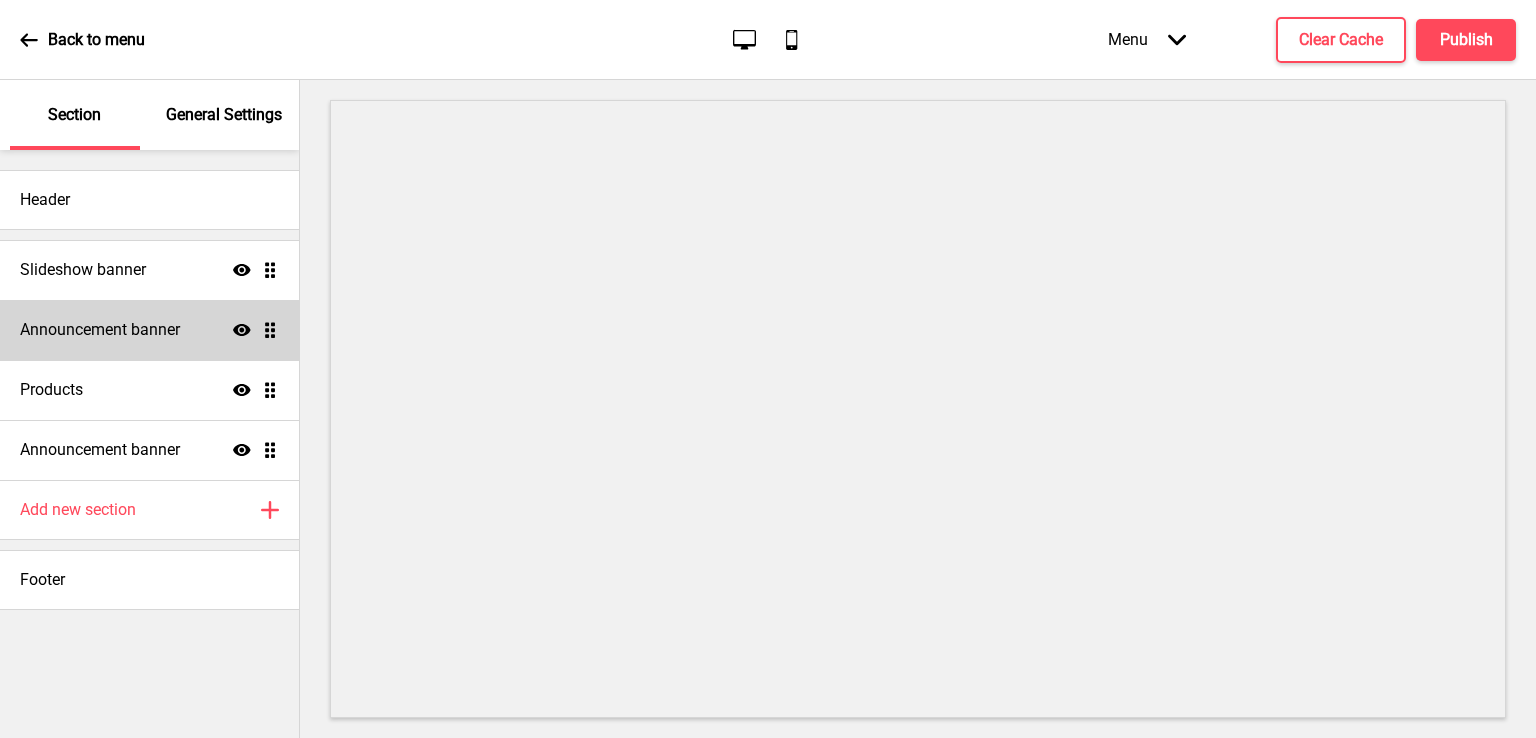 click 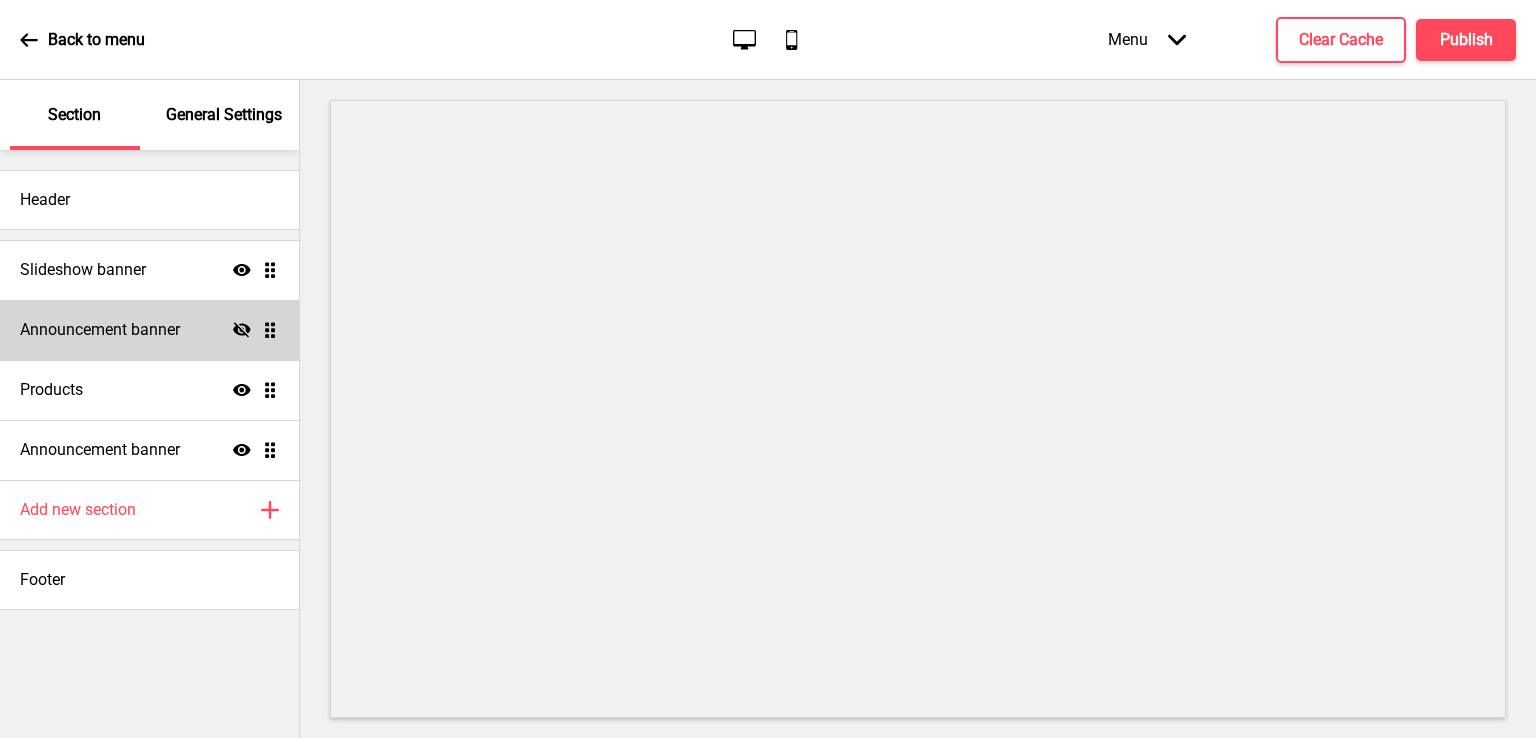 click on "Hide" 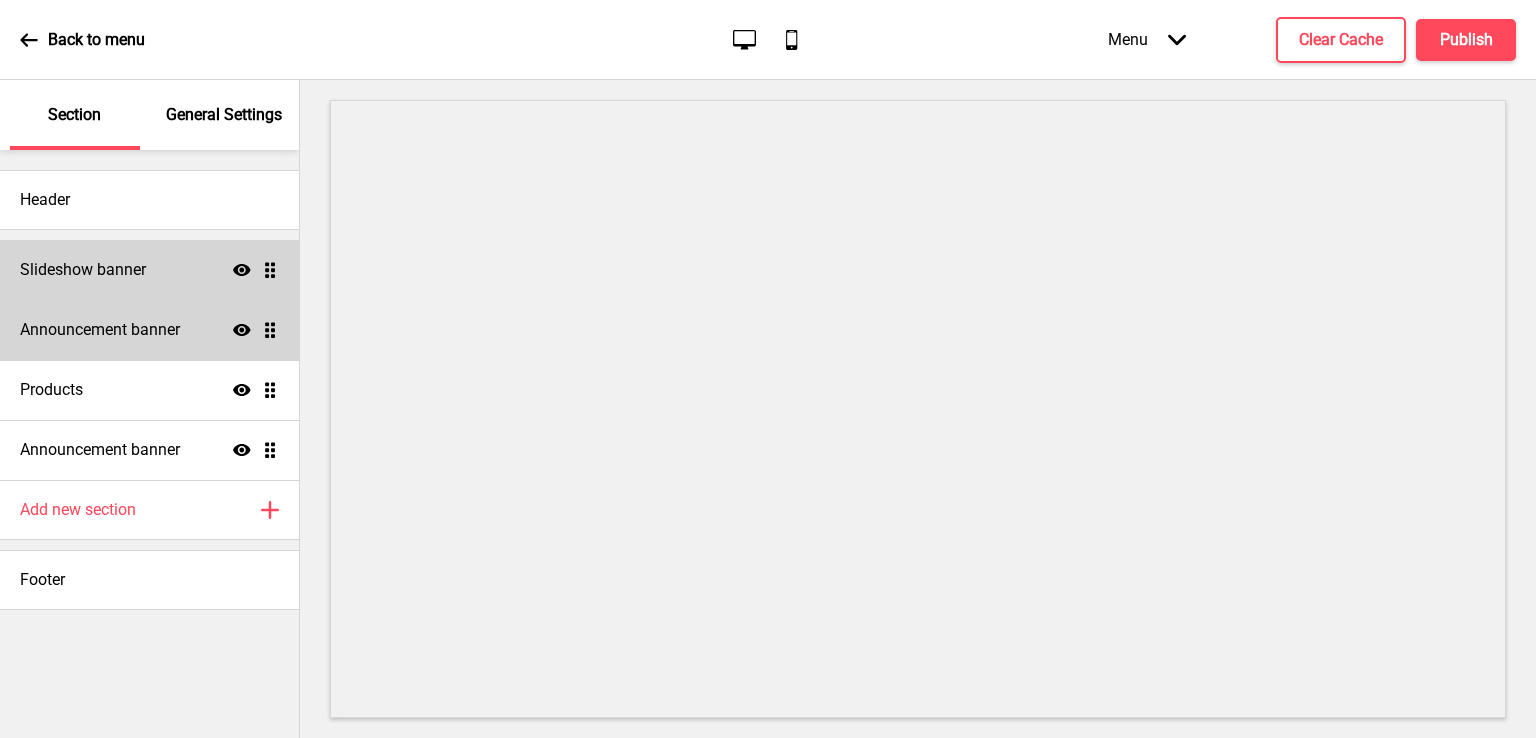 click 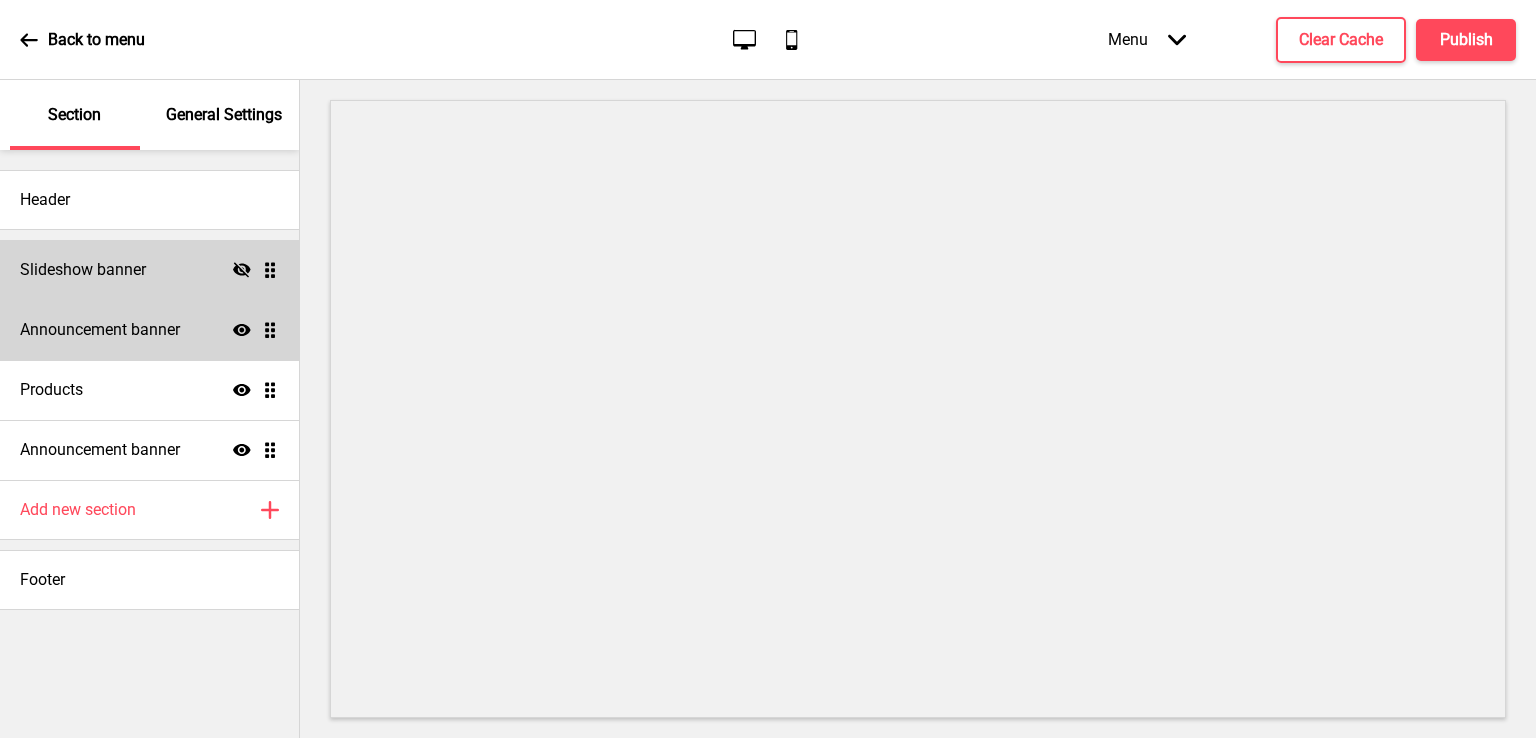 click 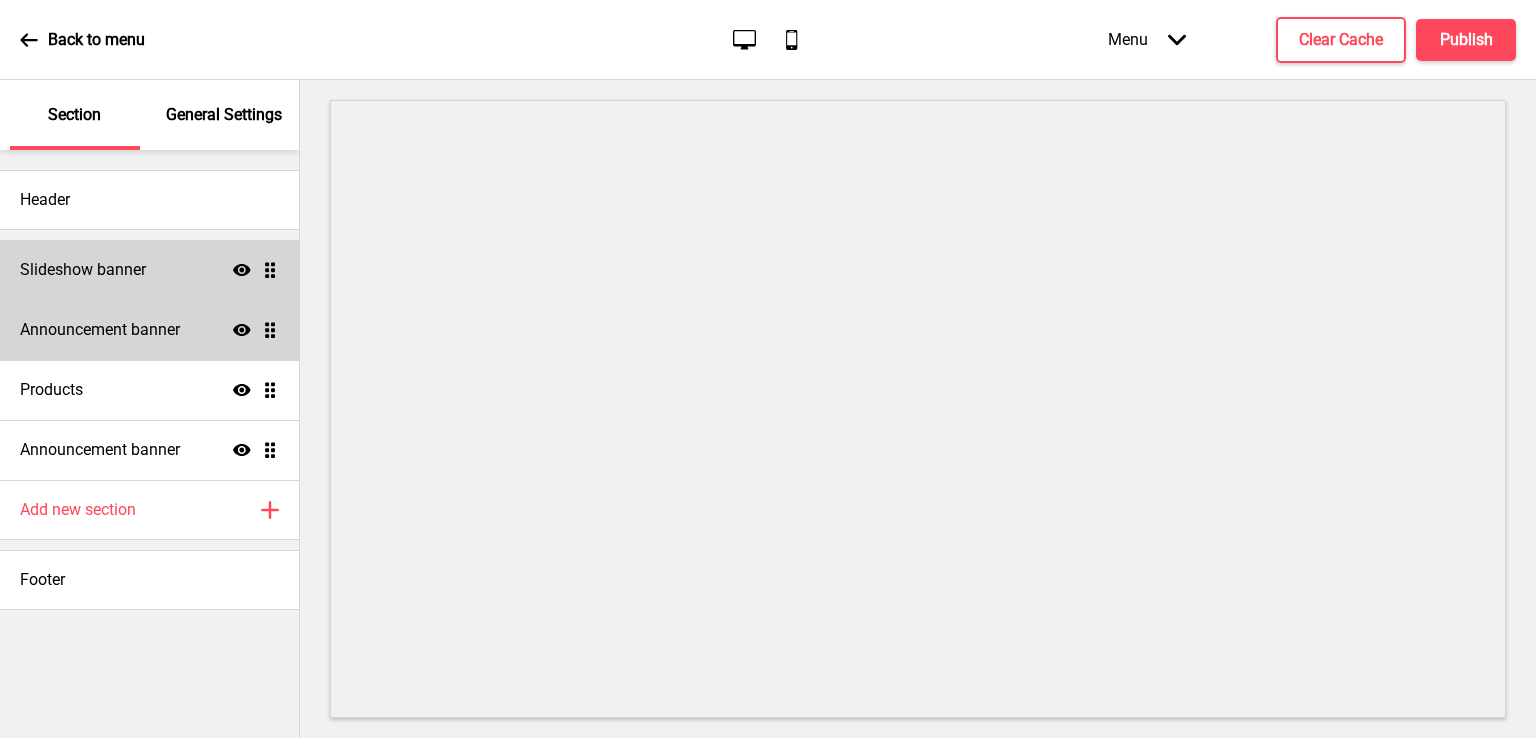 click 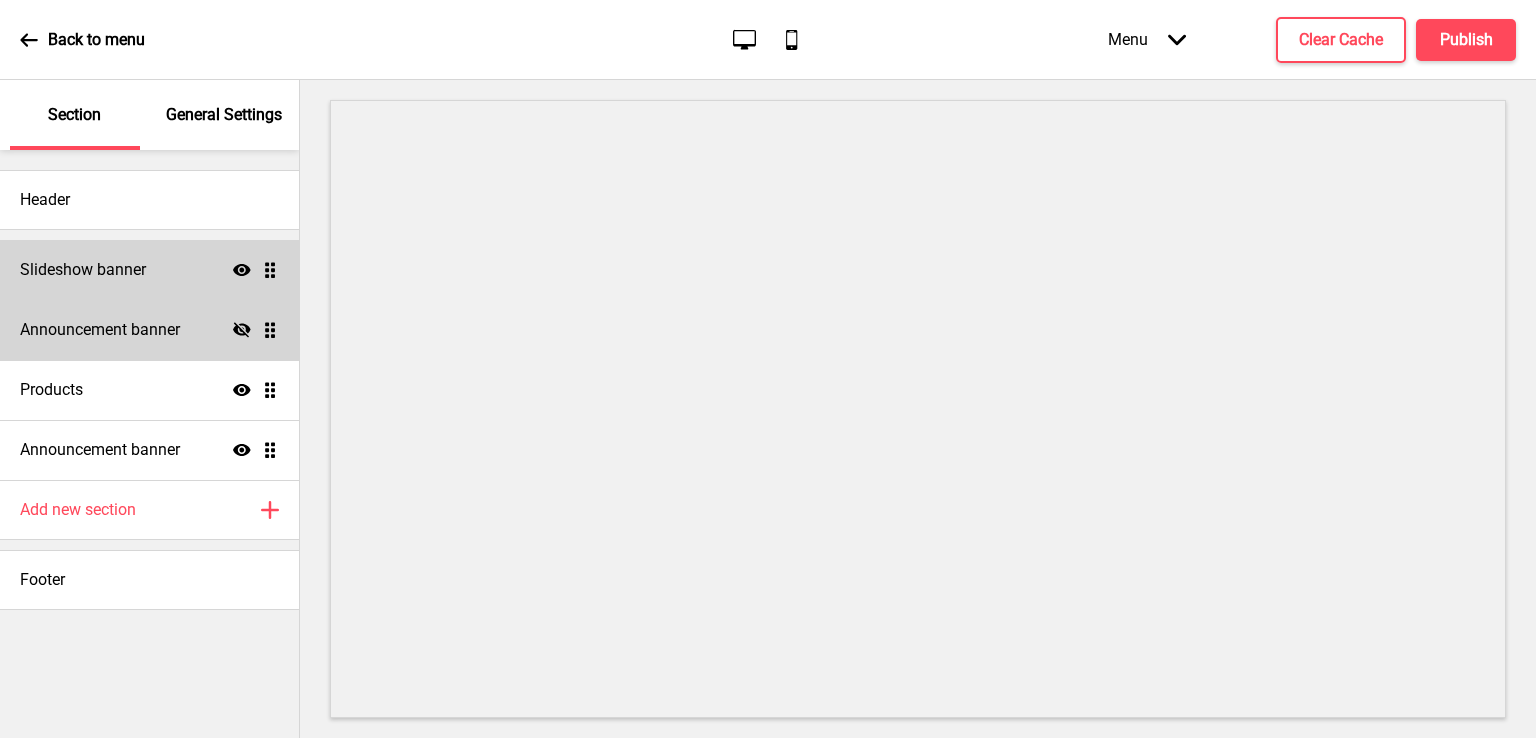 click 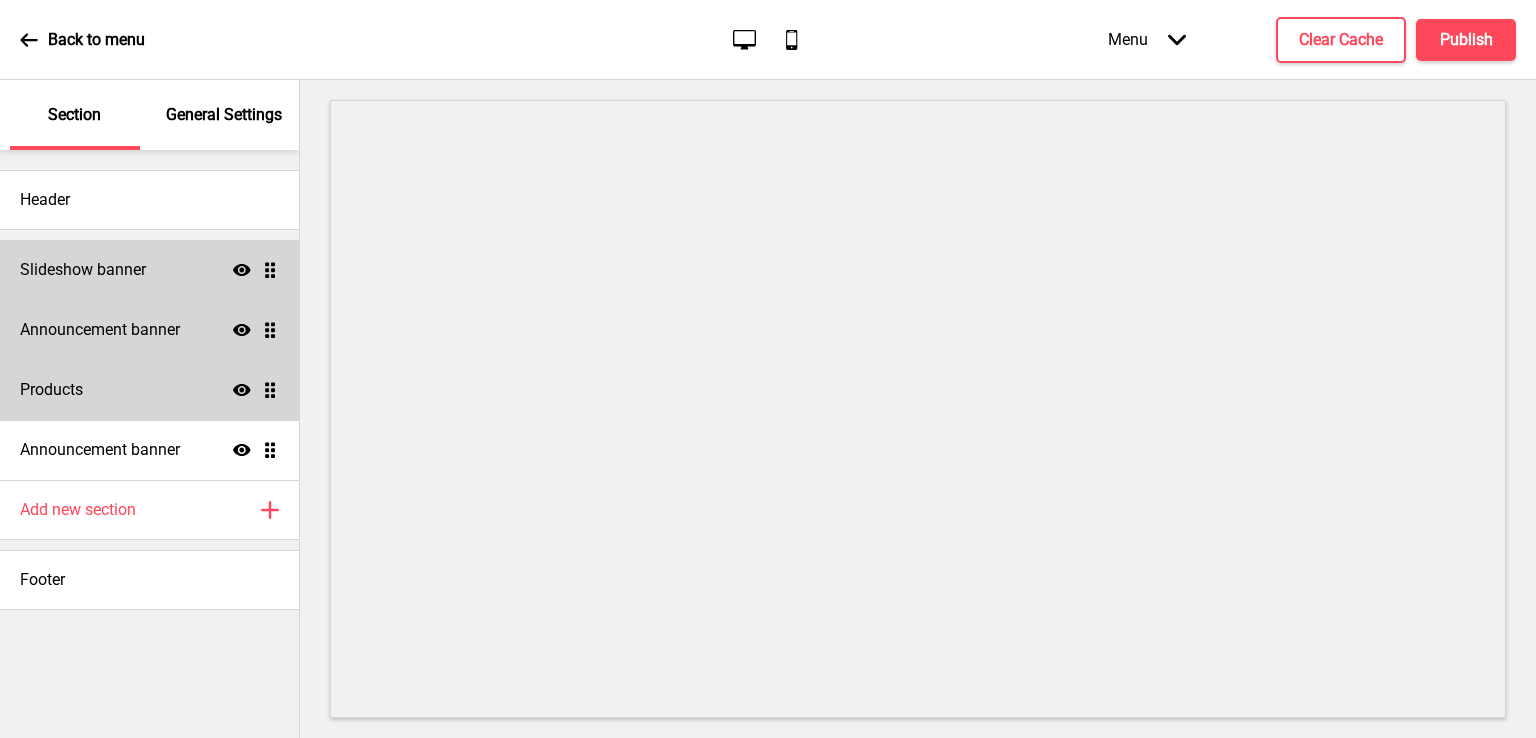 click on "Products Show Drag" at bounding box center [149, 390] 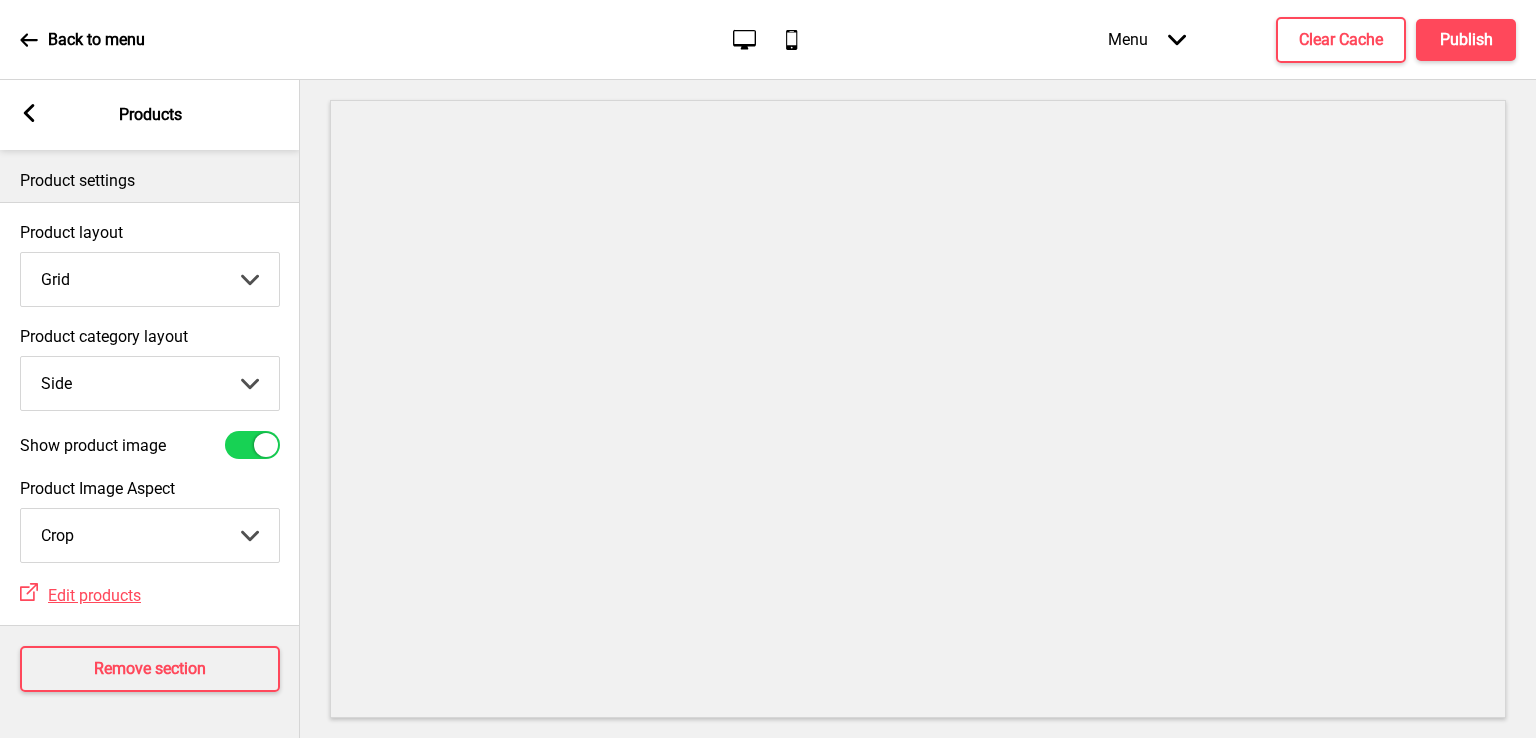 scroll, scrollTop: 0, scrollLeft: 0, axis: both 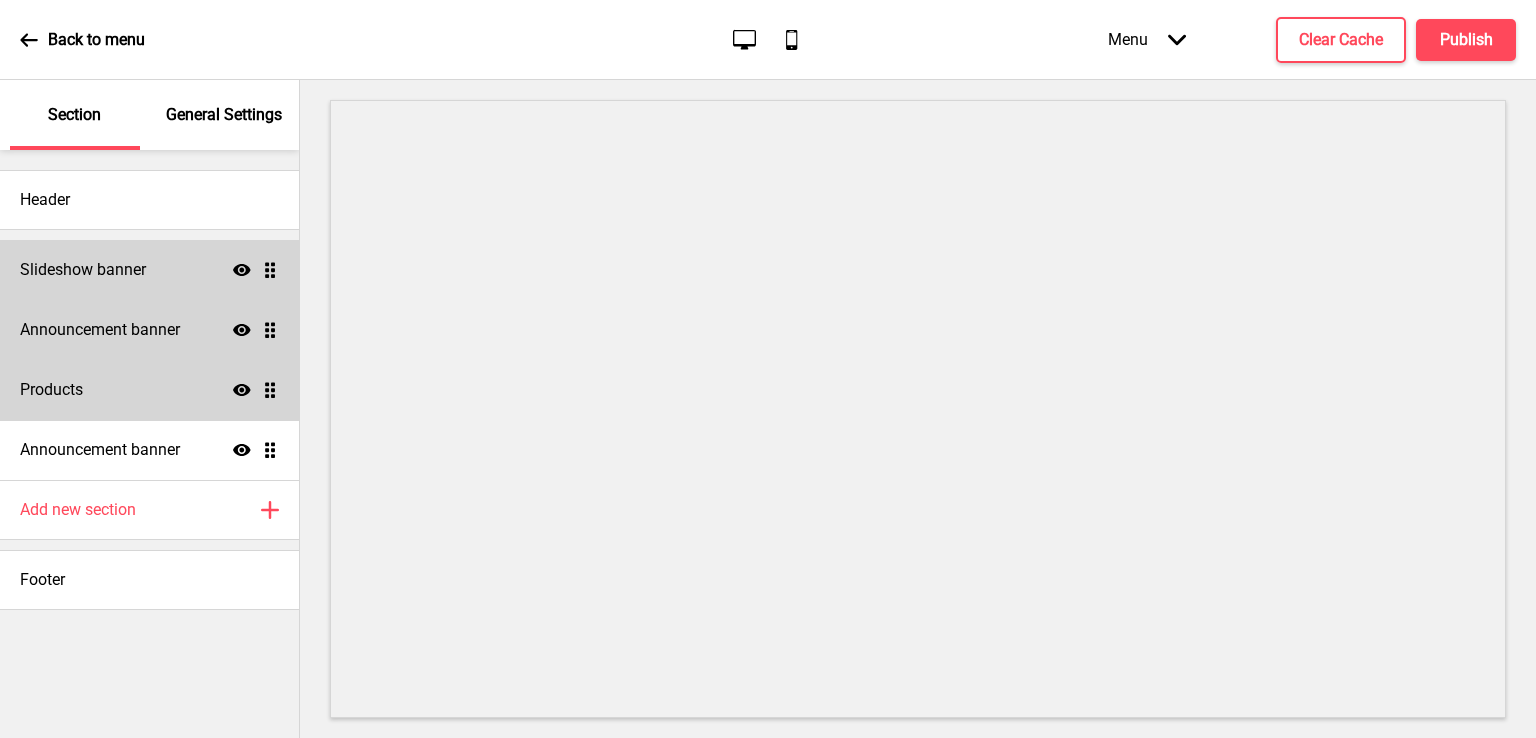 click 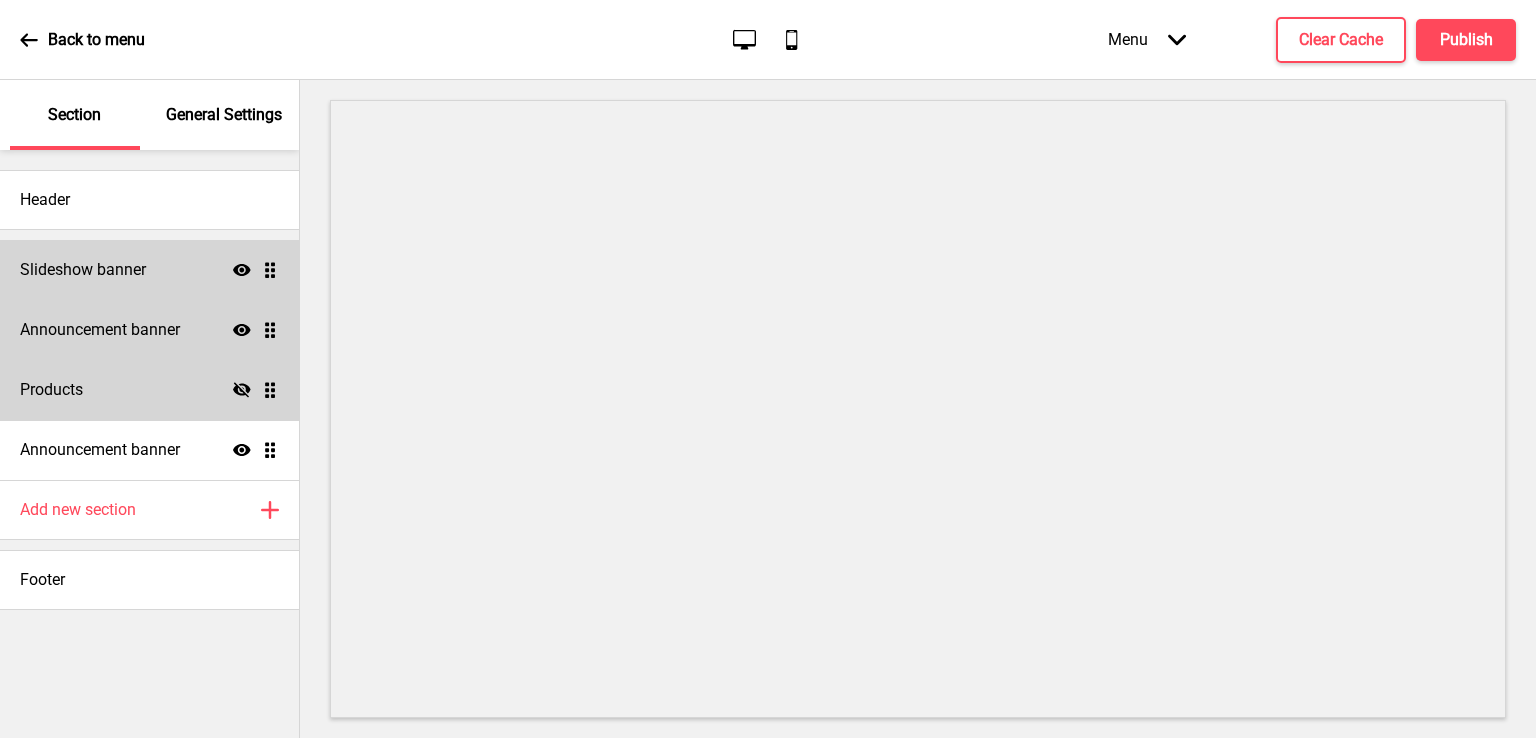 click 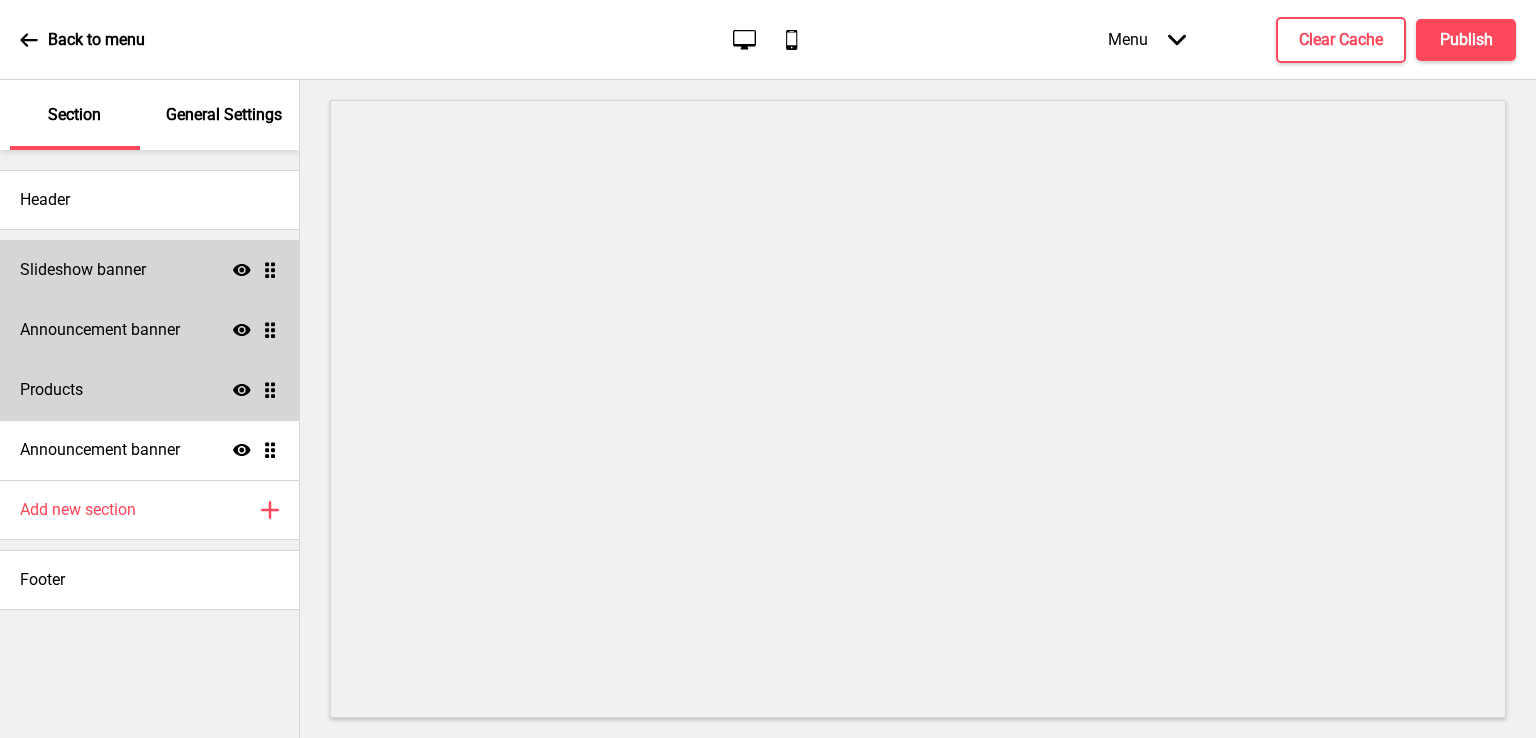 click on "Announcement banner Show Drag" at bounding box center [149, 330] 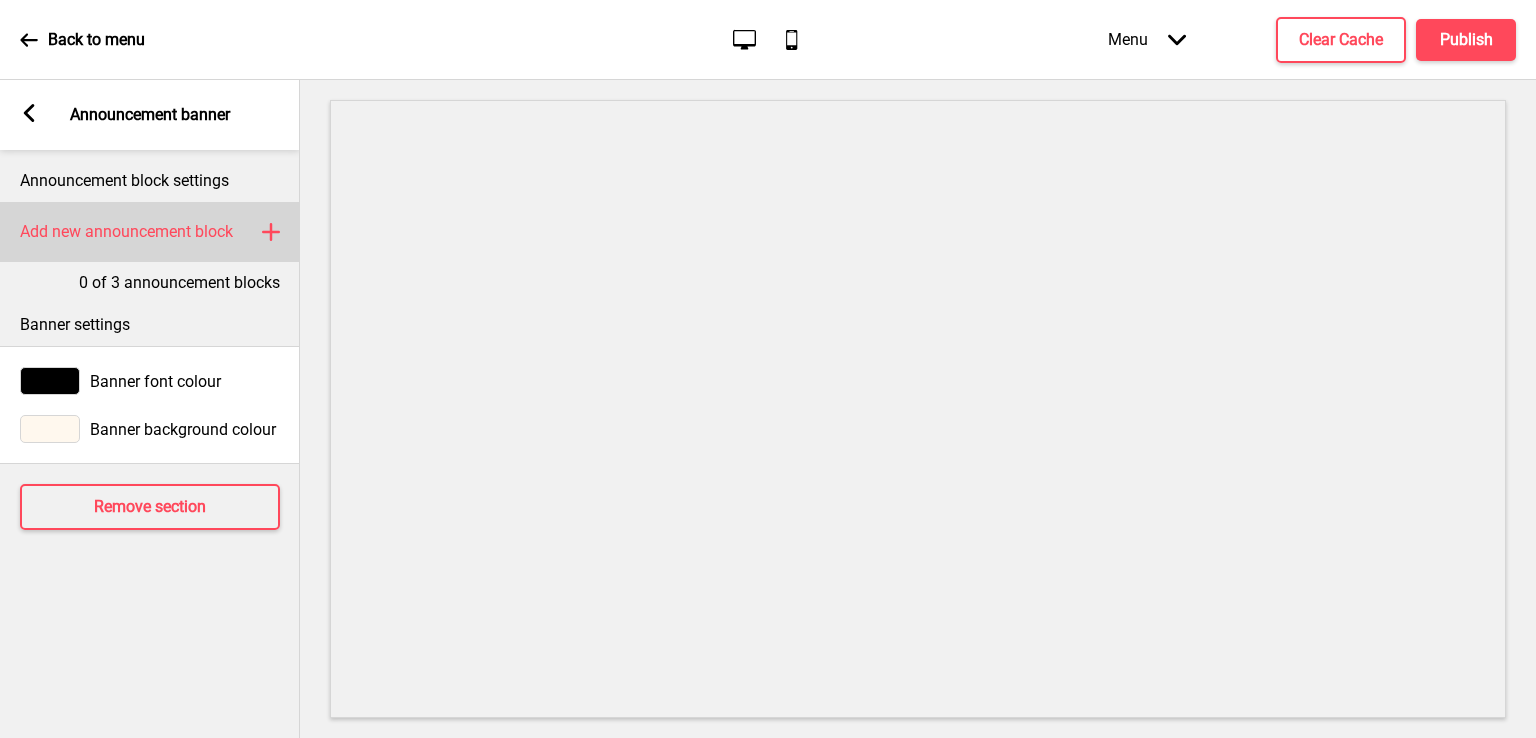 click 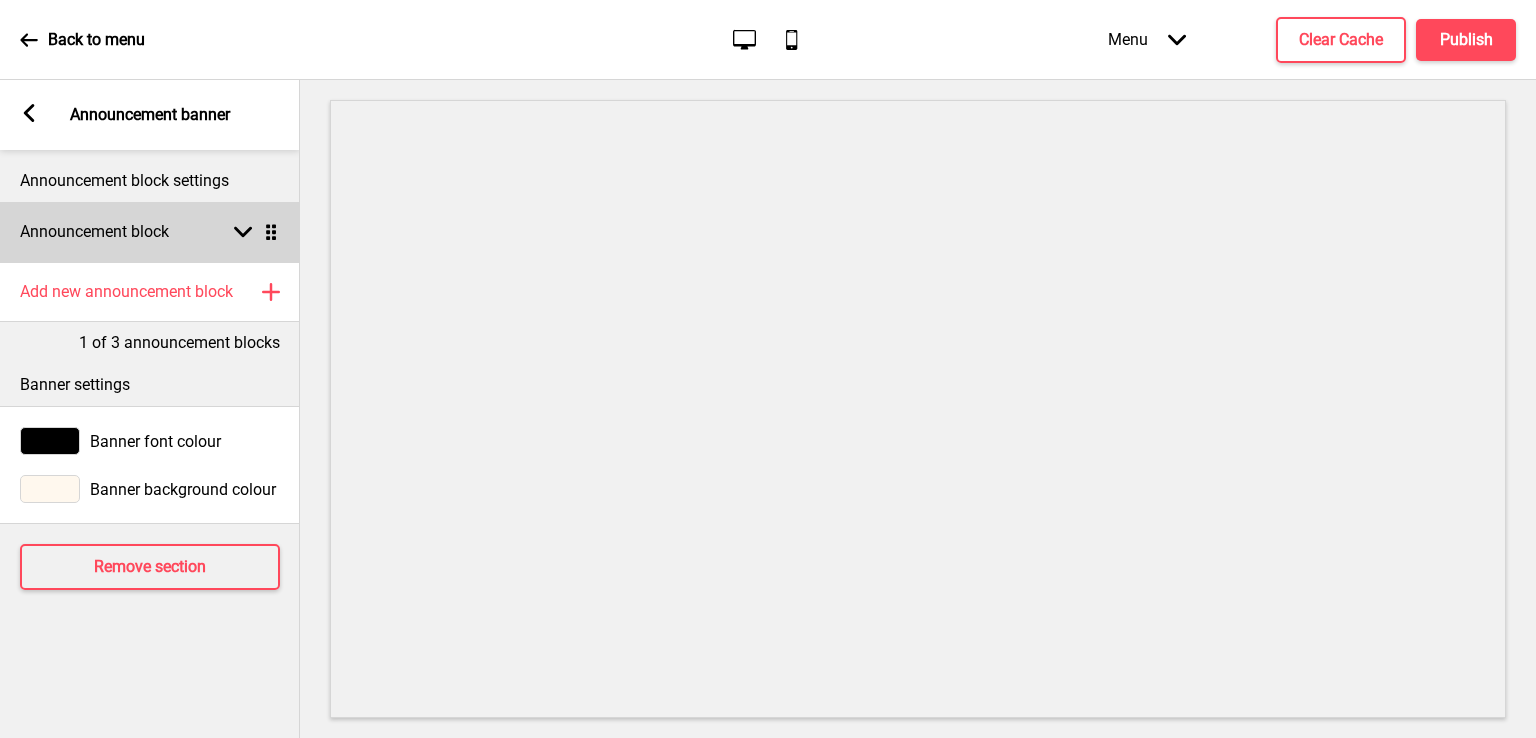 click on "Announcement block" at bounding box center (94, 232) 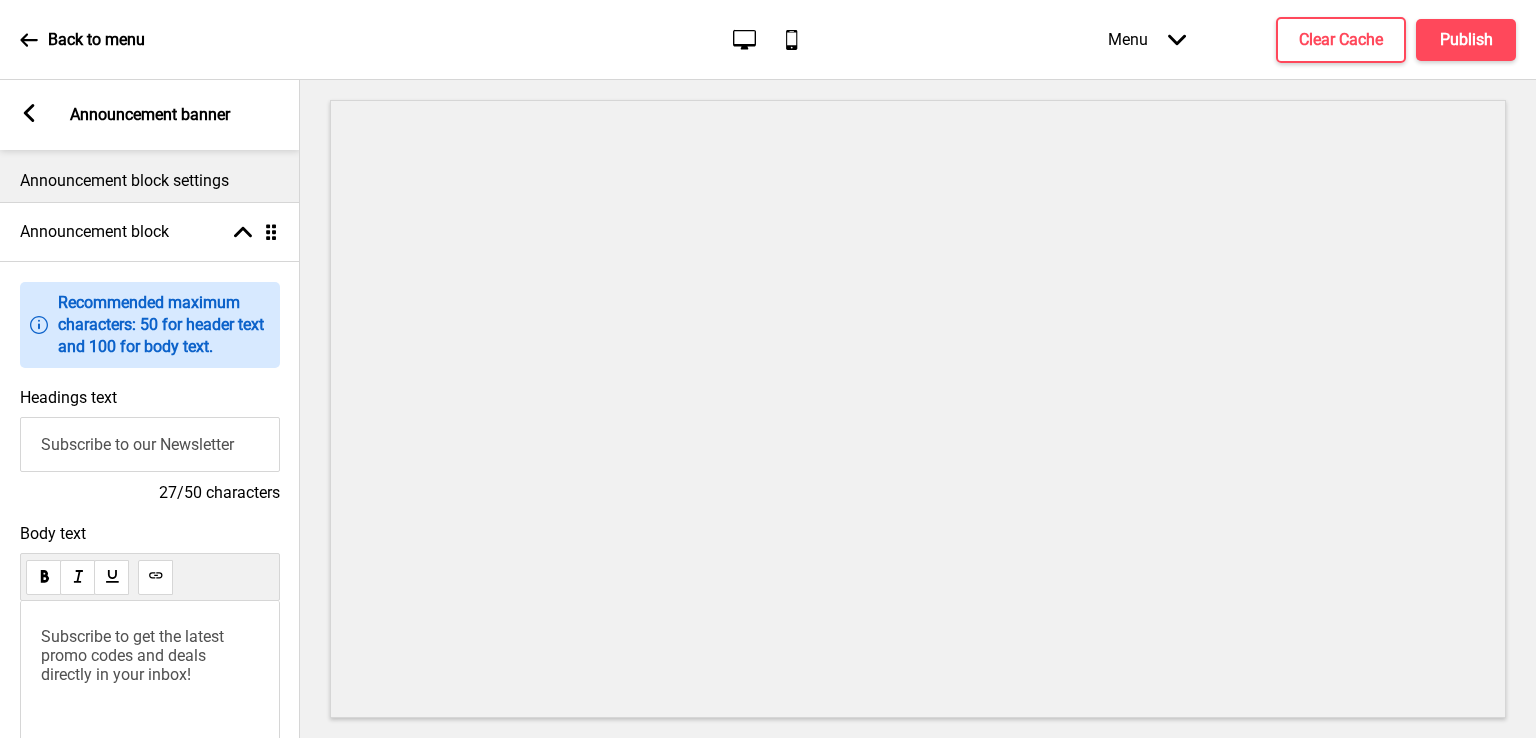 click on "Subscribe to get the latest promo codes and deals directly in your inbox!" at bounding box center (134, 655) 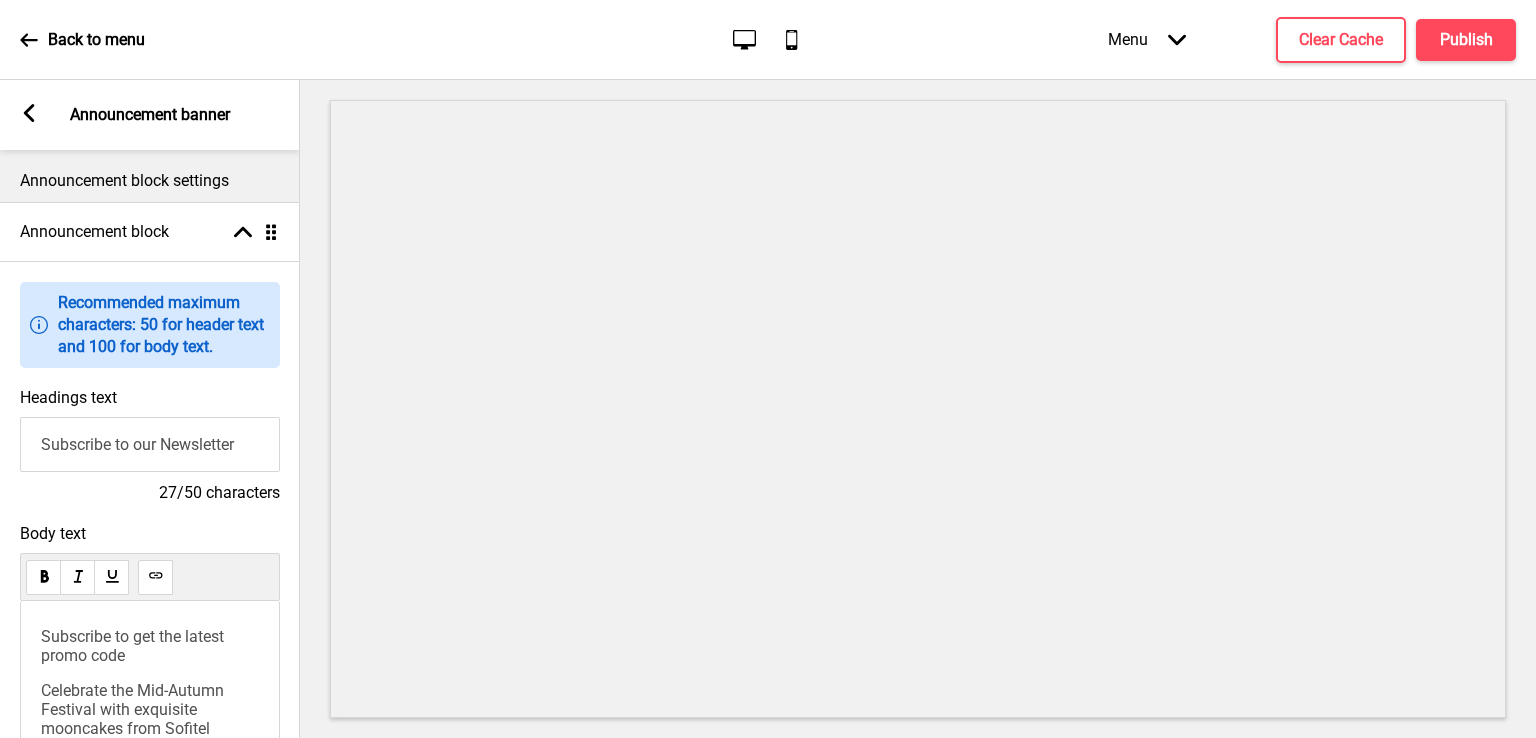 scroll, scrollTop: 521, scrollLeft: 0, axis: vertical 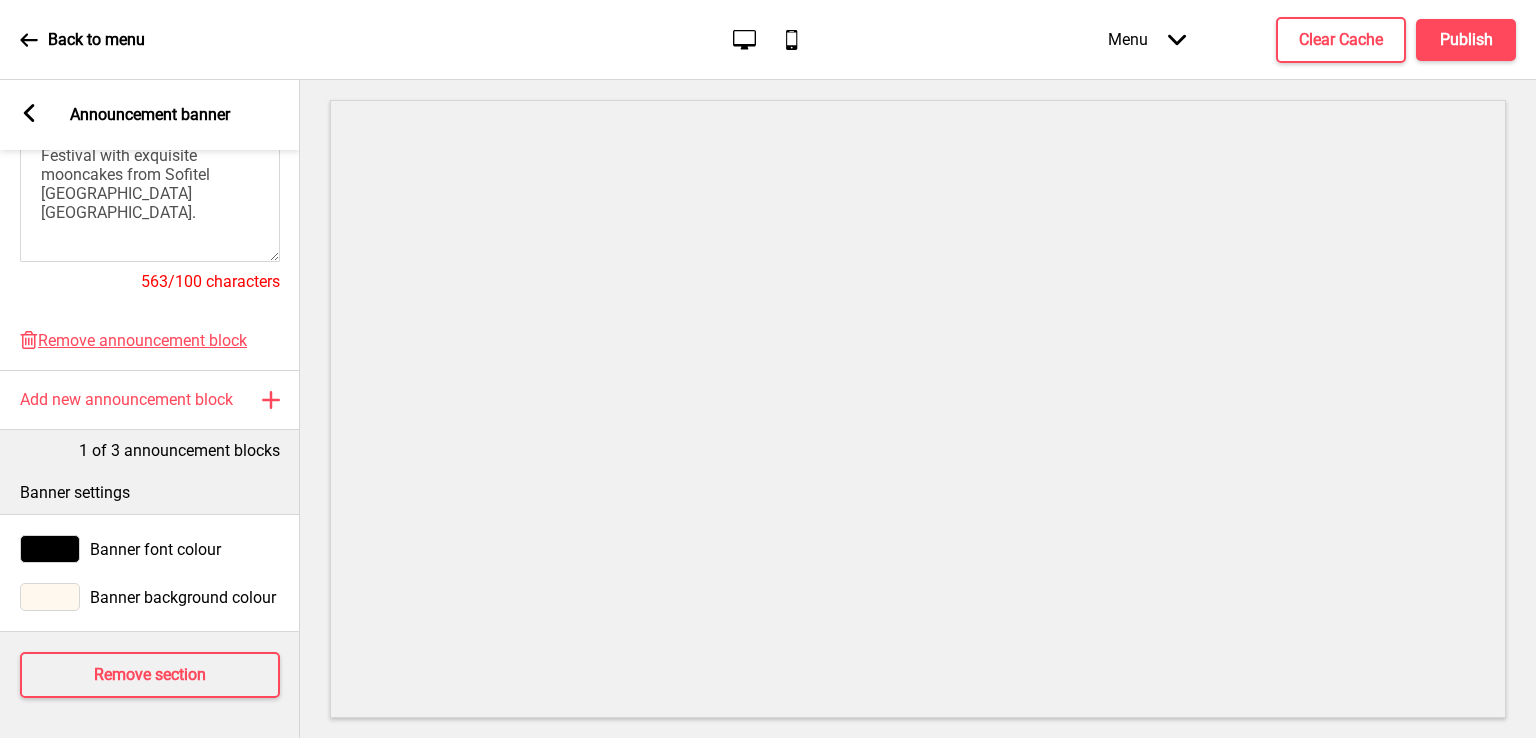 click on "1 of 3 announcement blocks" at bounding box center (179, 451) 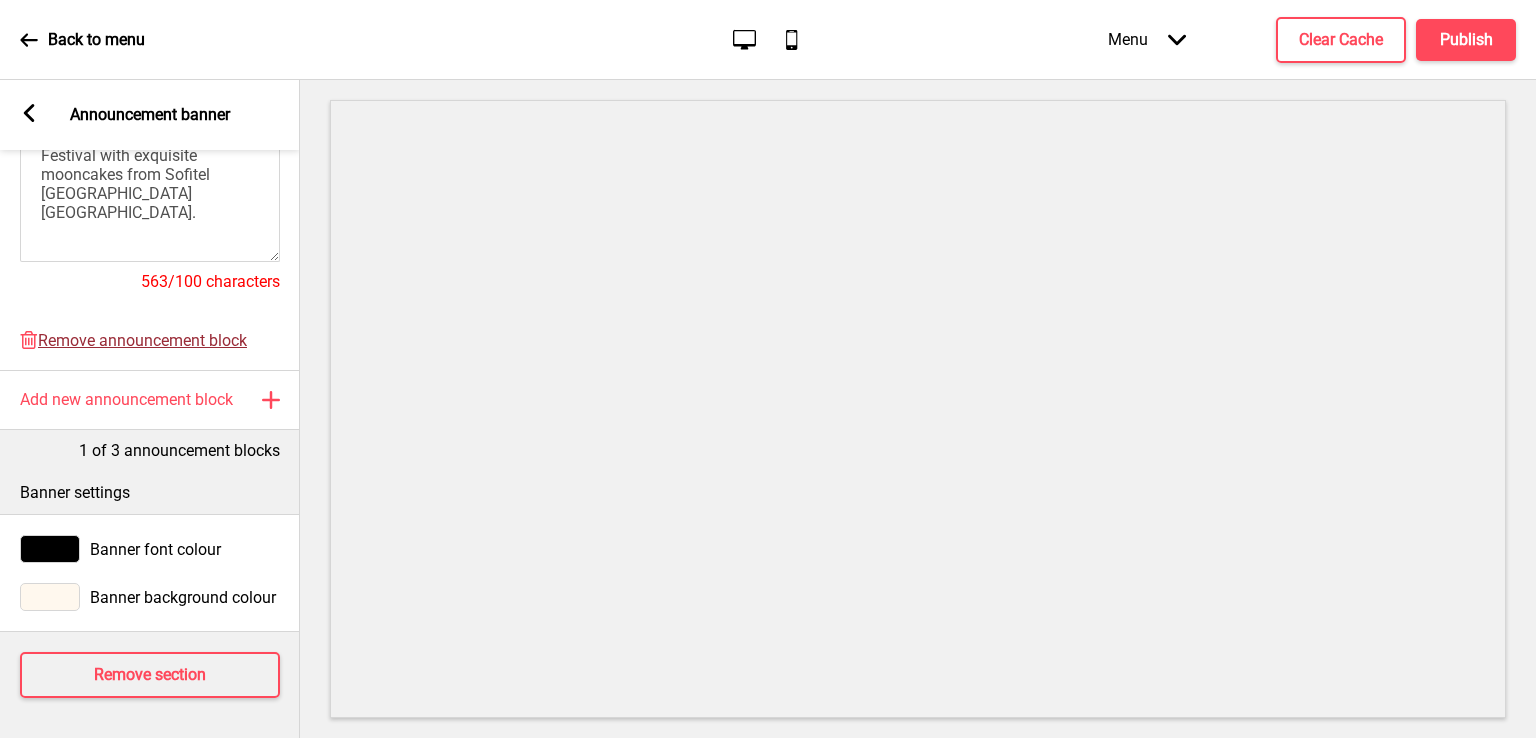 click on "Remove announcement block" at bounding box center [142, 340] 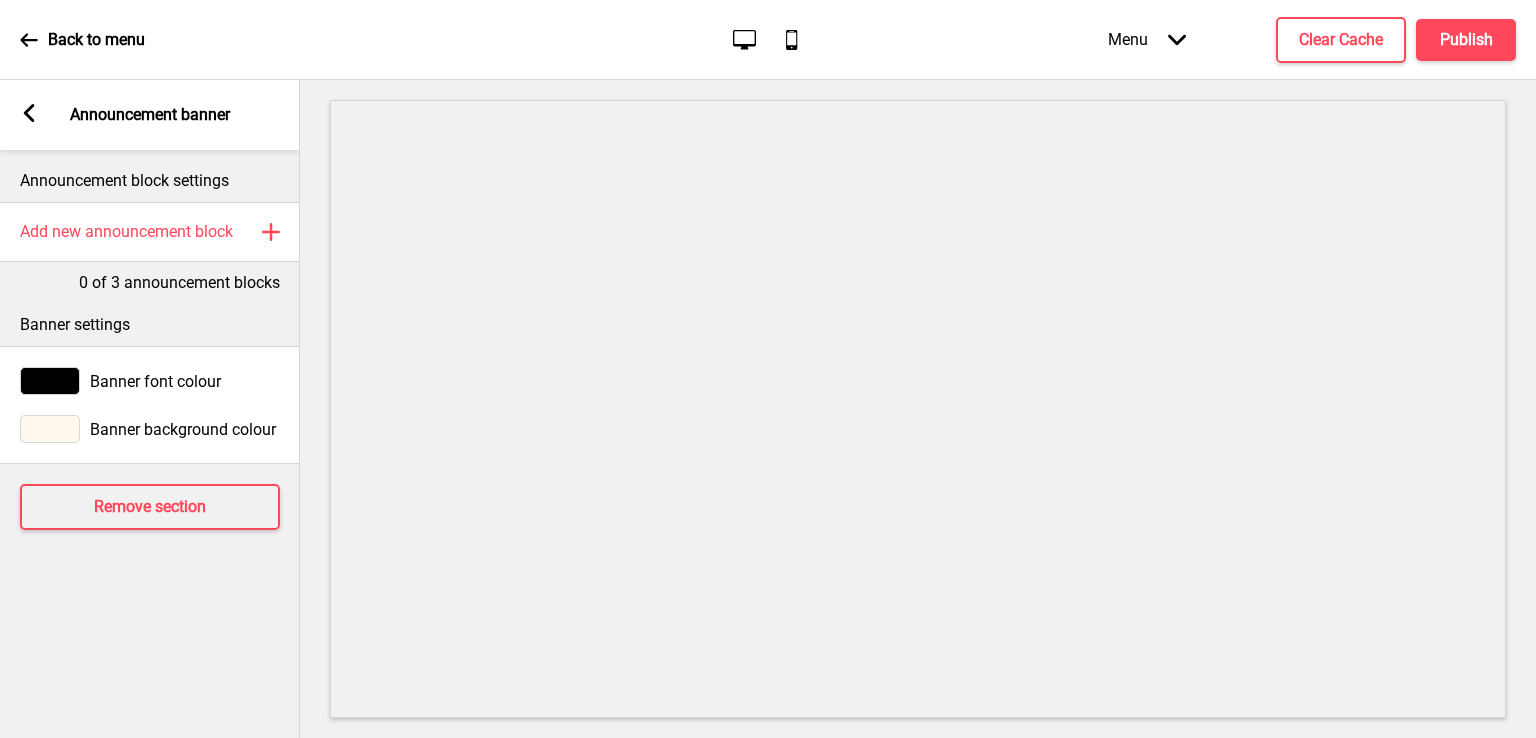 scroll, scrollTop: 0, scrollLeft: 0, axis: both 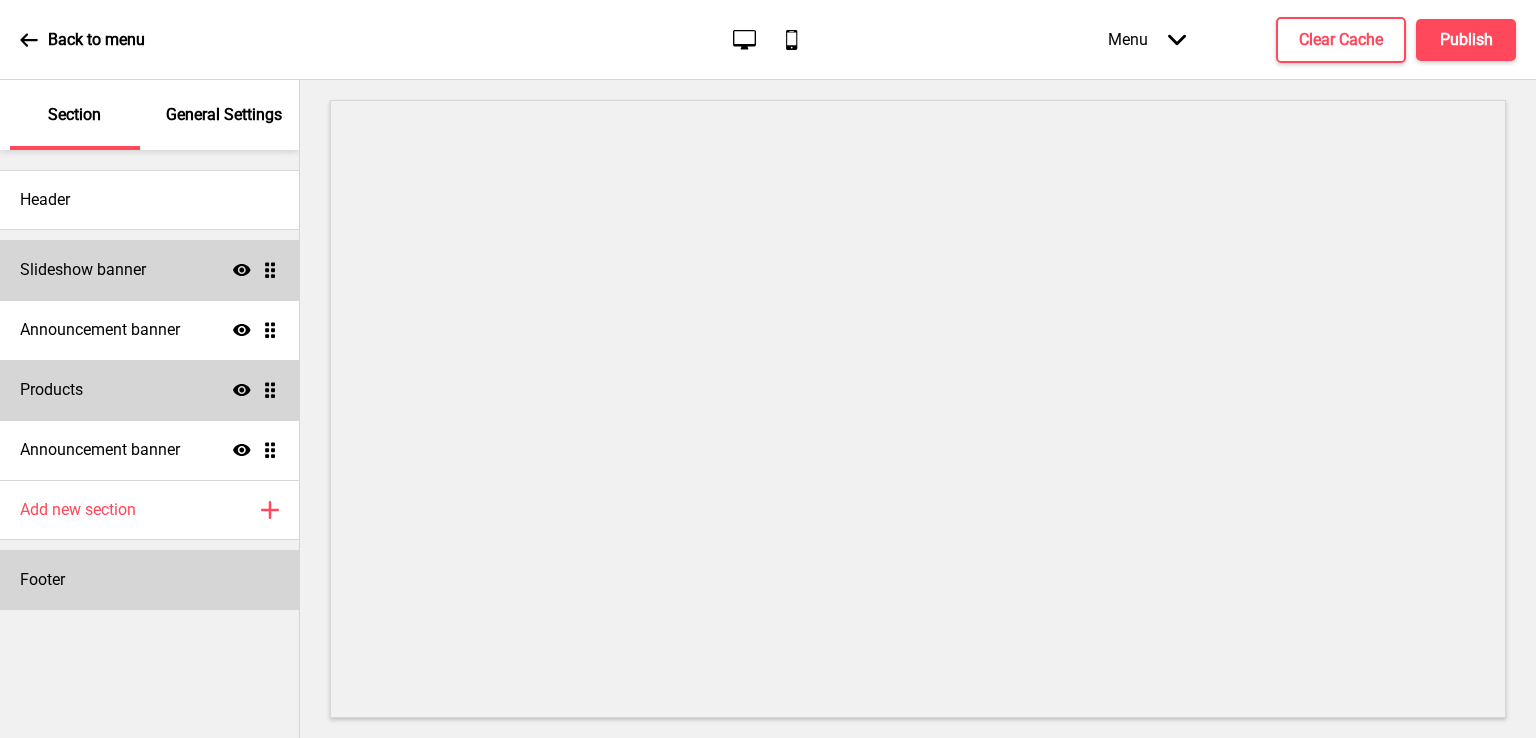 click on "Footer" at bounding box center [149, 580] 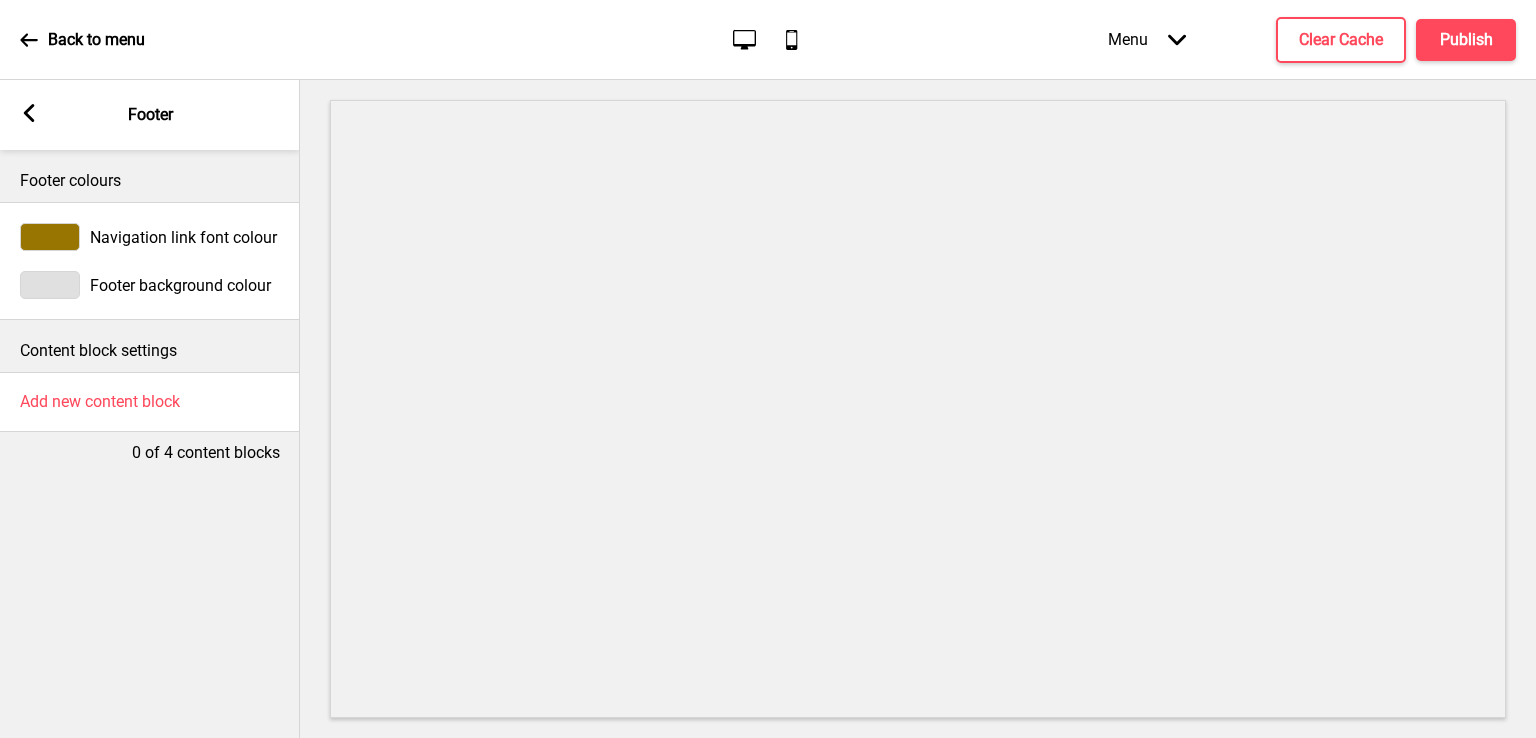click 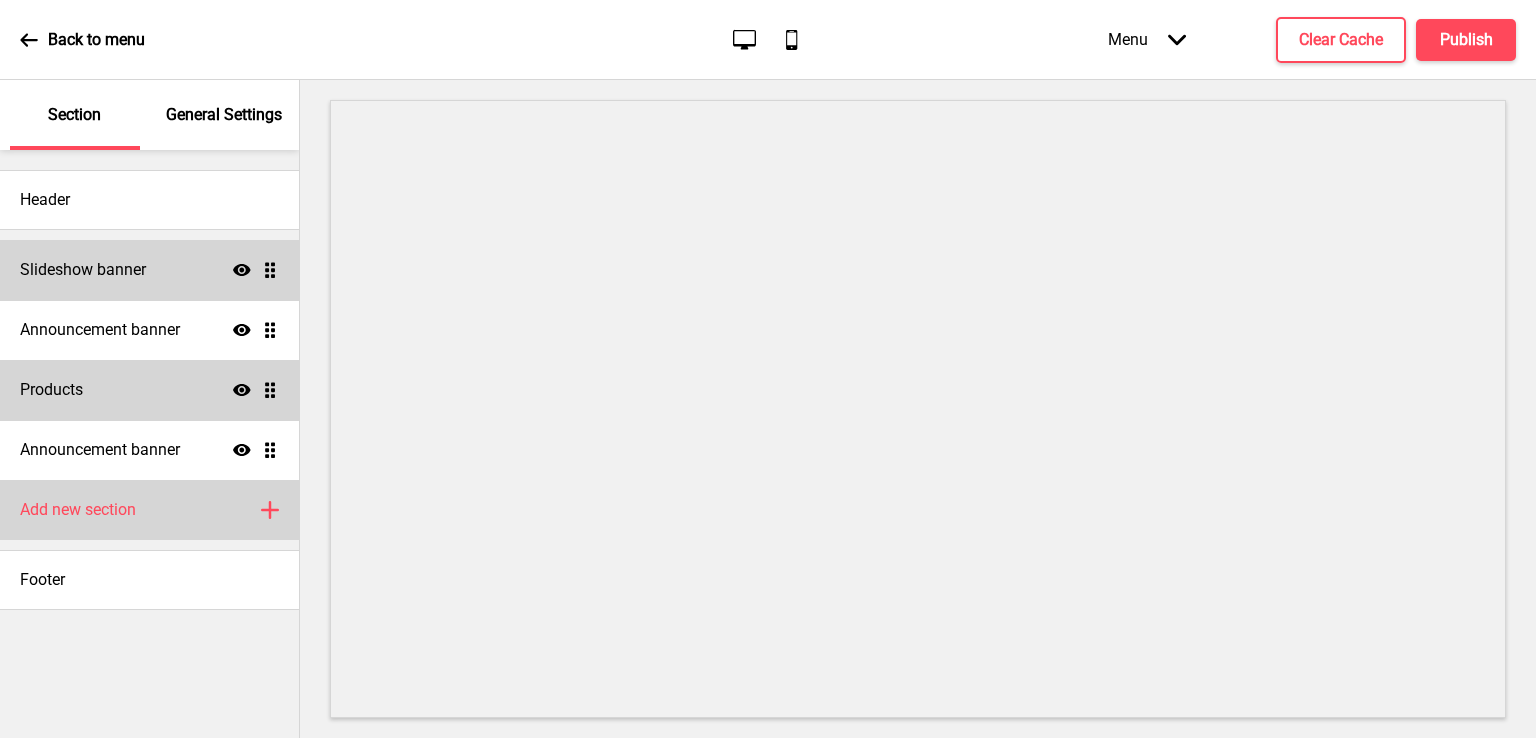 click on "Add new section" at bounding box center (78, 510) 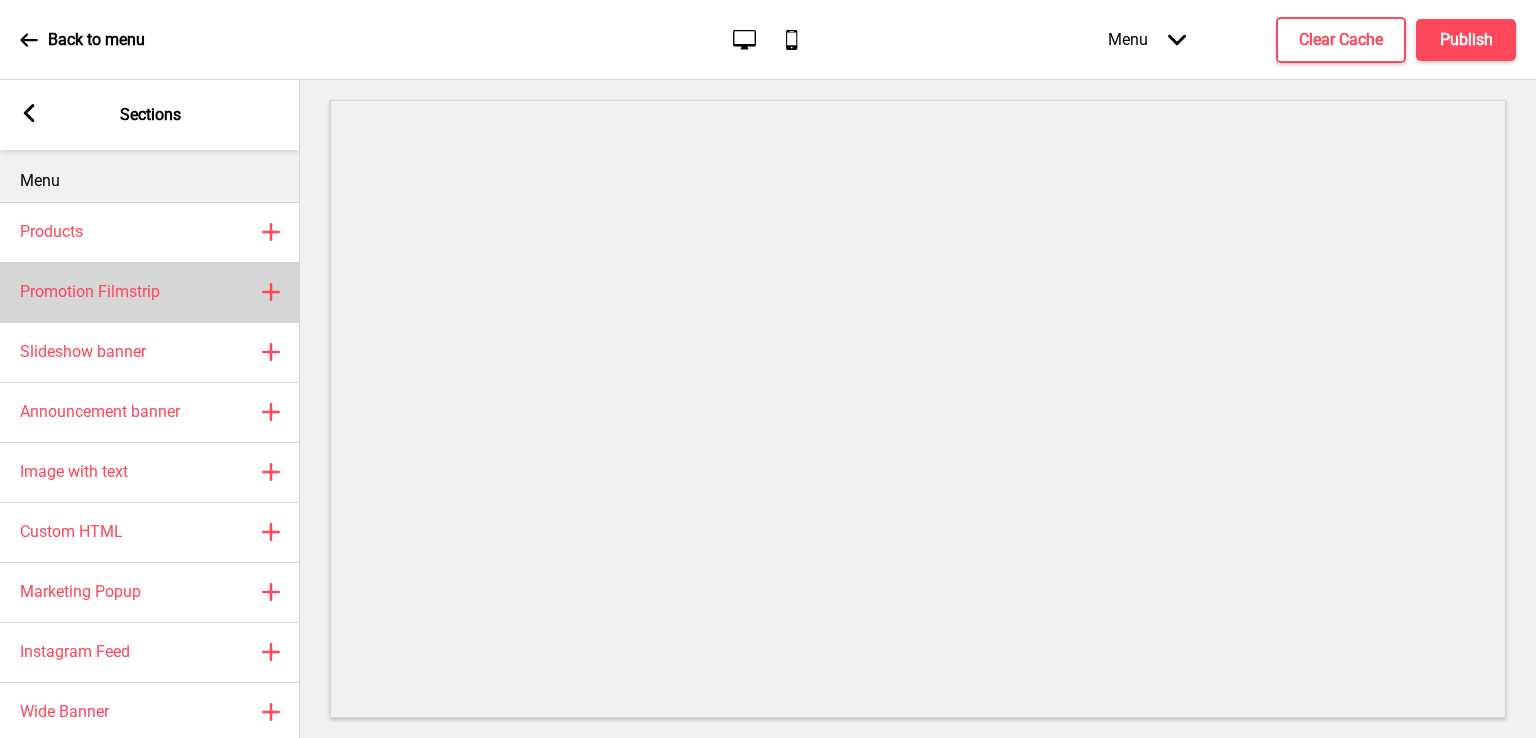 click on "Promotion Filmstrip Plus" at bounding box center [150, 292] 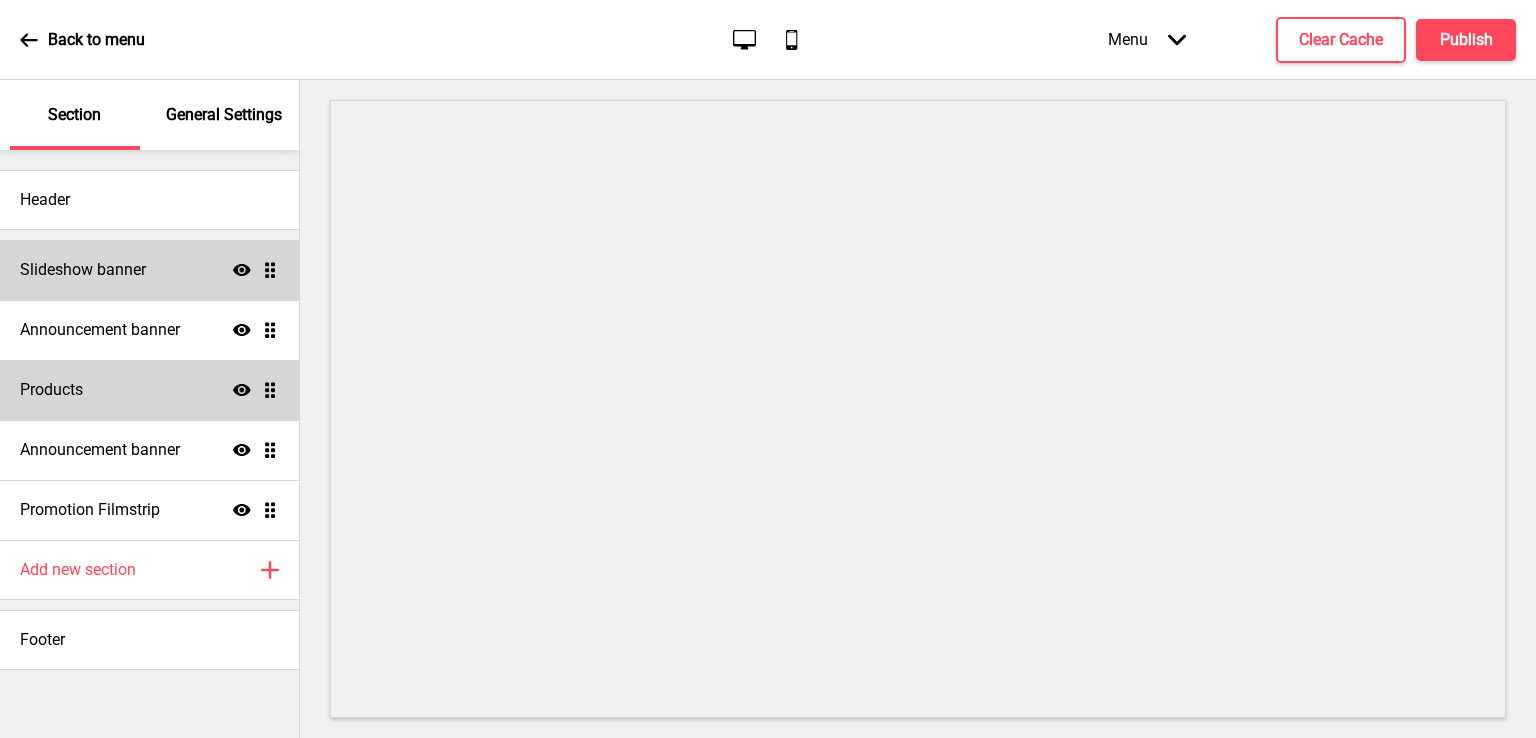 select on "center" 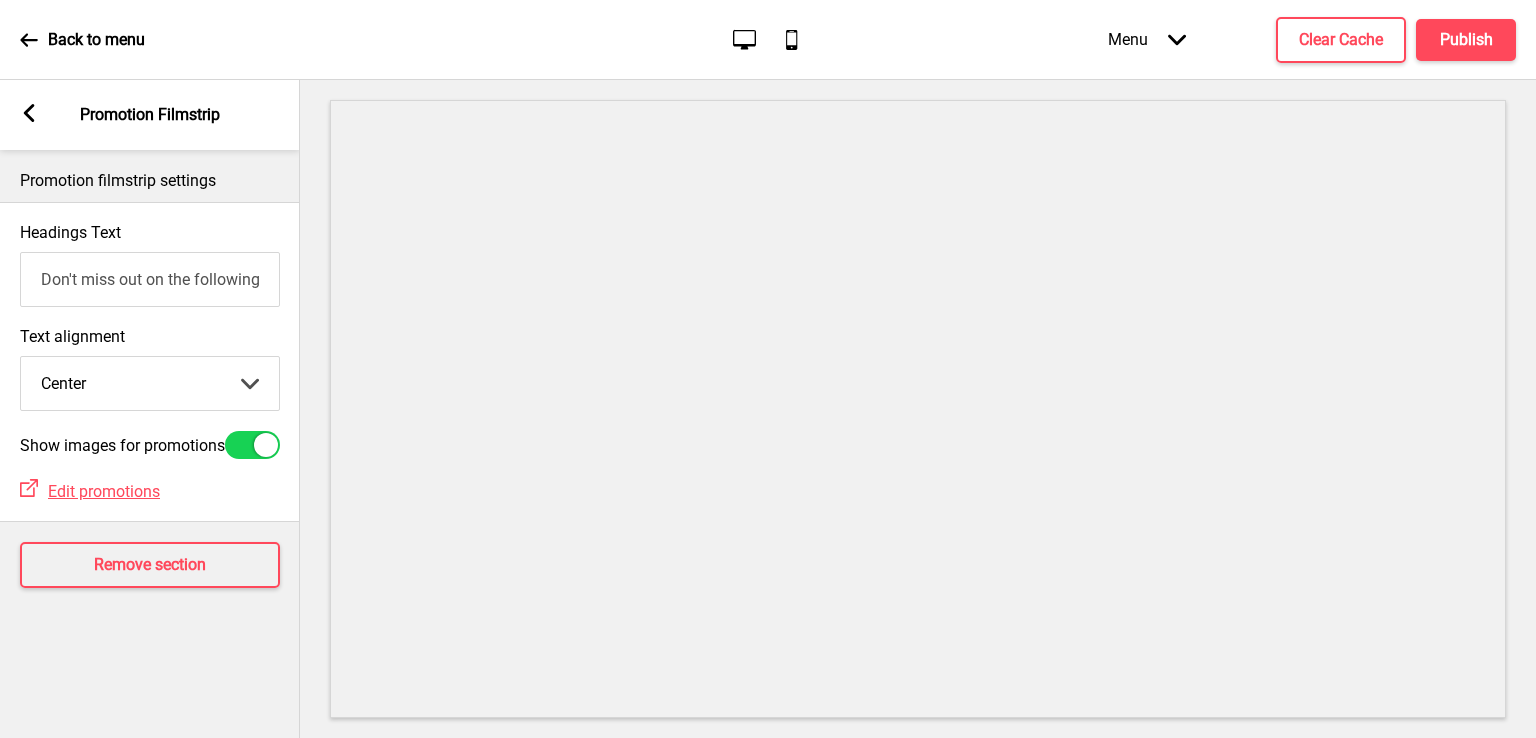 click on "Don't miss out on the following promotion(s)!" at bounding box center [150, 279] 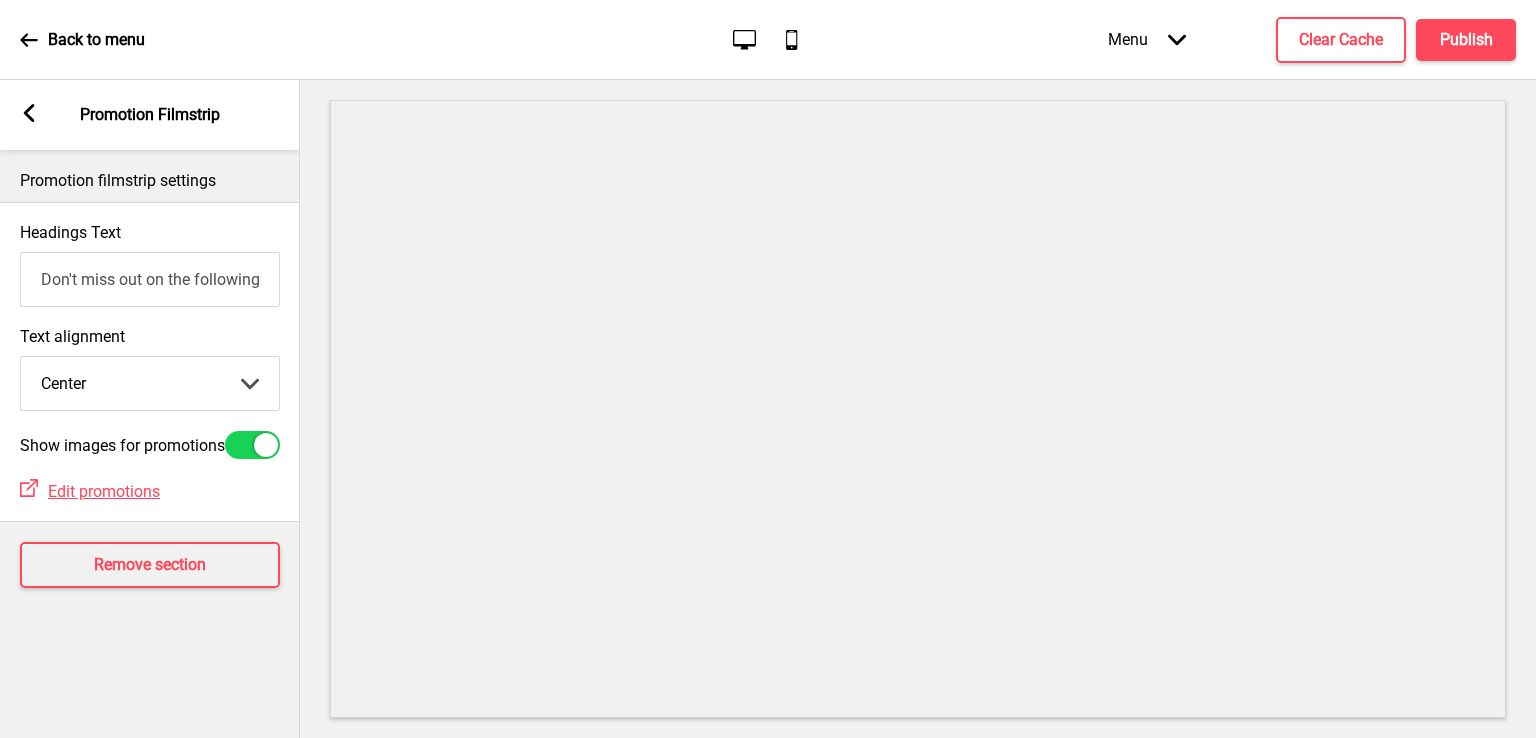 click on "Left Center Right" at bounding box center [150, 383] 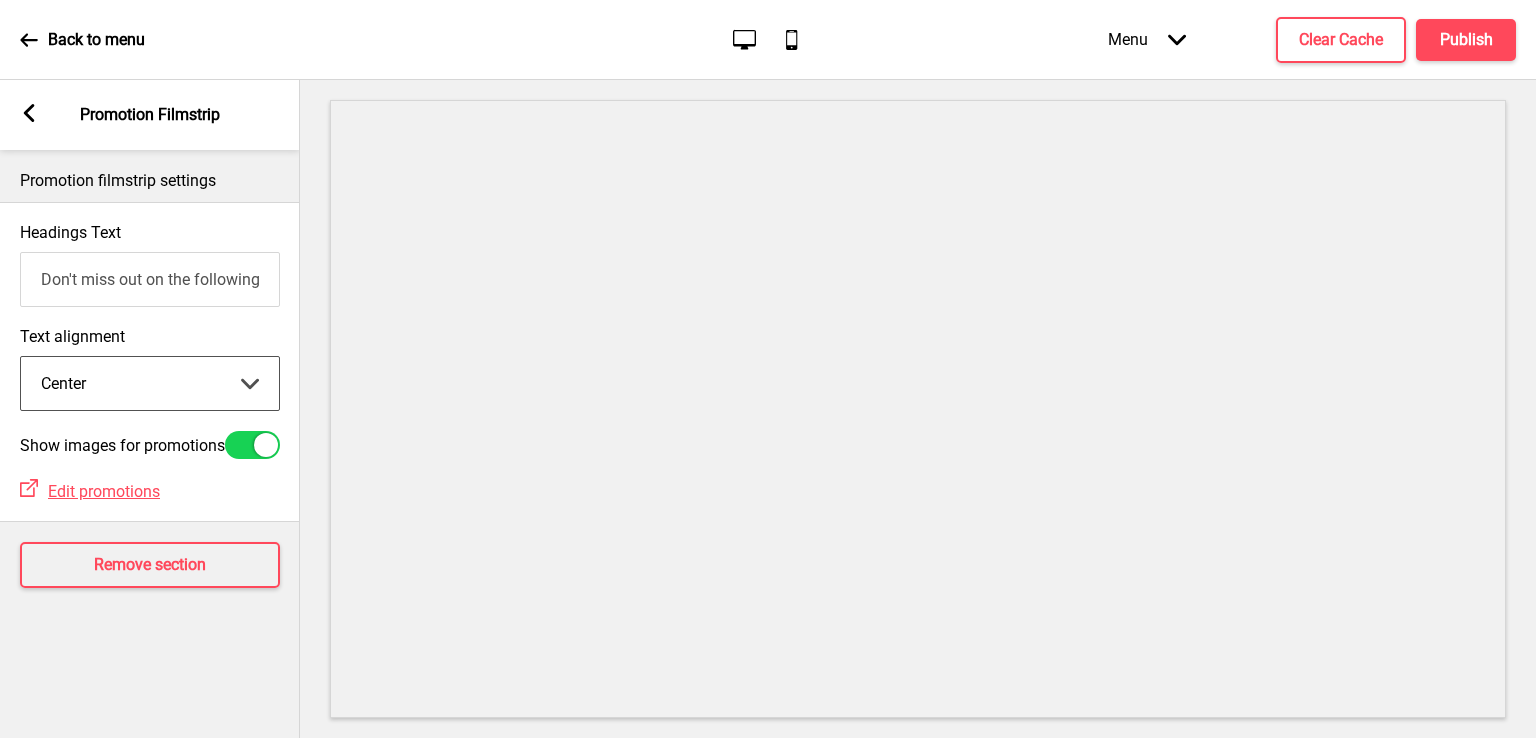click on "Left Center Right" at bounding box center [150, 383] 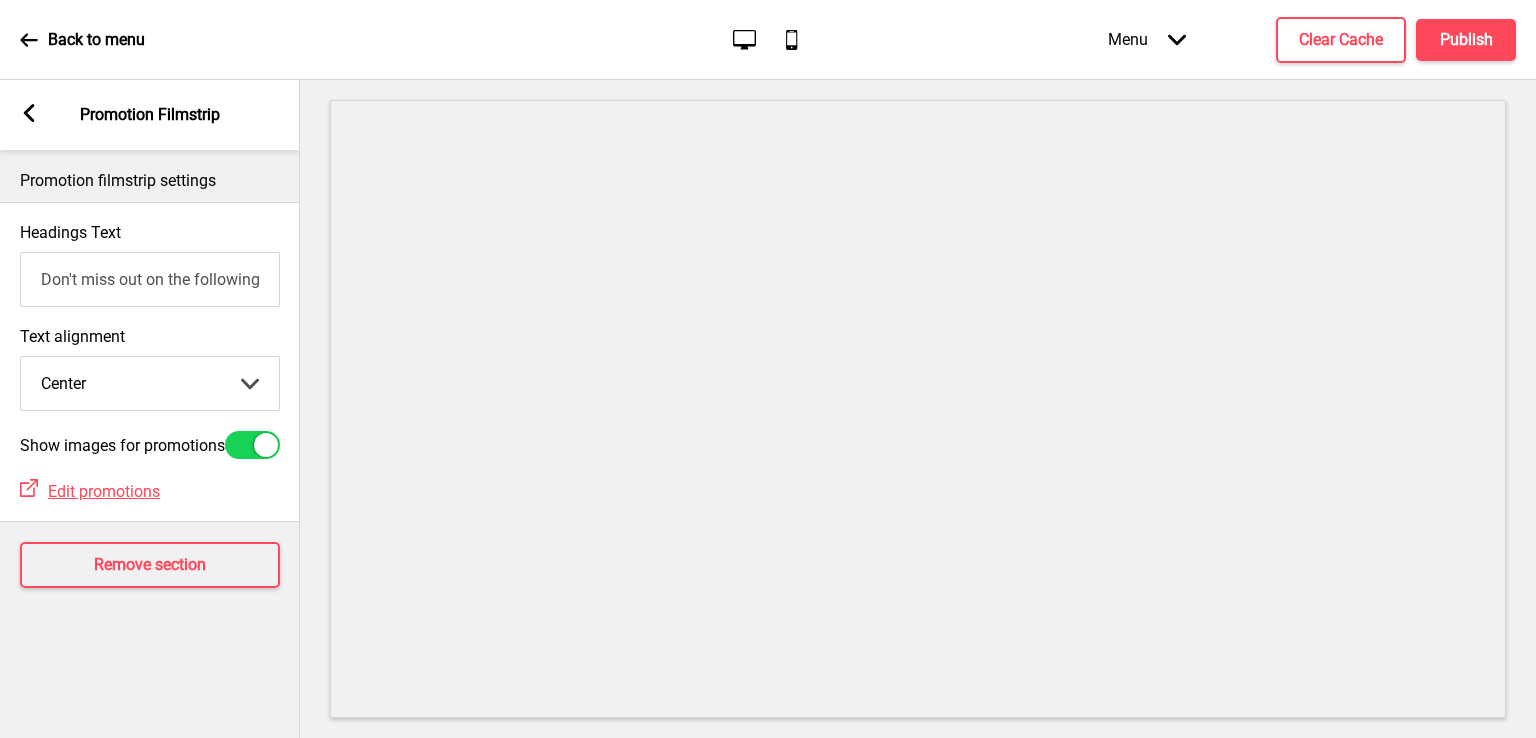 click on "Don't miss out on the following promotion(s)!" at bounding box center [150, 279] 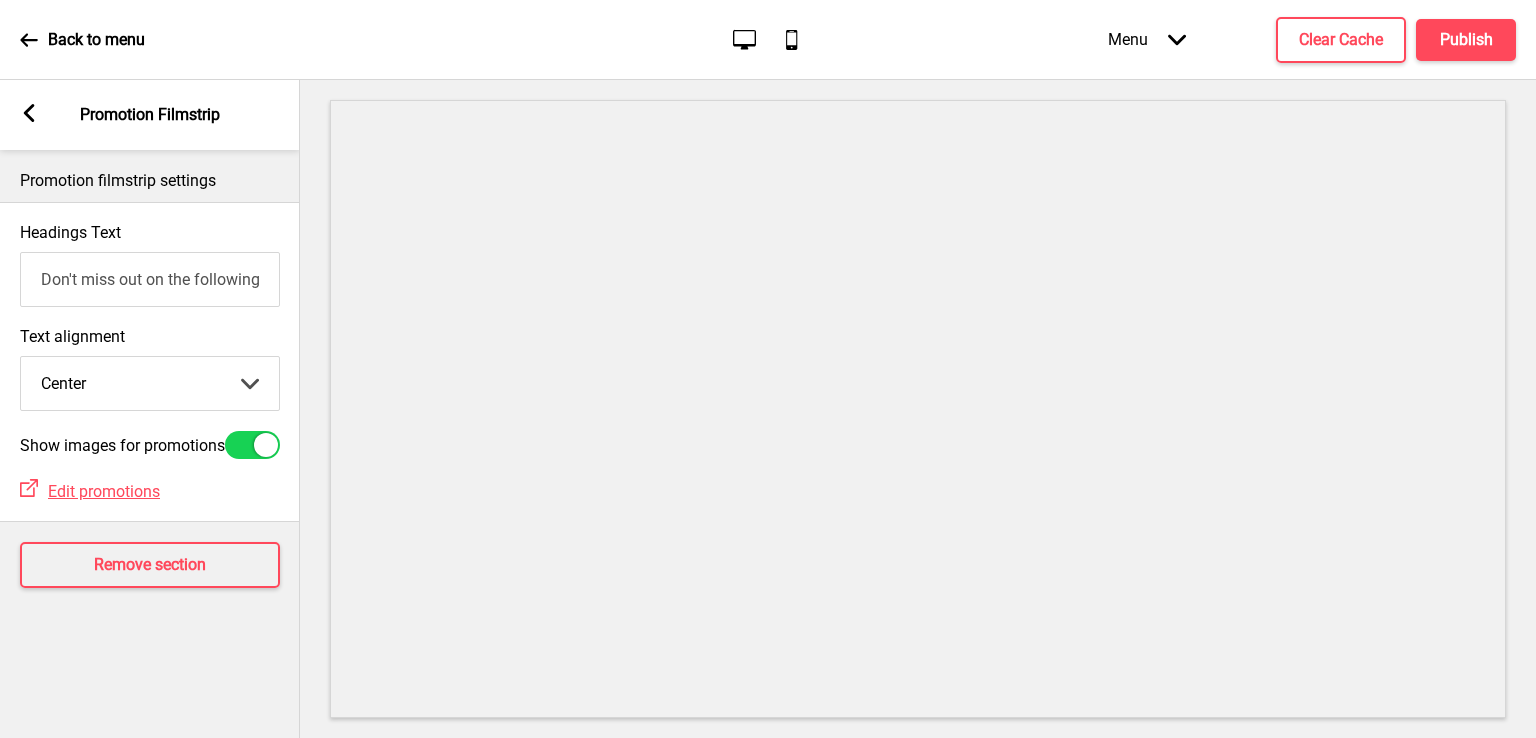 scroll, scrollTop: 0, scrollLeft: 104, axis: horizontal 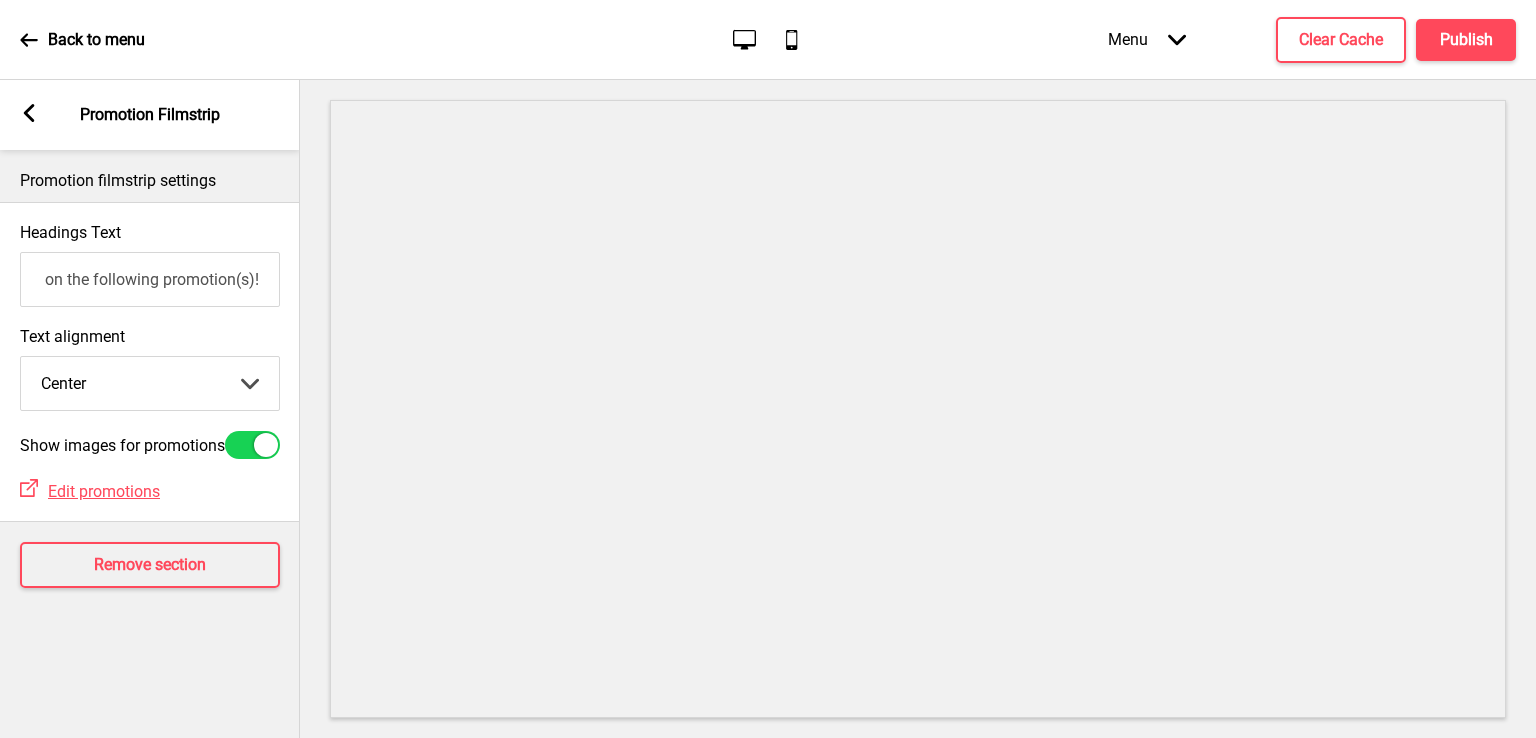 click on "Don't miss out on the following promotion(s)!" at bounding box center [150, 279] 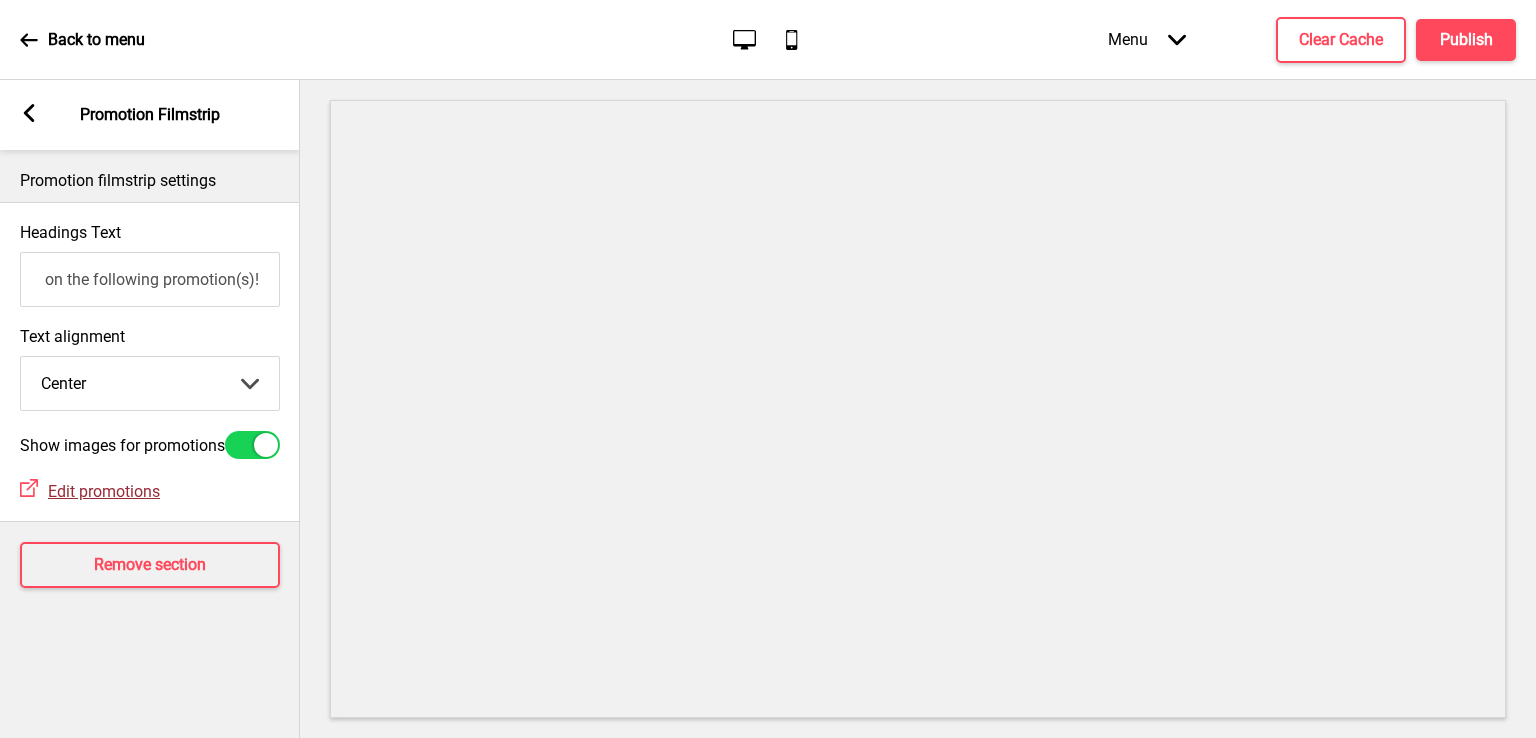 click on "Edit promotions" at bounding box center (104, 491) 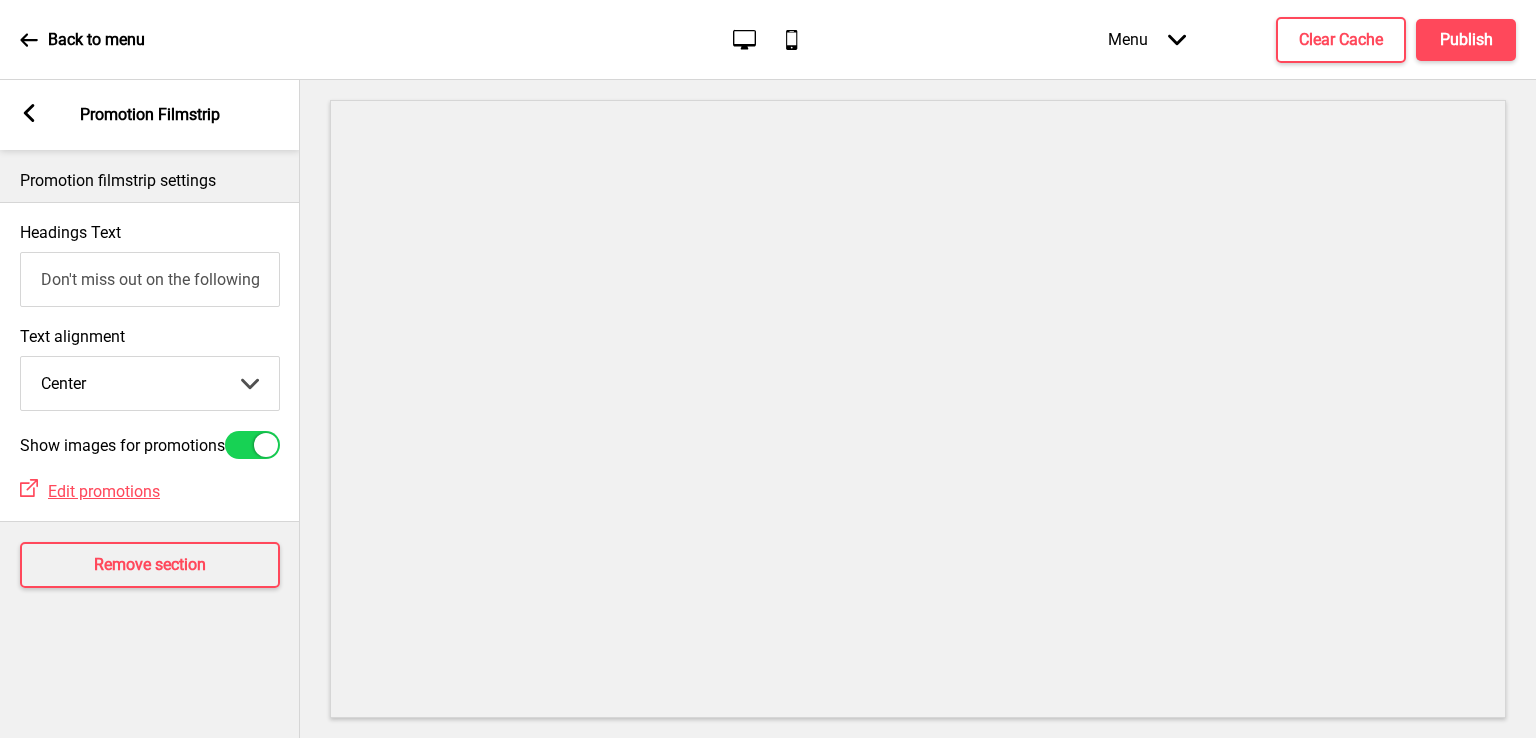 select on "center" 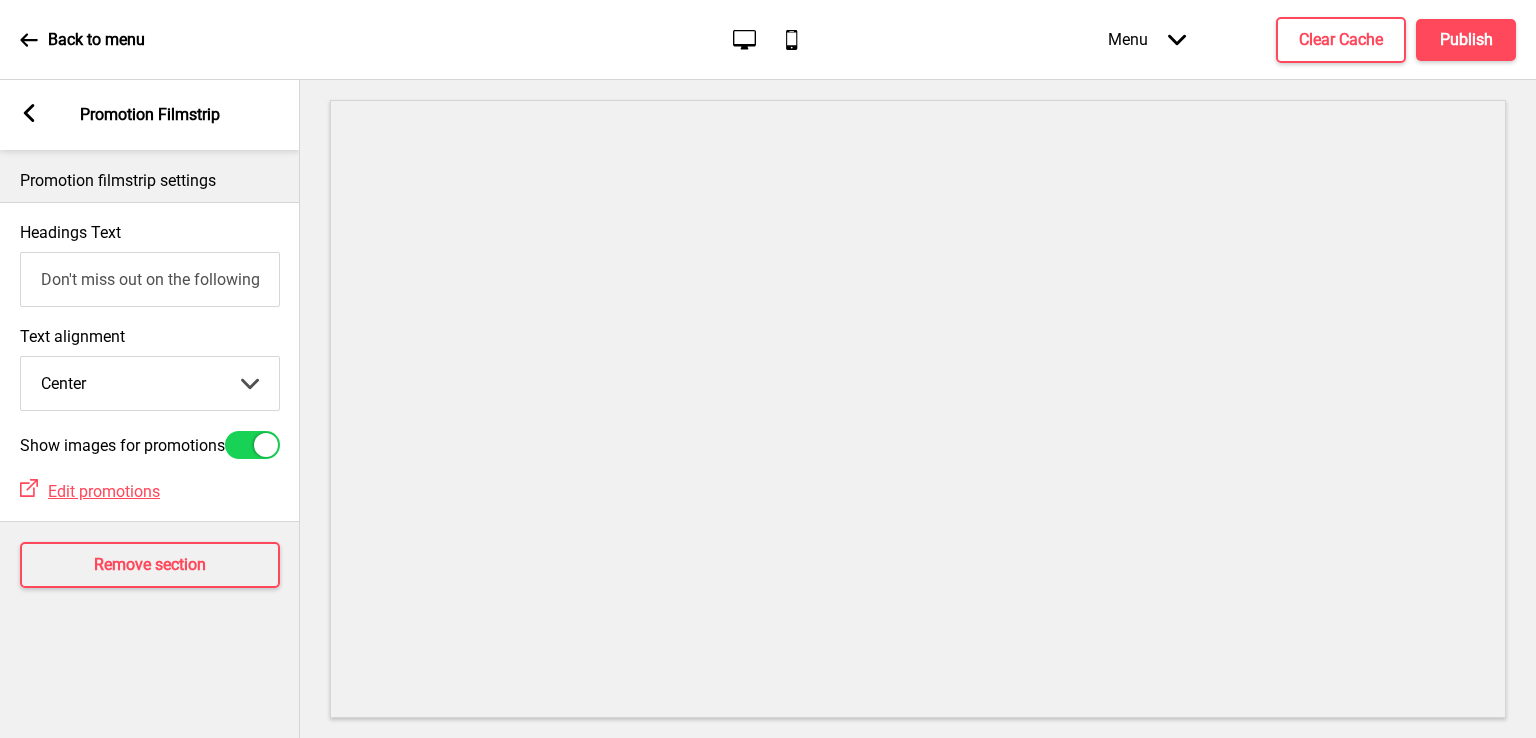 click 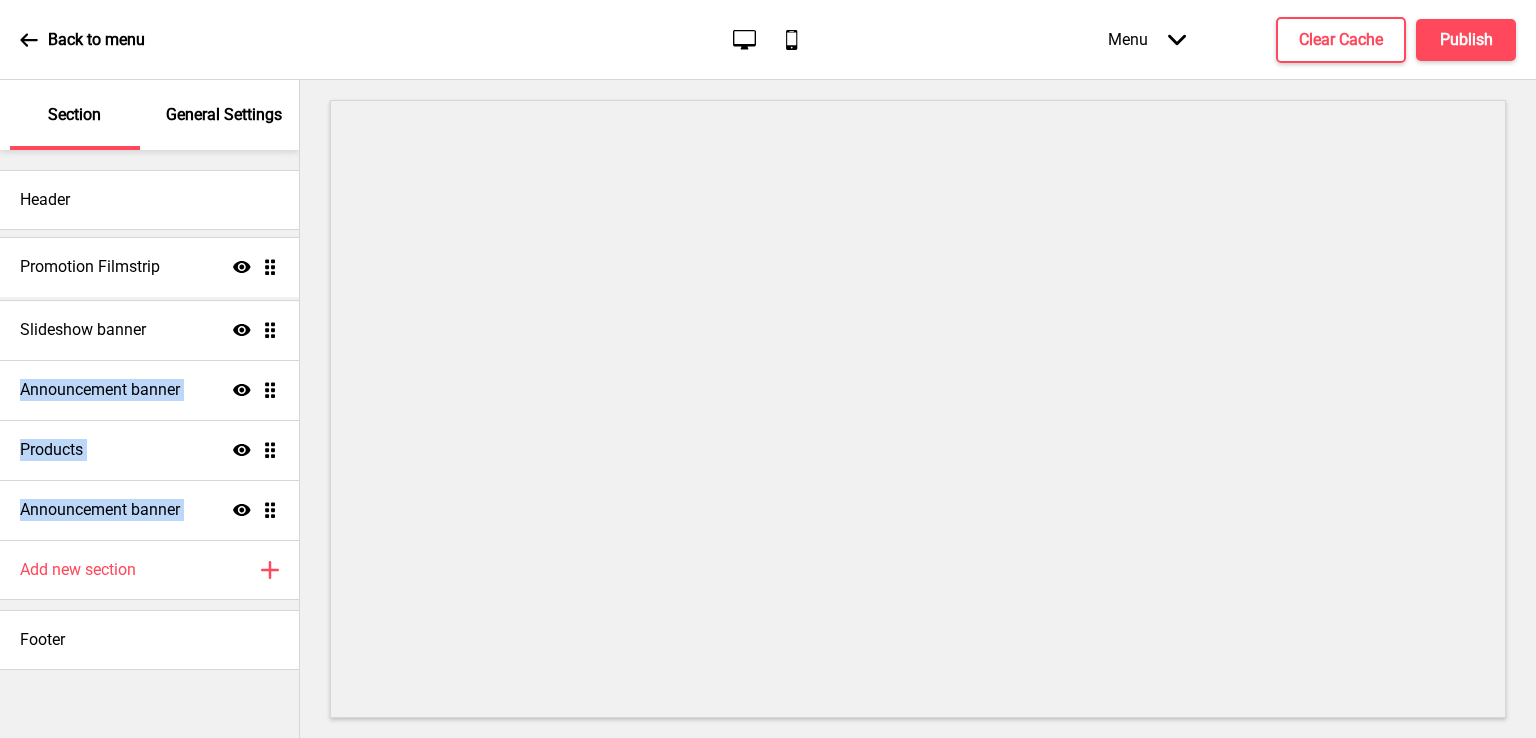 drag, startPoint x: 268, startPoint y: 511, endPoint x: 276, endPoint y: 268, distance: 243.13165 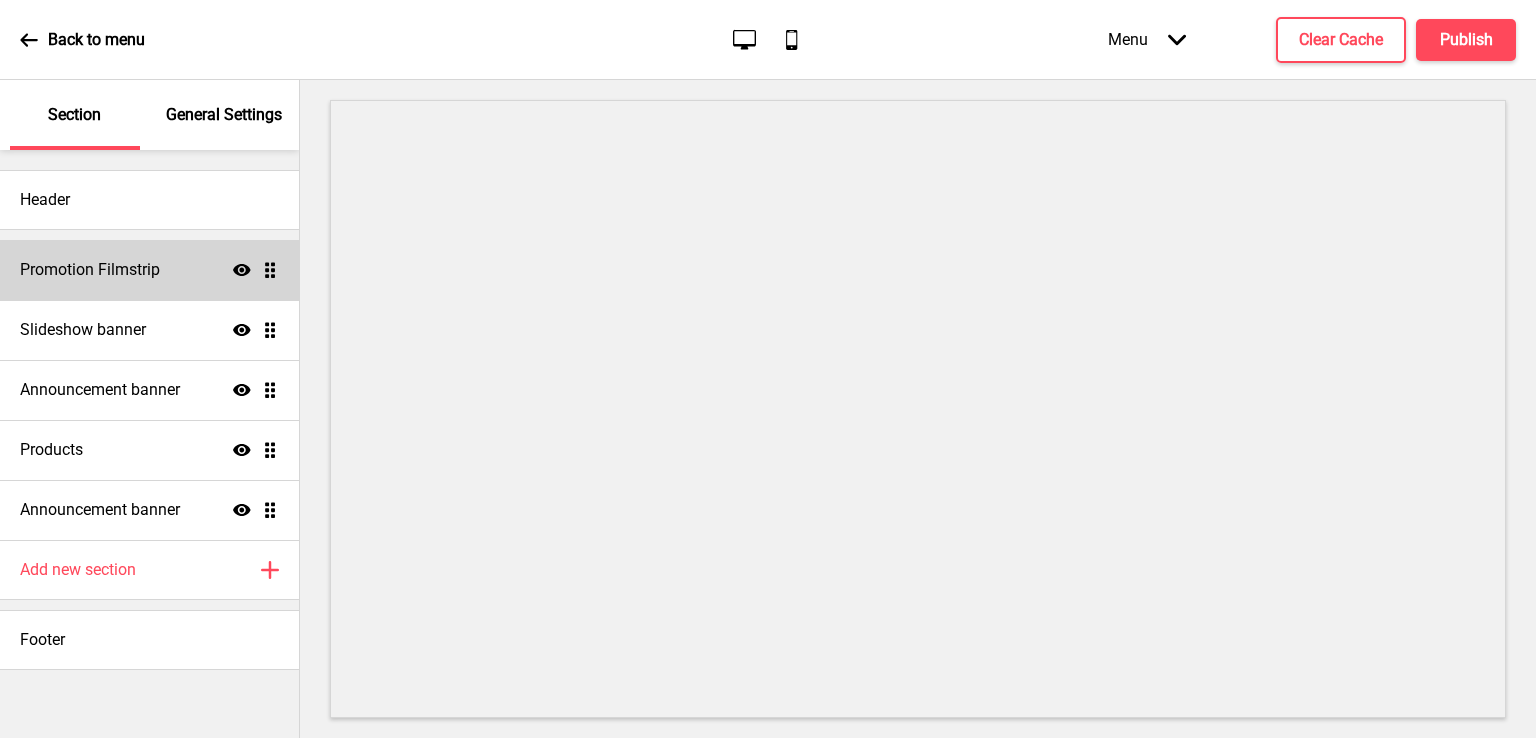 click on "Promotion Filmstrip" at bounding box center (90, 270) 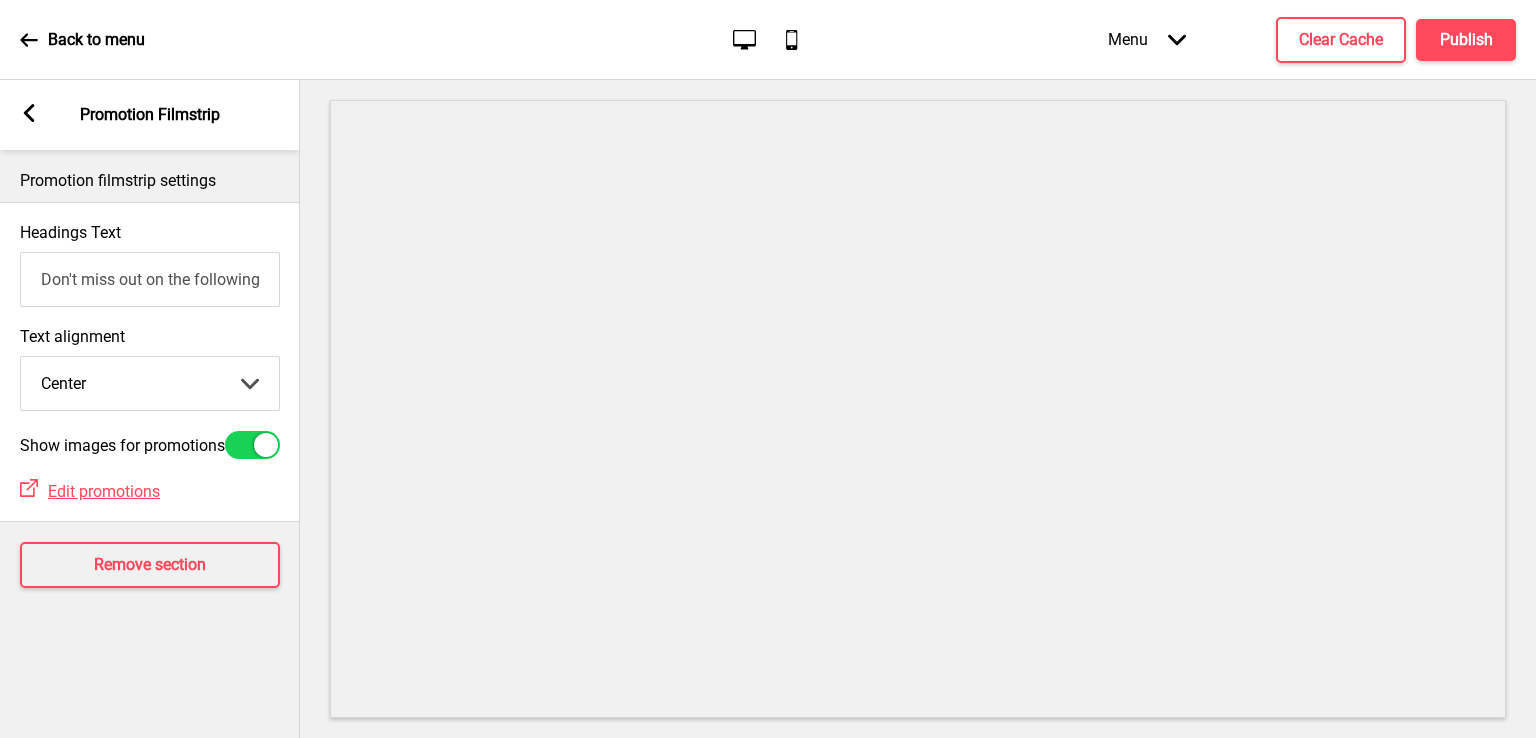 click on "Don't miss out on the following promotion(s)!" at bounding box center [150, 279] 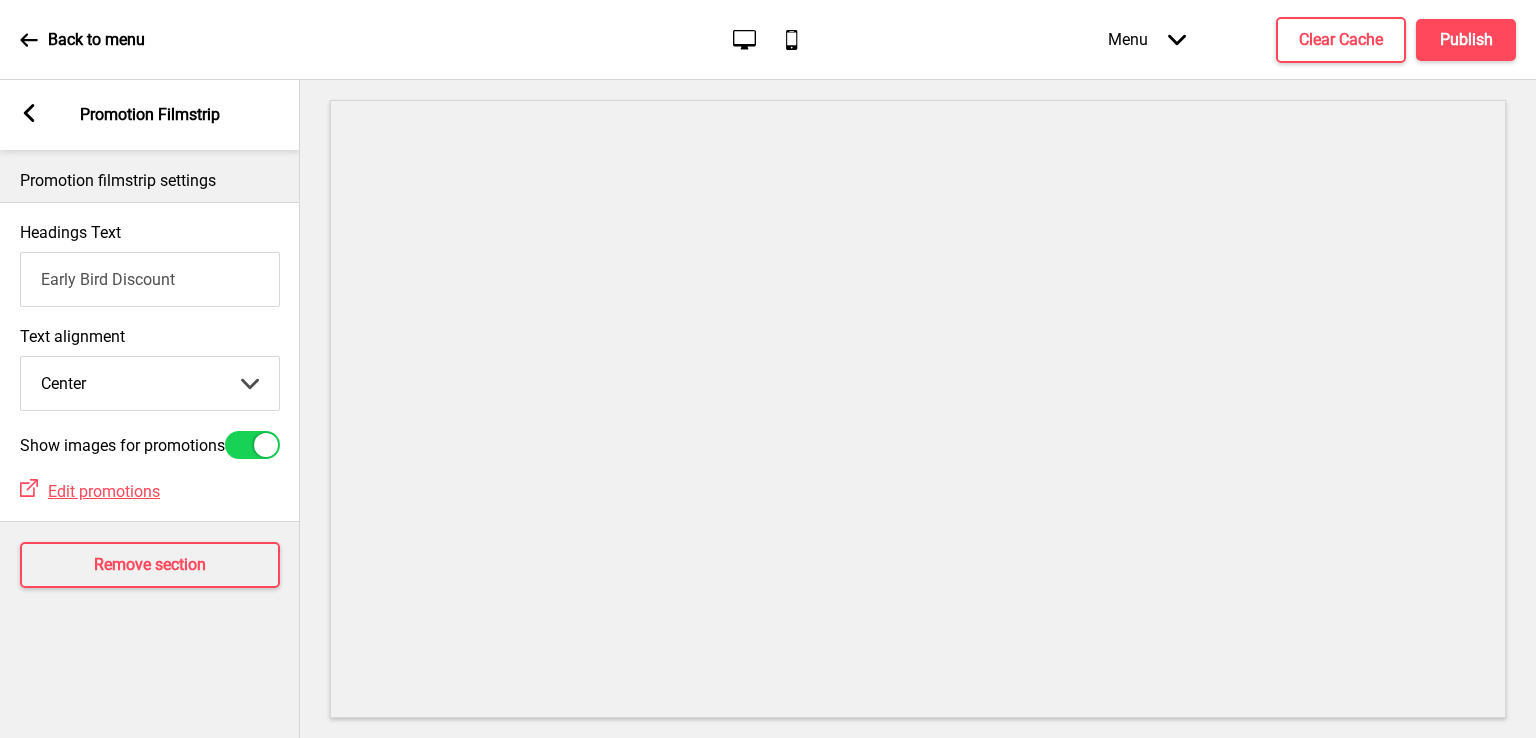type on "Early Bird Discount" 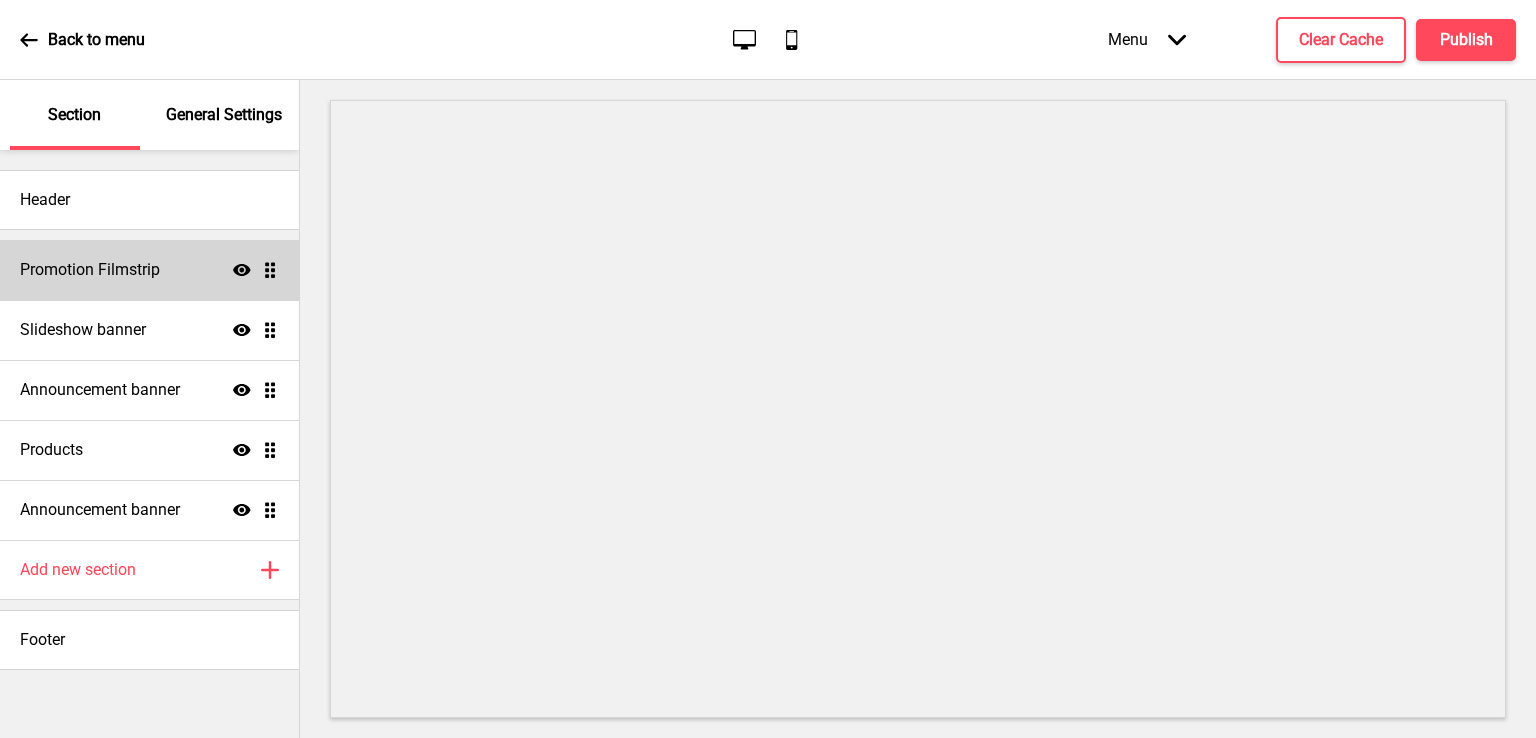 click on "Promotion Filmstrip Show Drag Slideshow banner Show Drag Announcement banner Show Drag Products Show Drag Announcement banner Show Drag" at bounding box center [149, 390] 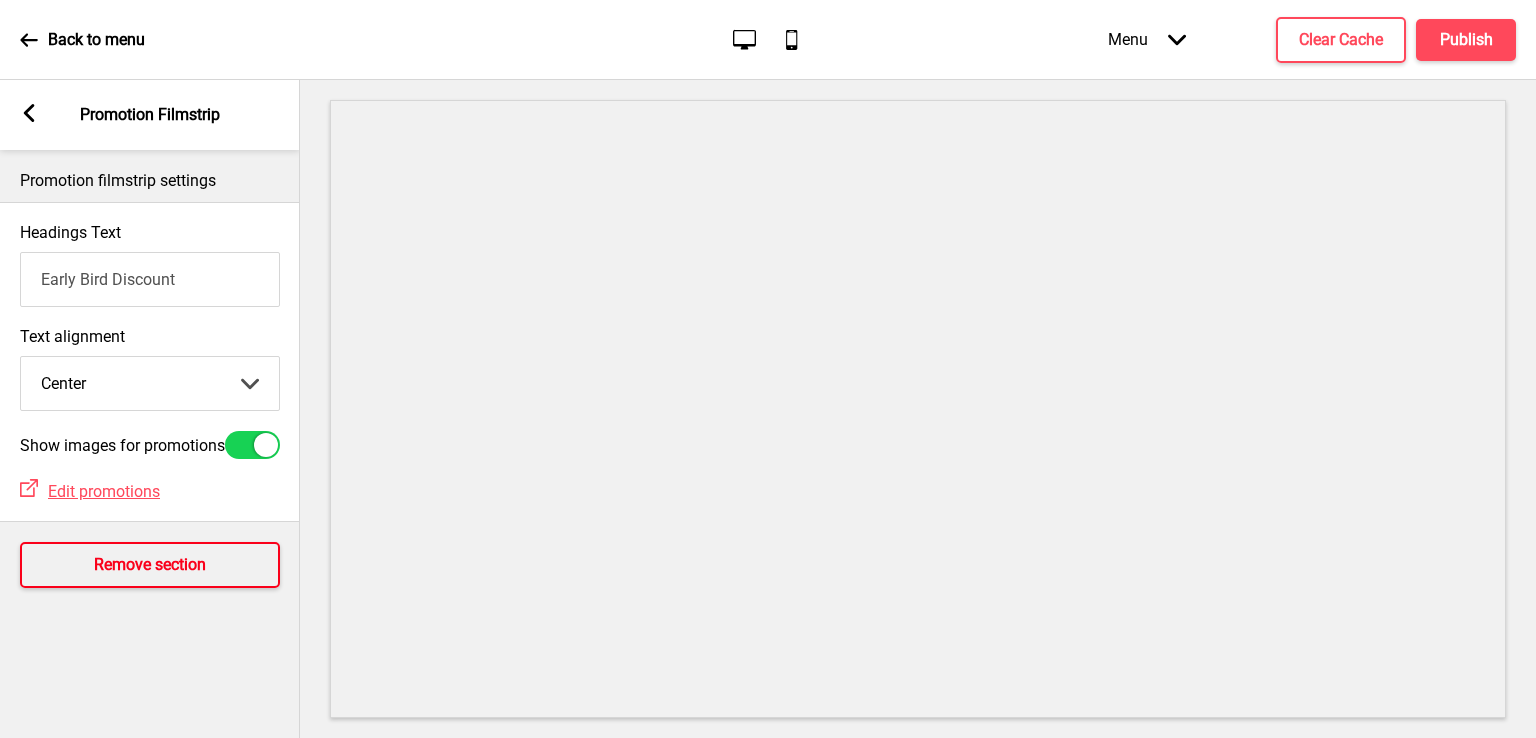 click on "Remove section" at bounding box center [150, 565] 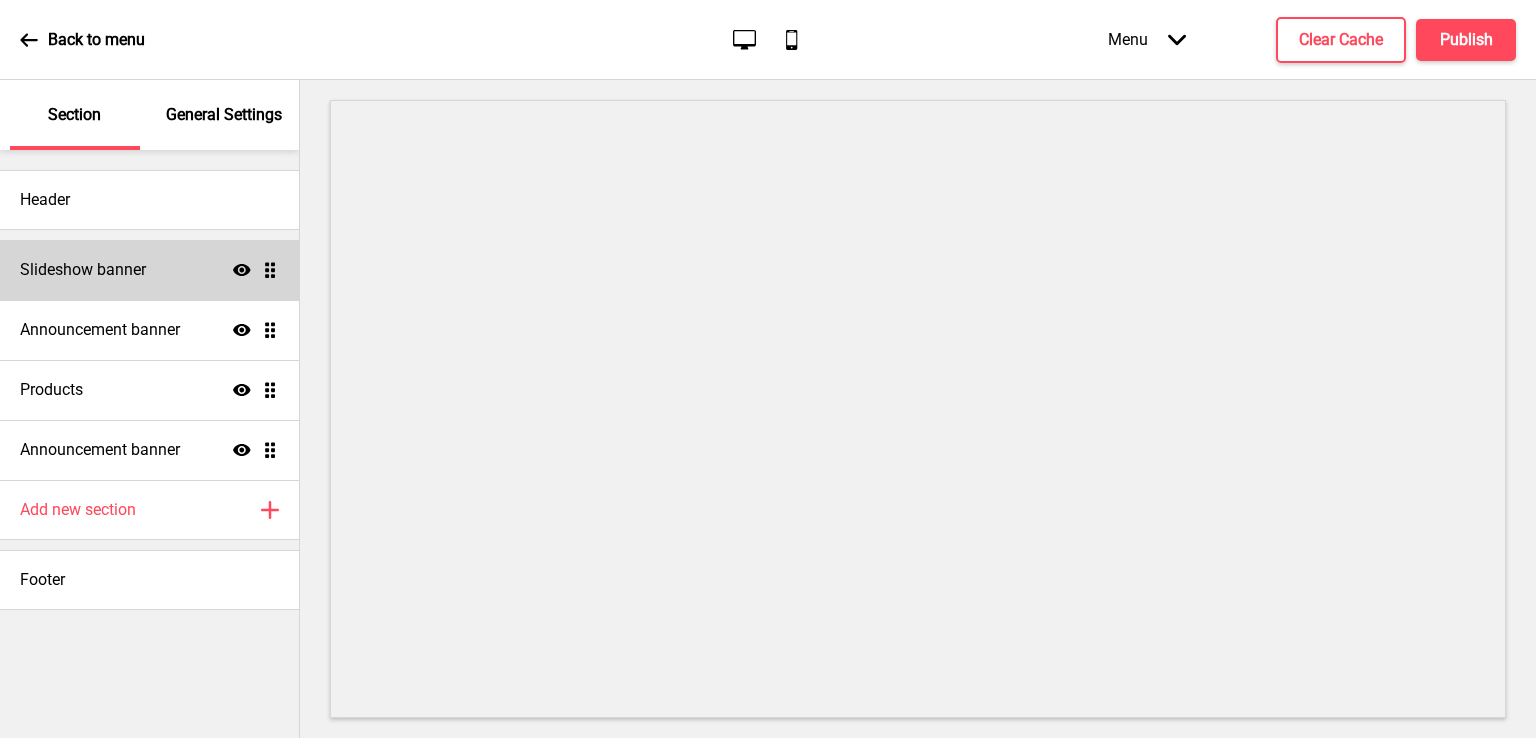 click on "Slideshow banner" at bounding box center [83, 270] 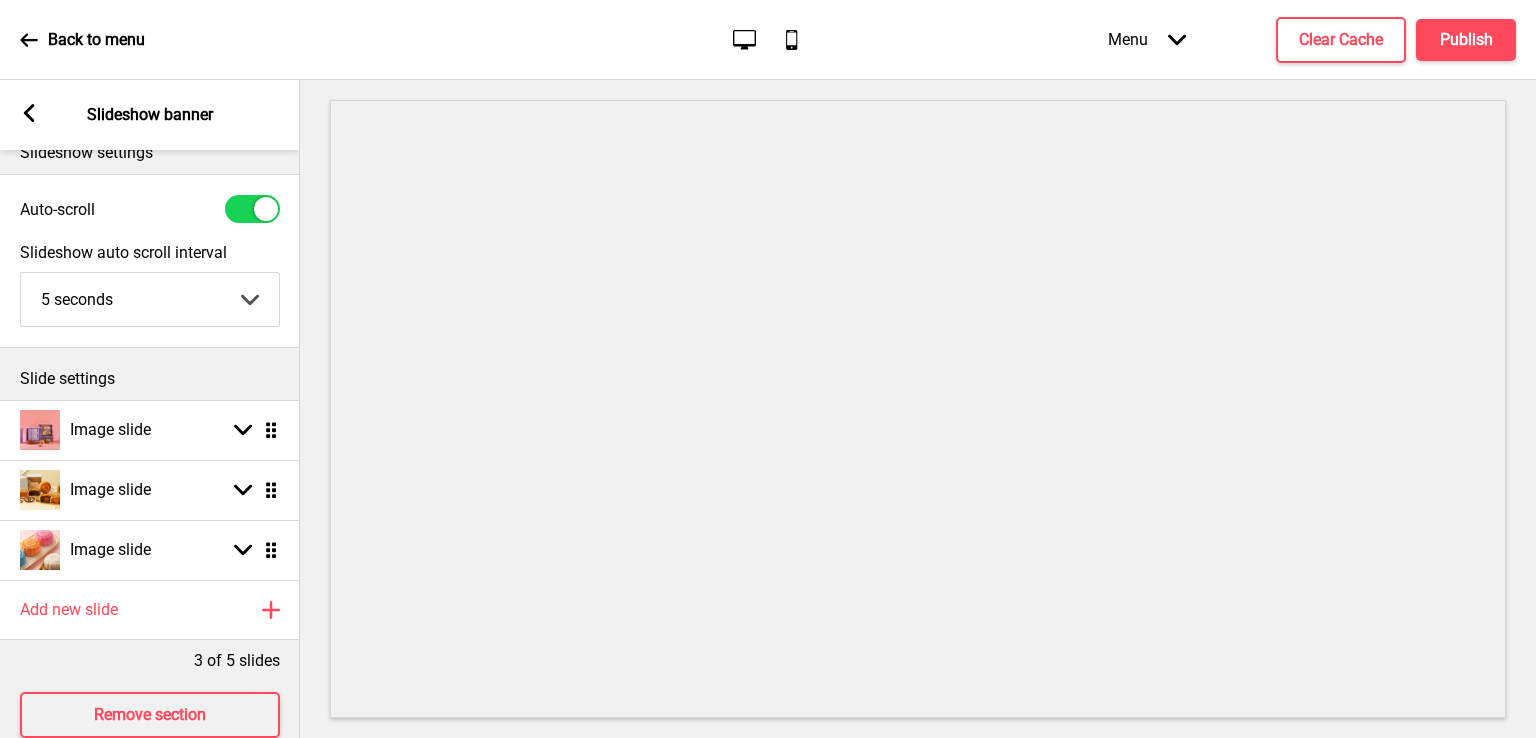 scroll, scrollTop: 0, scrollLeft: 0, axis: both 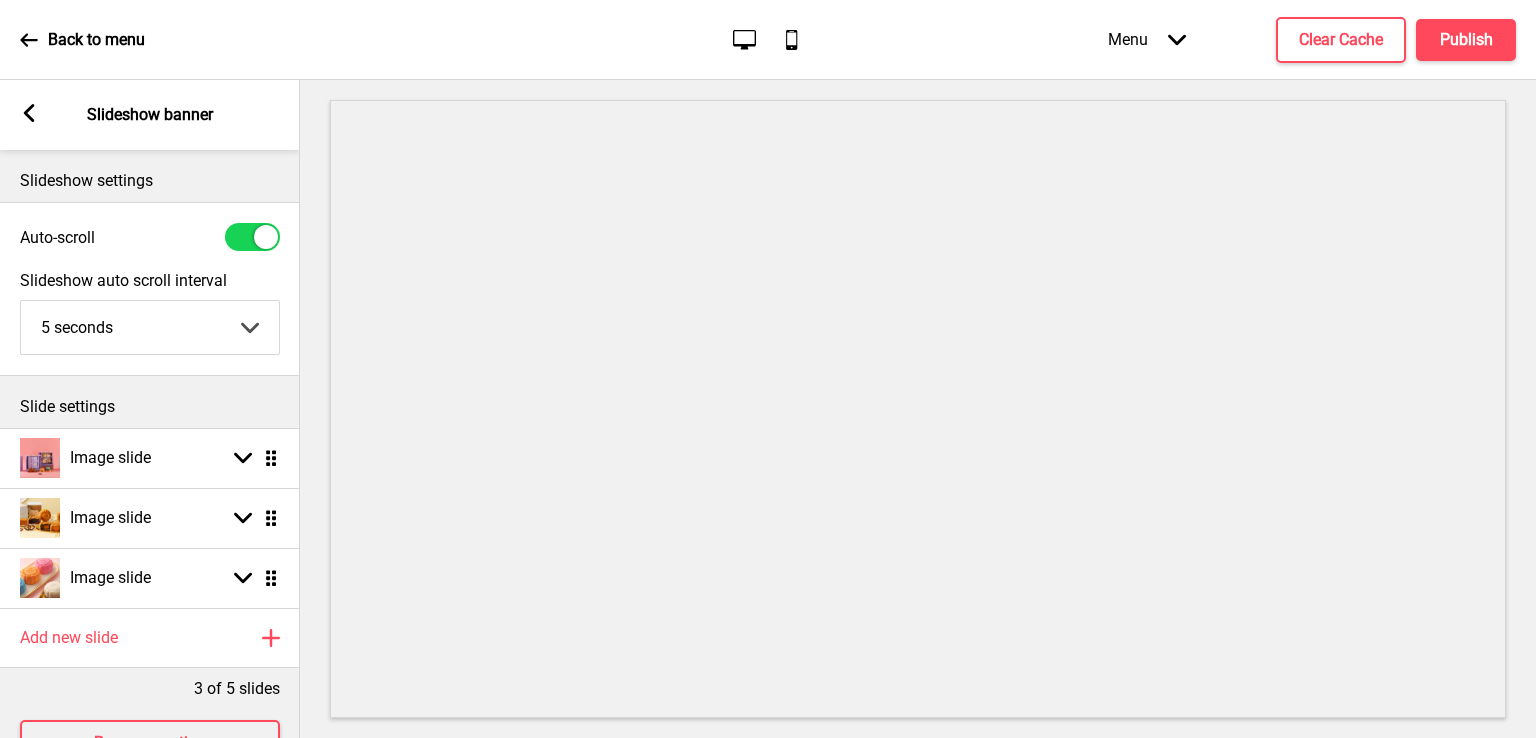 click on "Arrow left Slideshow banner" at bounding box center (150, 115) 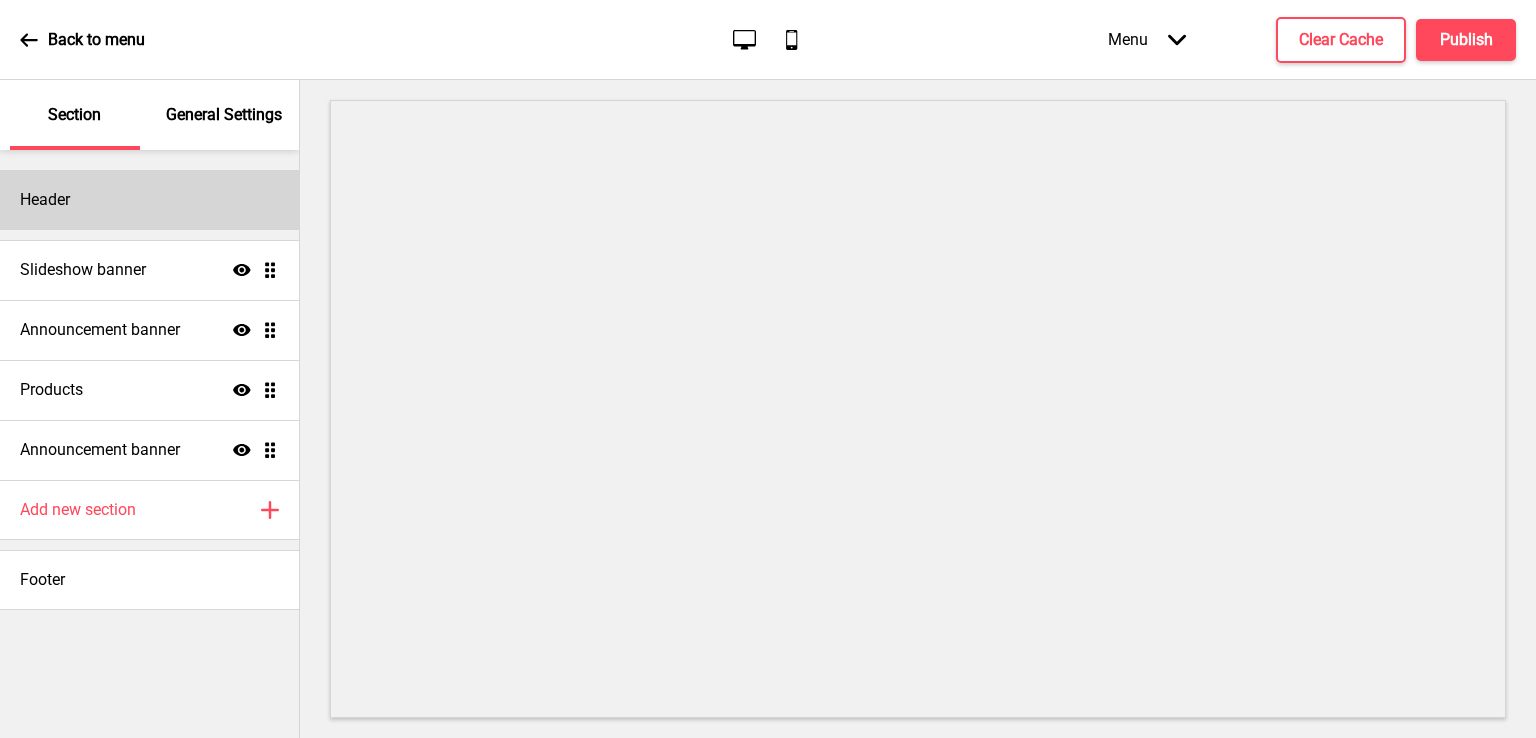 click on "Header" at bounding box center [149, 200] 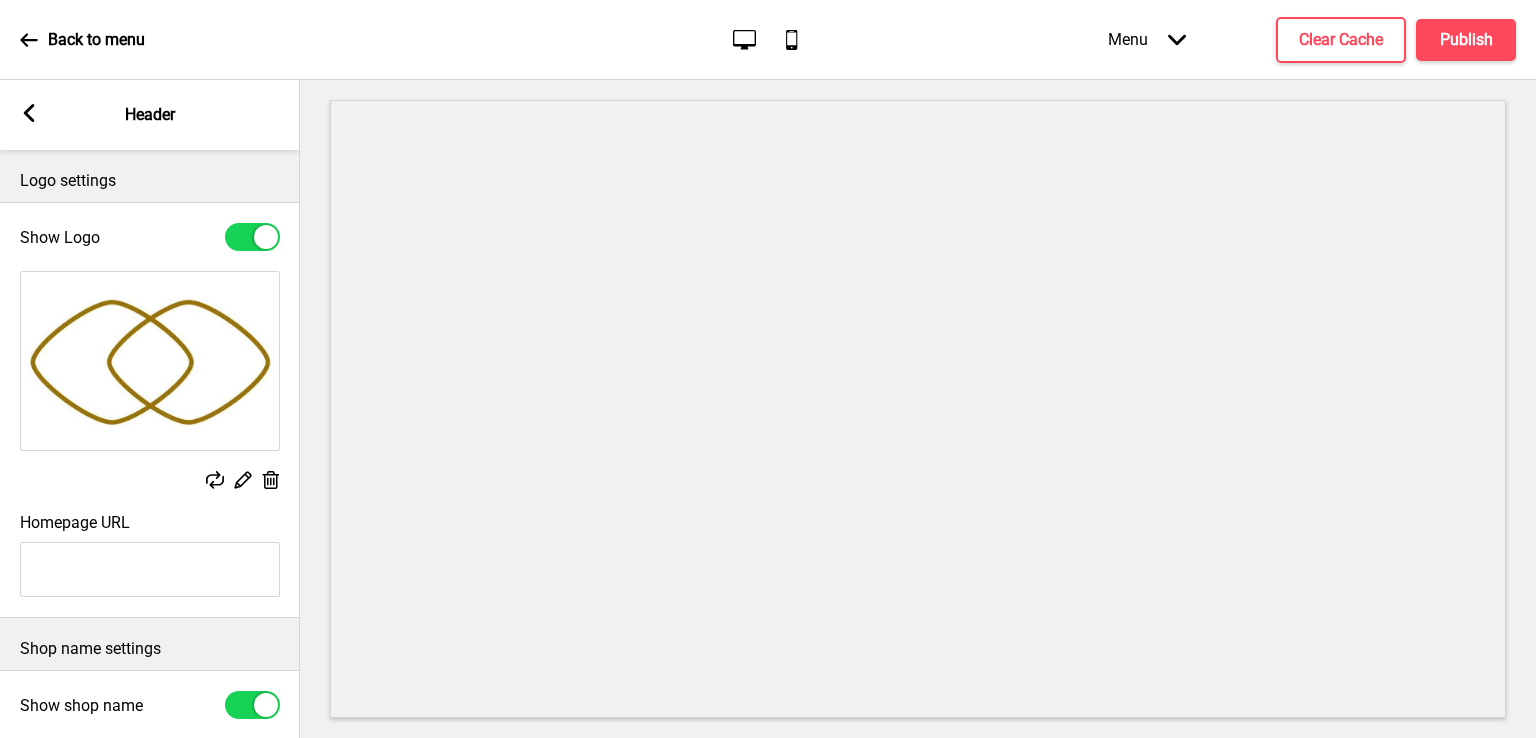 scroll, scrollTop: 419, scrollLeft: 0, axis: vertical 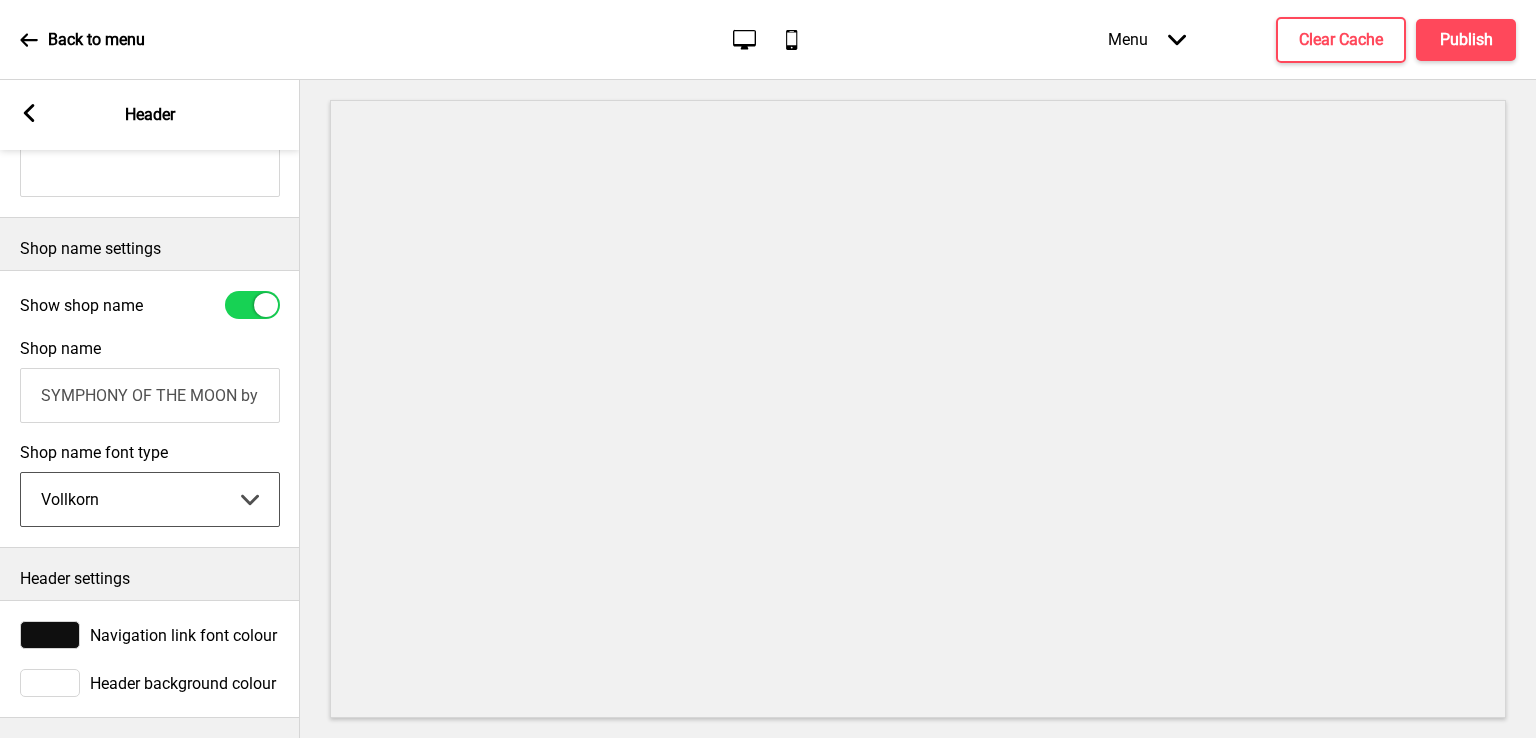 click on "Abhaya Libre Abril Fatface Adobe Garamond Pro Arimo Arsenal Arvo Berkshire Swash Be Vietnam Pro Bitter Bree Serif Cantora One Cabin Courgette Coustard Glegoo Hammersmith One Hind Guntur Josefin Sans Jost Kalam Lato Libre [PERSON_NAME] Libre [PERSON_NAME] [PERSON_NAME] Nunito Sans Oregano [PERSON_NAME] Playfair Display Prata Quattrocento Quicksand Roboto Roboto Slab [PERSON_NAME] Signika Trocchi Ubuntu Vollkorn Yeseva One 王漢宗細黑體繁 王漢宗細圓體繁 王漢宗粗明體繁 小米兰亭简 腾翔嘉丽细圆简 腾祥睿黑简 王漢宗波卡體繁一空陰 王漢宗粗圓體繁一雙空 瀨戶字體繁 田氏方筆刷體繁 田氏细笔刷體繁 站酷快乐简体 站酷酷黑 站酷小薇字体简体 Aa晚风 Aa荷包鼓鼓 中文 STSong" at bounding box center (150, 499) 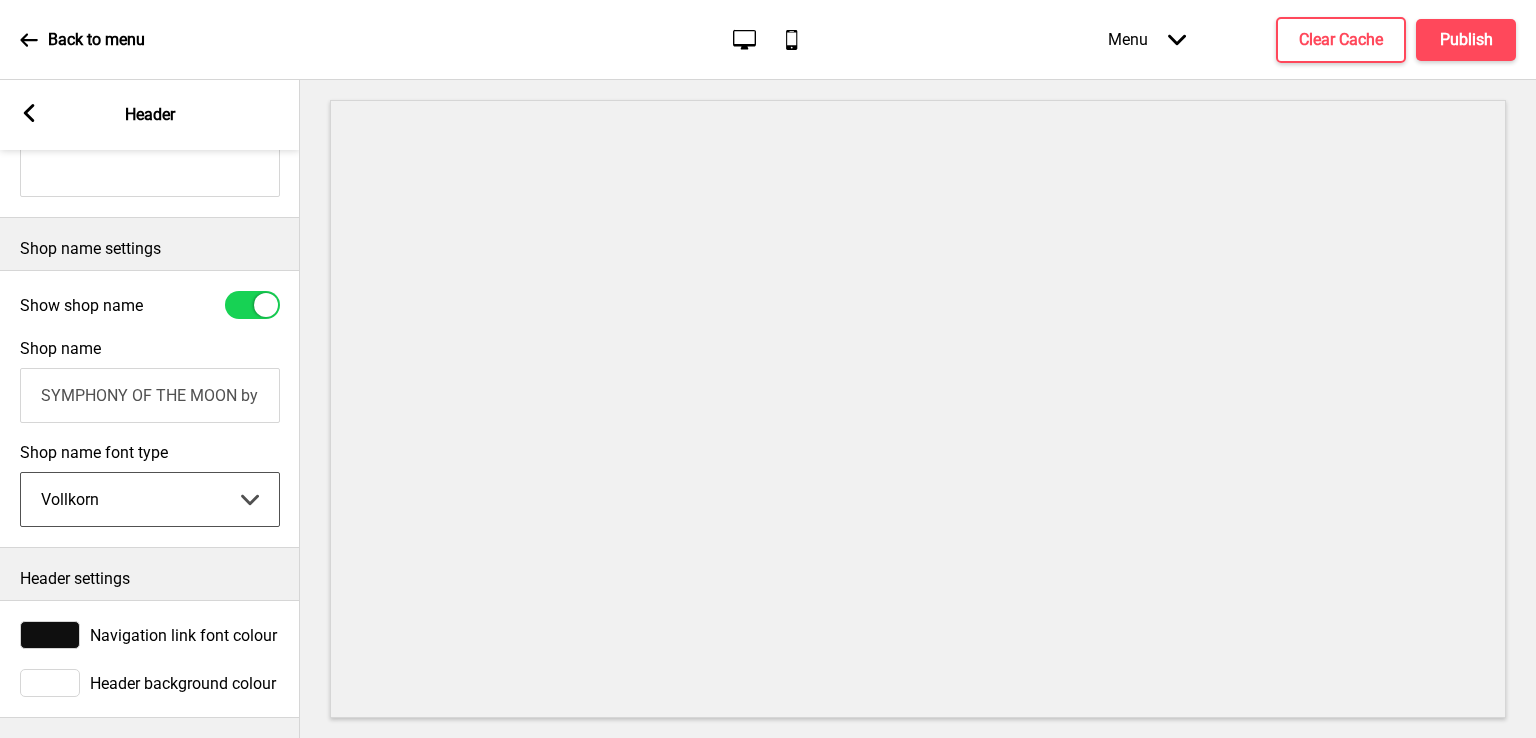 select on "Adobe Garamond Pro" 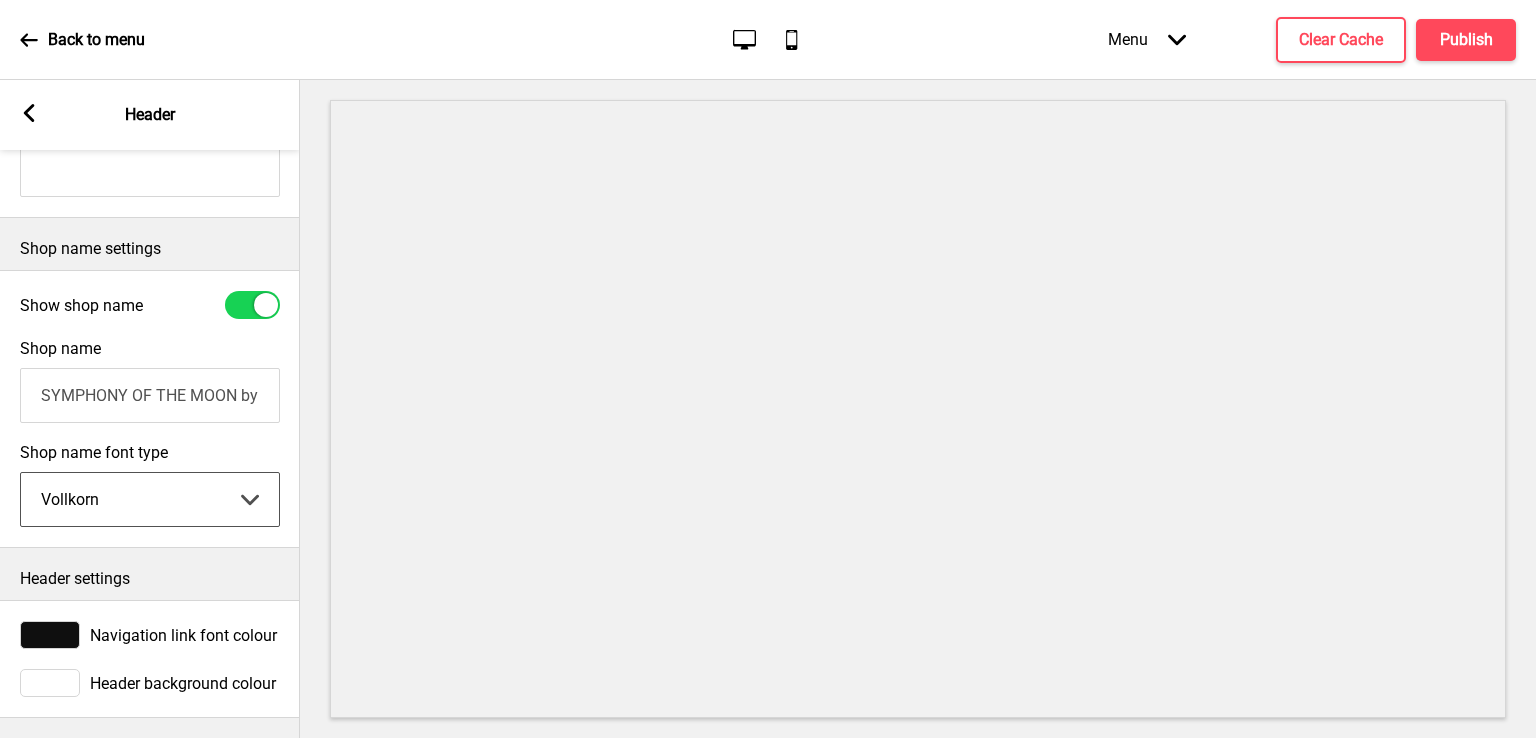 click on "Abhaya Libre Abril Fatface Adobe Garamond Pro Arimo Arsenal Arvo Berkshire Swash Be Vietnam Pro Bitter Bree Serif Cantora One Cabin Courgette Coustard Glegoo Hammersmith One Hind Guntur Josefin Sans Jost Kalam Lato Libre [PERSON_NAME] Libre [PERSON_NAME] [PERSON_NAME] Nunito Sans Oregano [PERSON_NAME] Playfair Display Prata Quattrocento Quicksand Roboto Roboto Slab [PERSON_NAME] Signika Trocchi Ubuntu Vollkorn Yeseva One 王漢宗細黑體繁 王漢宗細圓體繁 王漢宗粗明體繁 小米兰亭简 腾翔嘉丽细圆简 腾祥睿黑简 王漢宗波卡體繁一空陰 王漢宗粗圓體繁一雙空 瀨戶字體繁 田氏方筆刷體繁 田氏细笔刷體繁 站酷快乐简体 站酷酷黑 站酷小薇字体简体 Aa晚风 Aa荷包鼓鼓 中文 STSong" at bounding box center [150, 499] 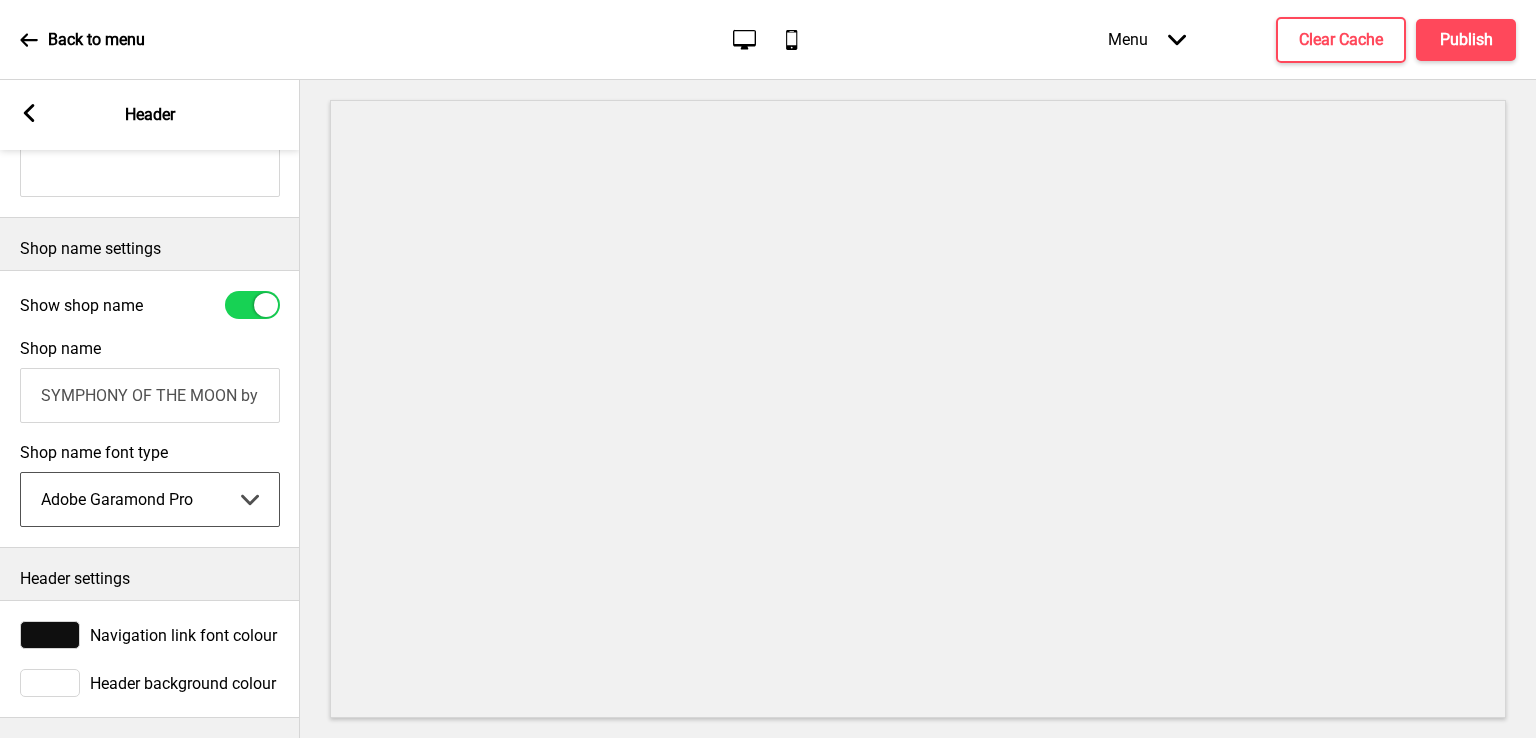 click 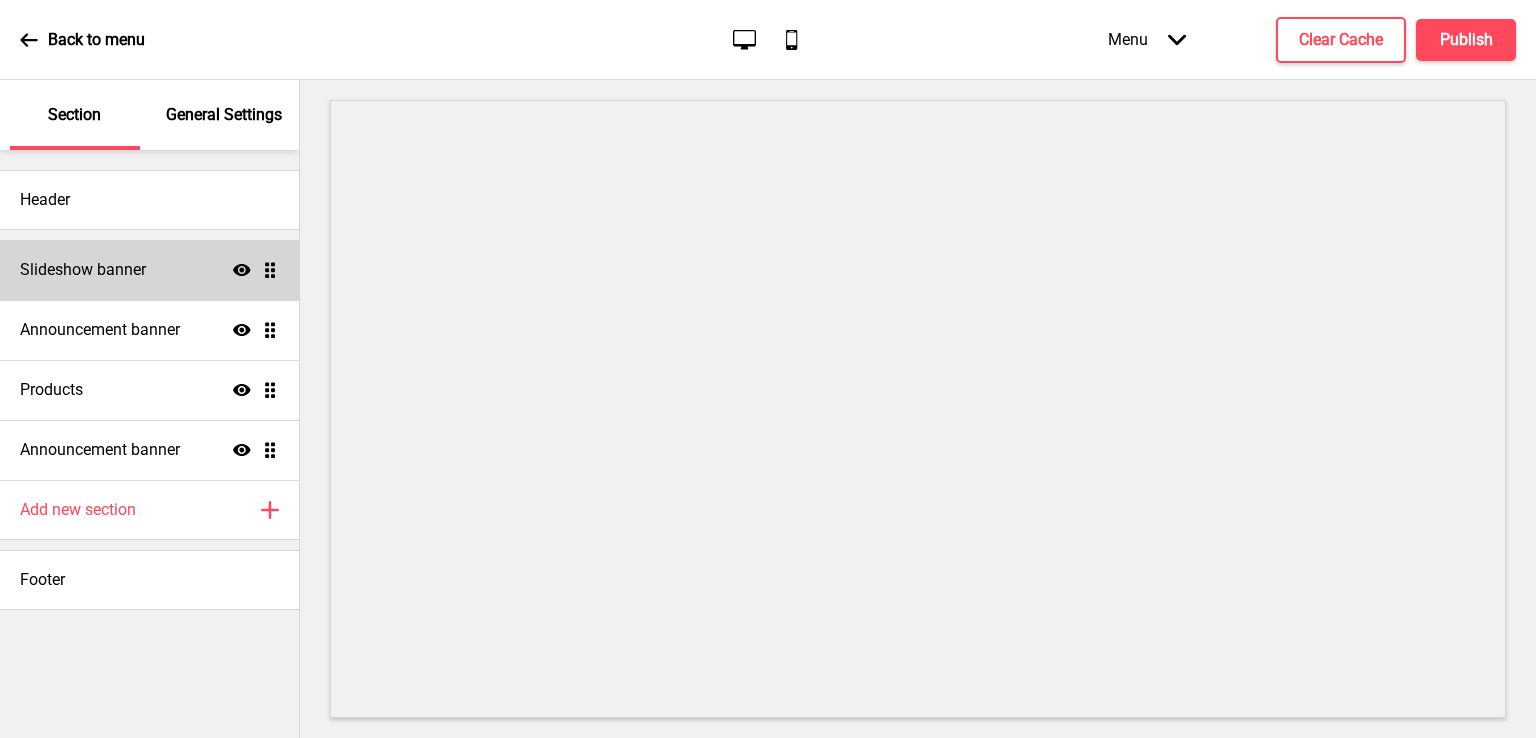 click on "Slideshow banner" at bounding box center [83, 270] 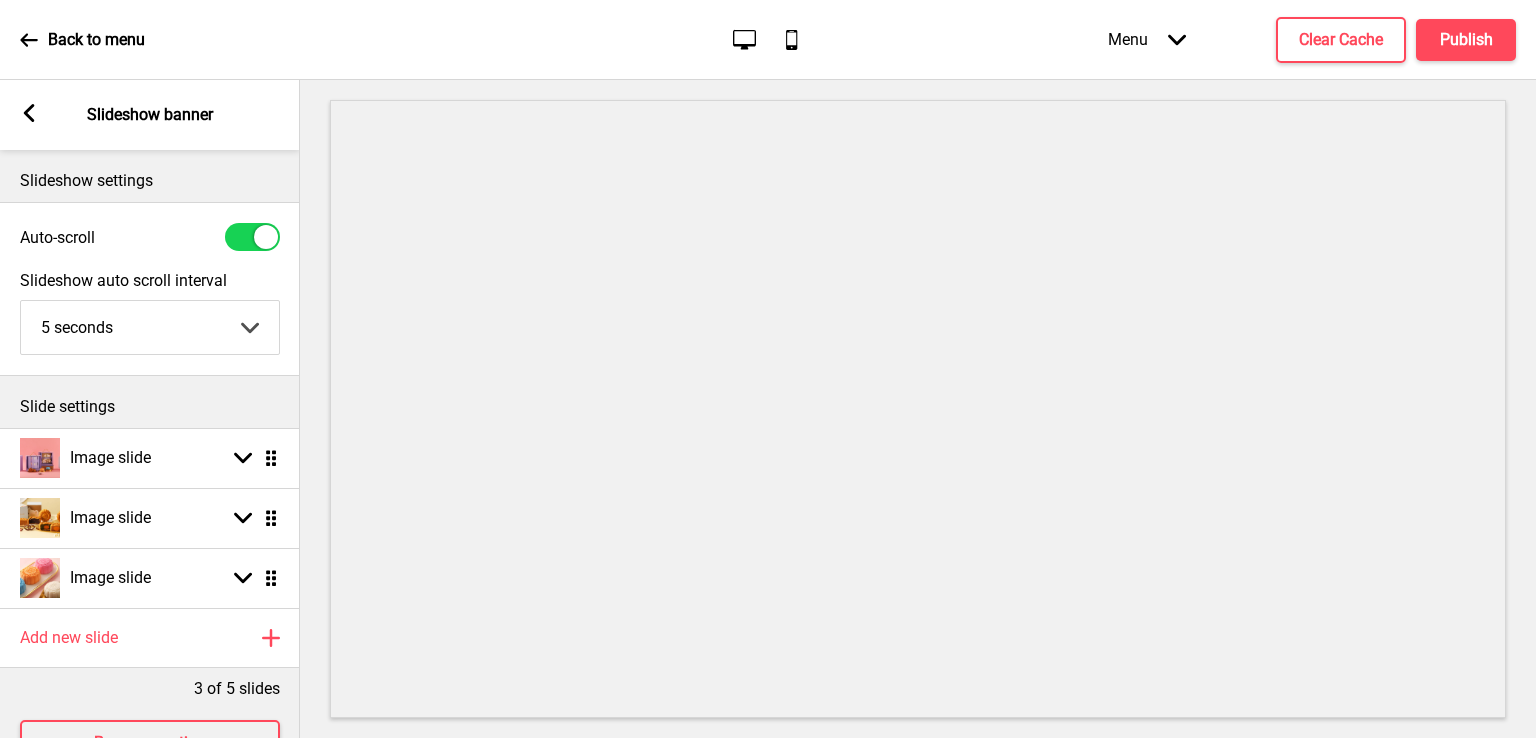 click 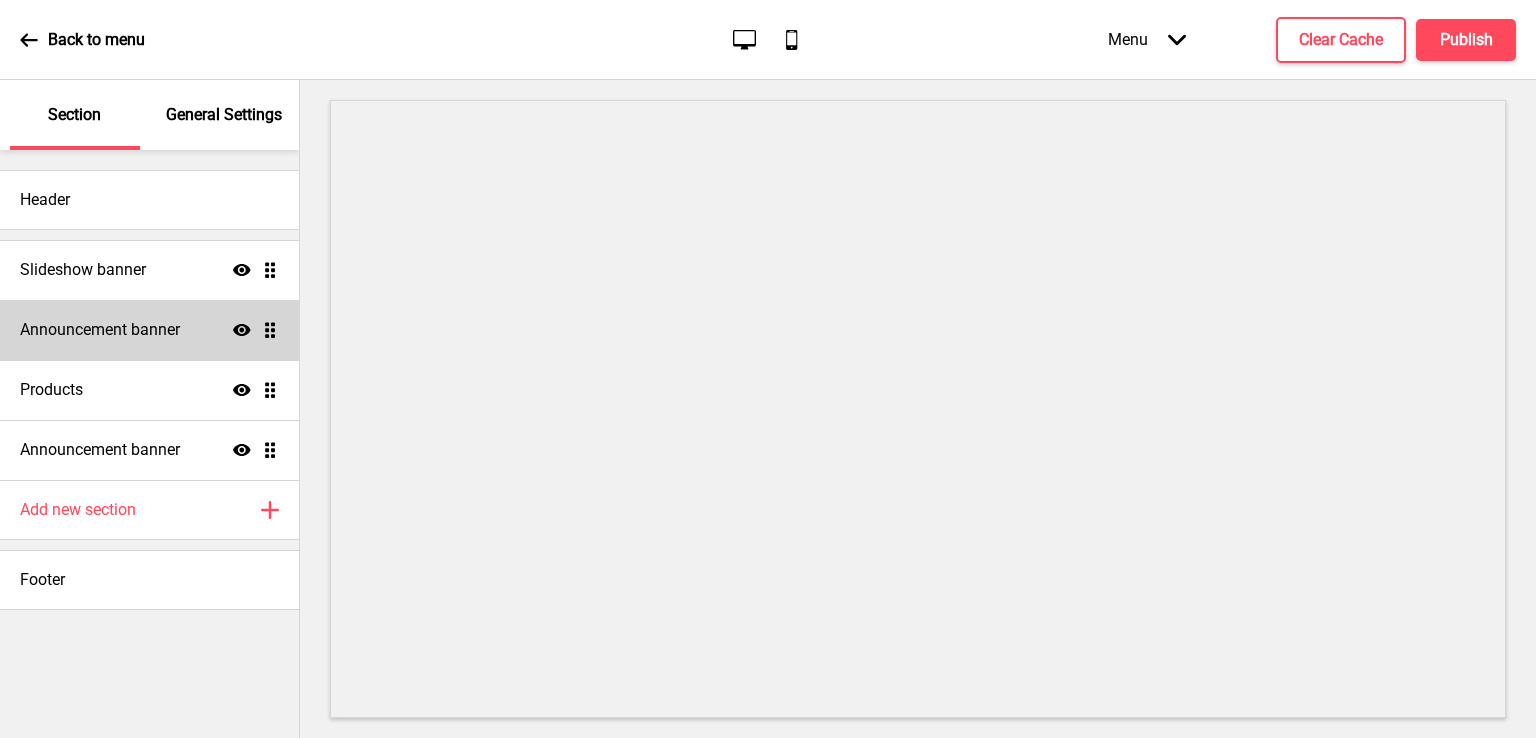 click on "Announcement banner" at bounding box center (100, 330) 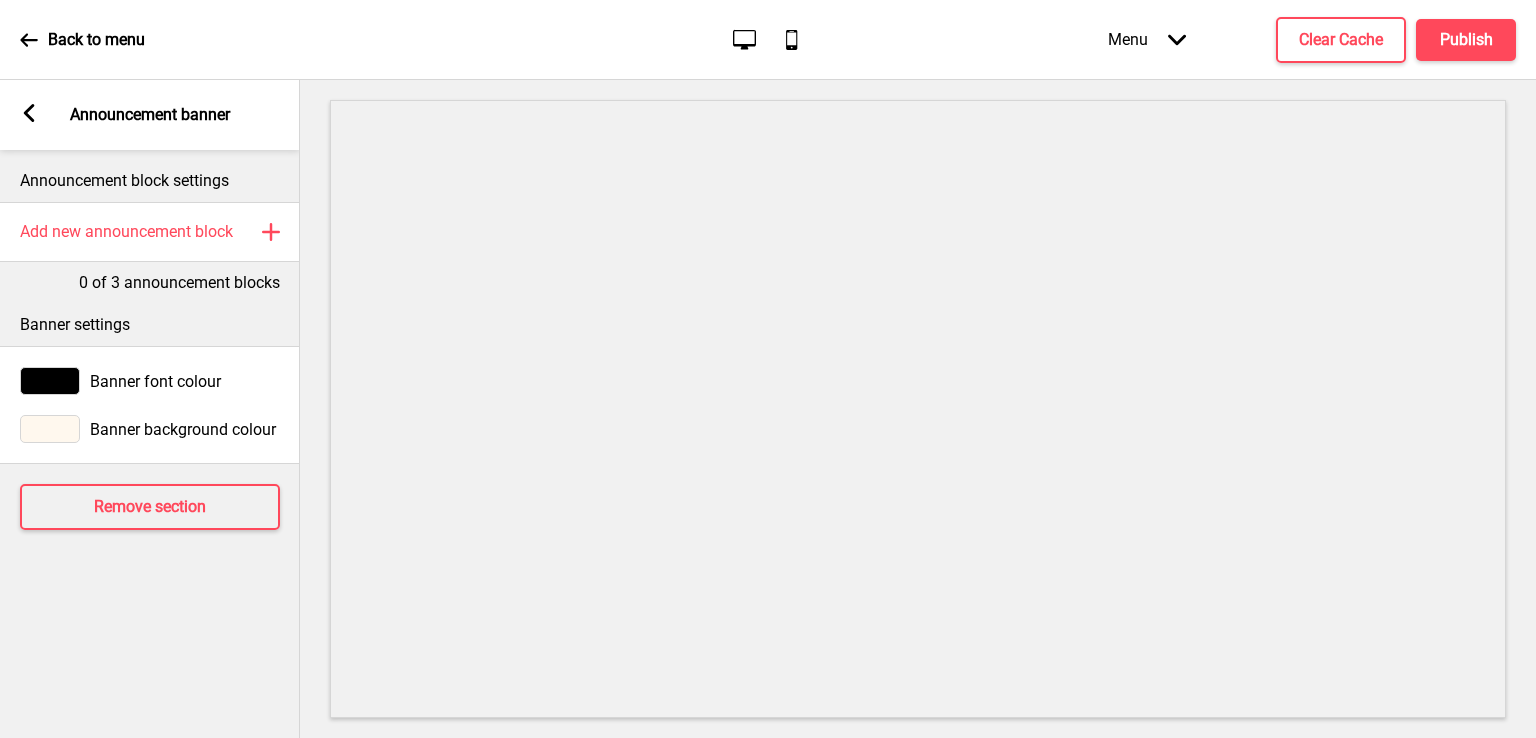 click on "0 of 3 announcement blocks" at bounding box center [179, 283] 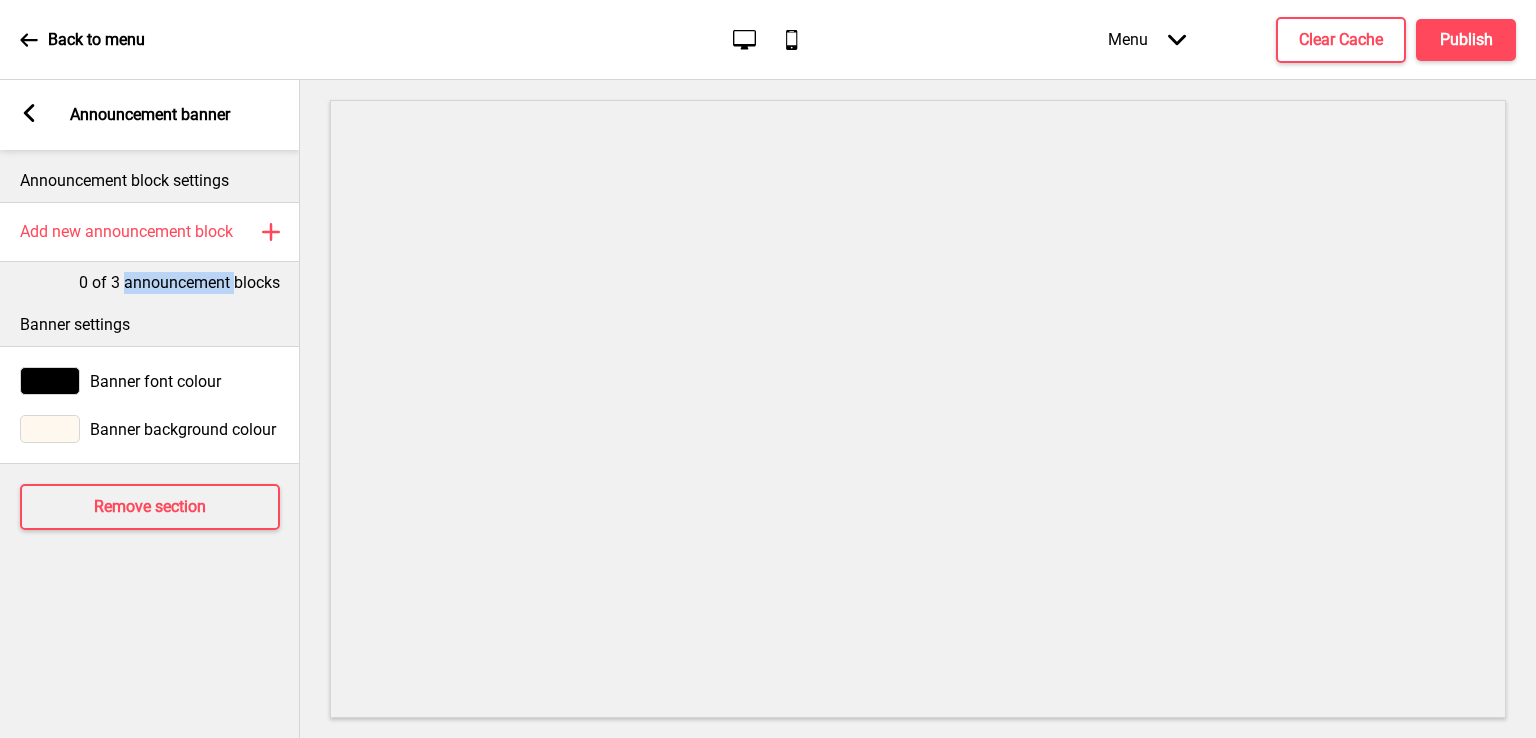 click on "0 of 3 announcement blocks" at bounding box center [179, 283] 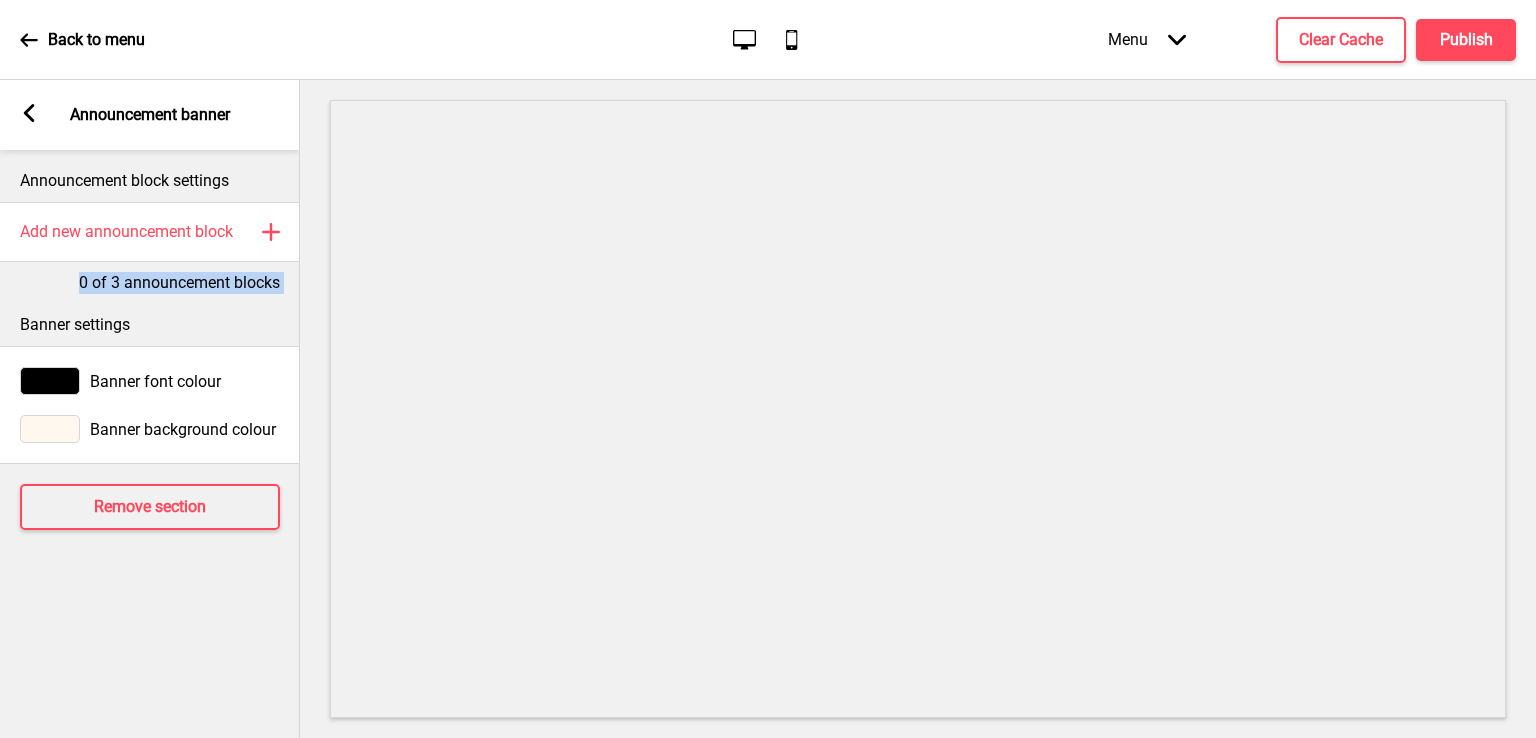 click on "0 of 3 announcement blocks" at bounding box center (179, 283) 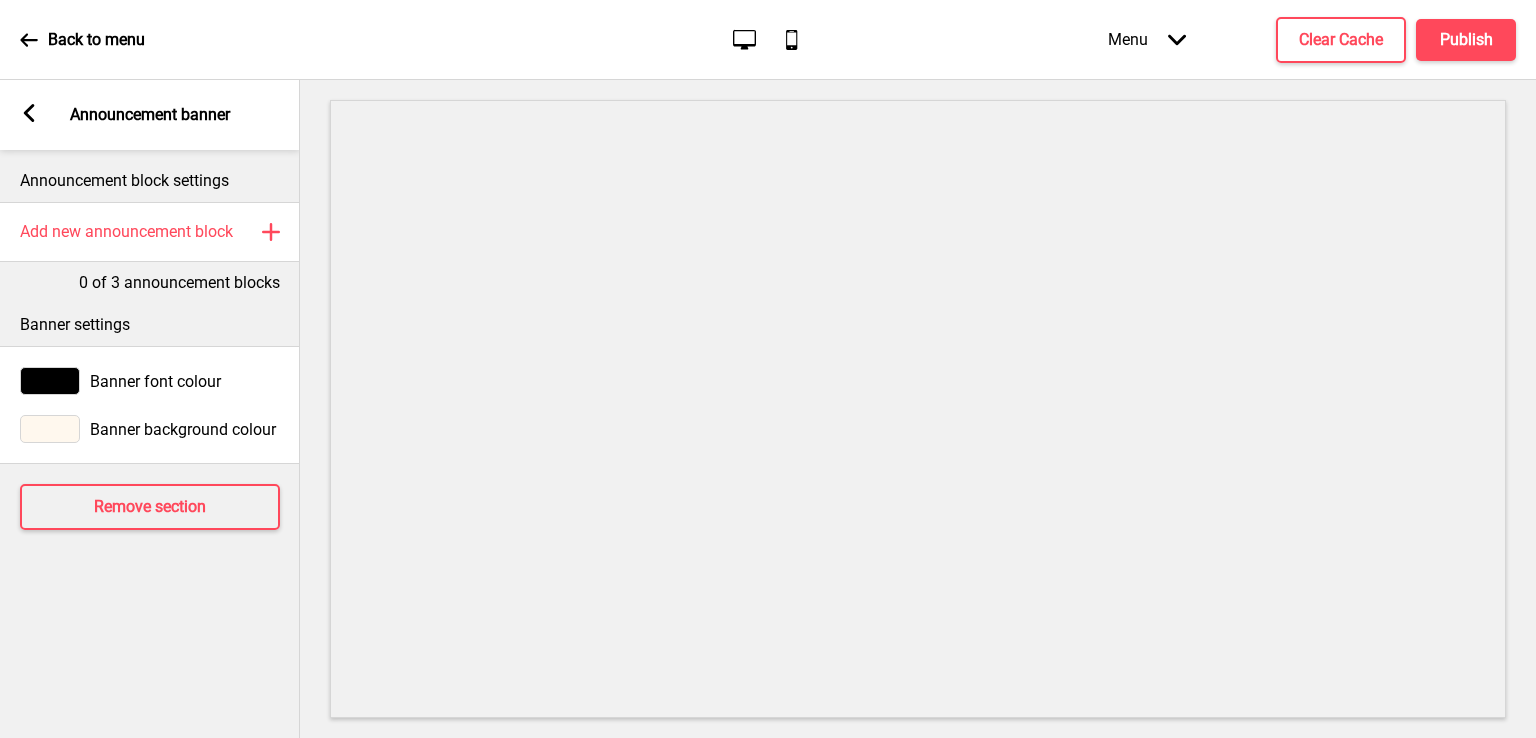 click 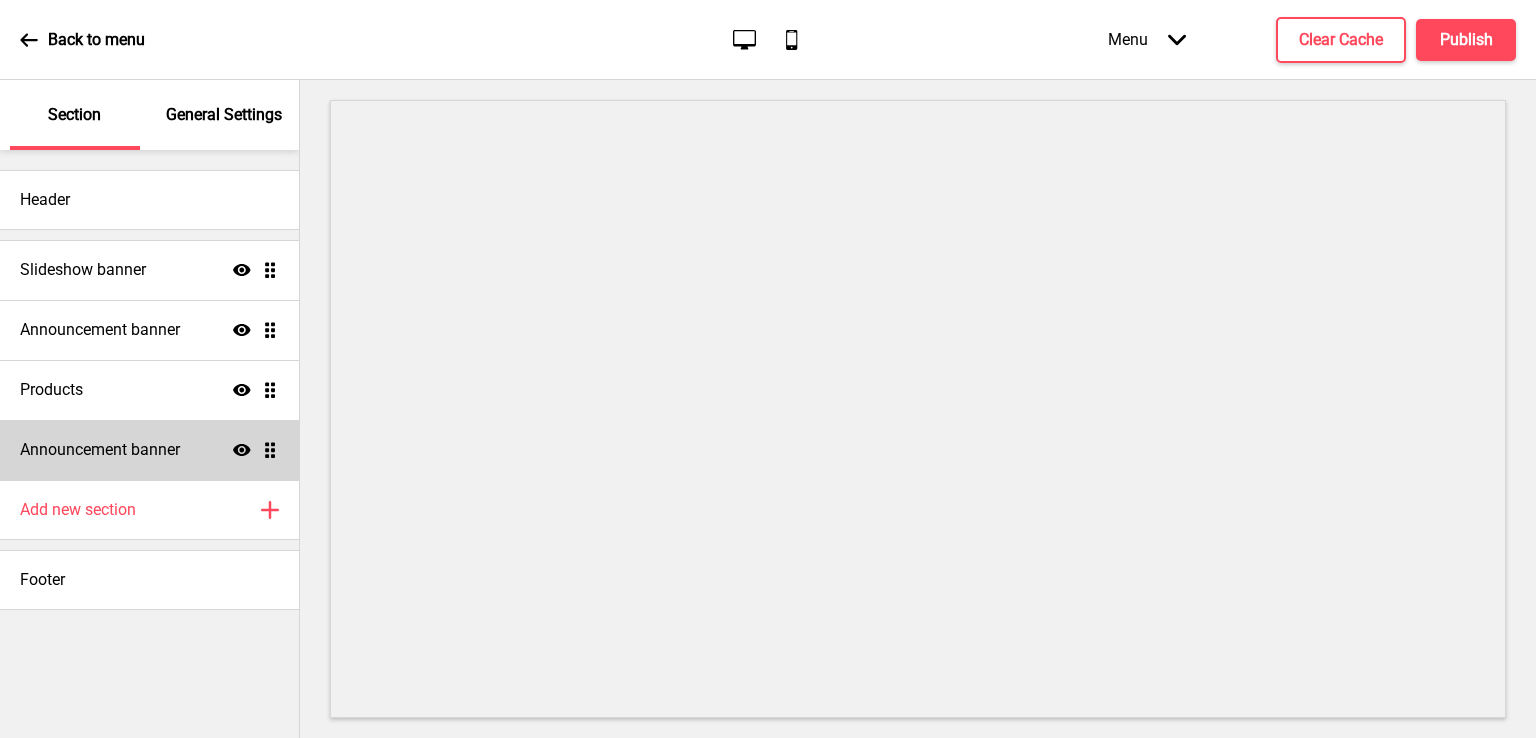 click on "Announcement banner Show Drag" at bounding box center [149, 450] 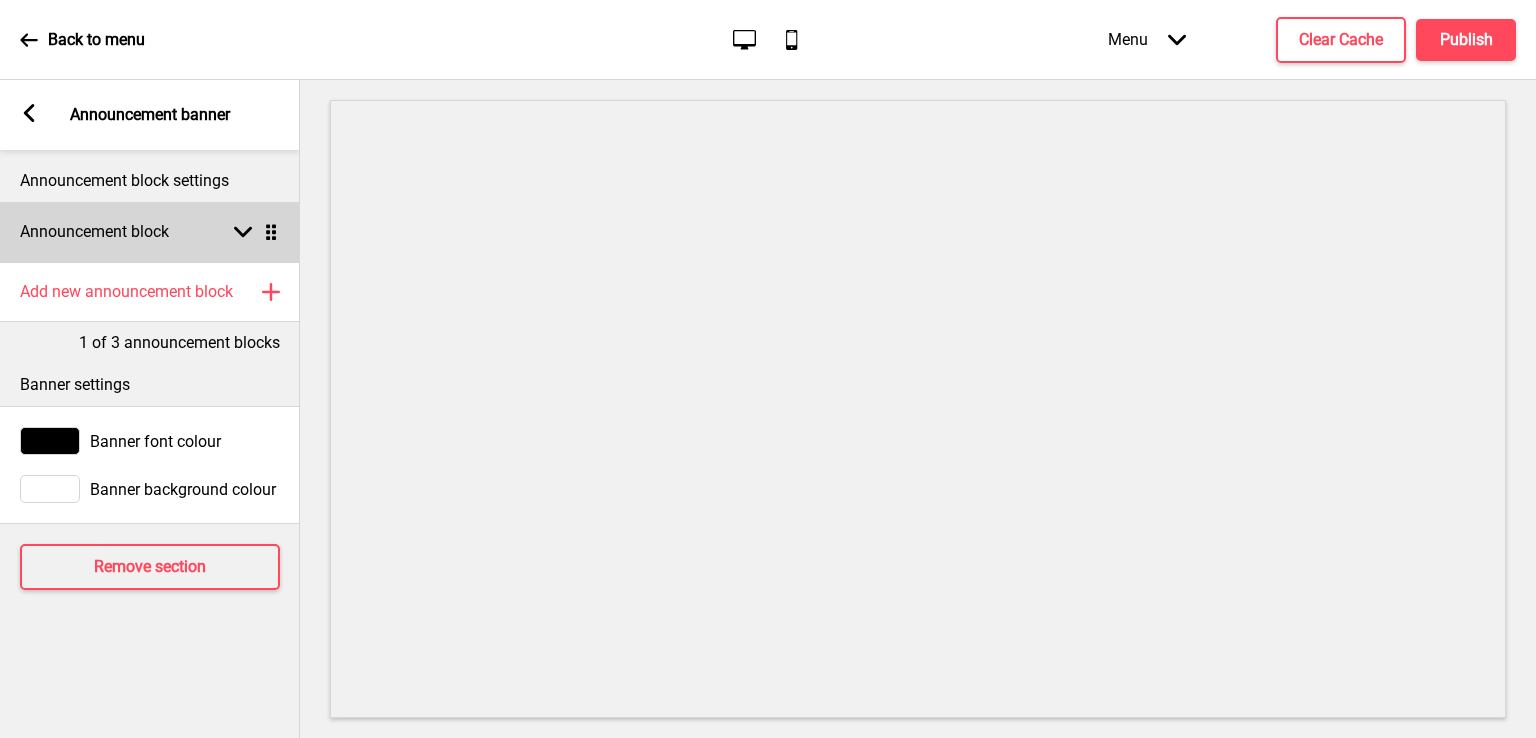 click on "Announcement block Arrow down Drag" at bounding box center (150, 232) 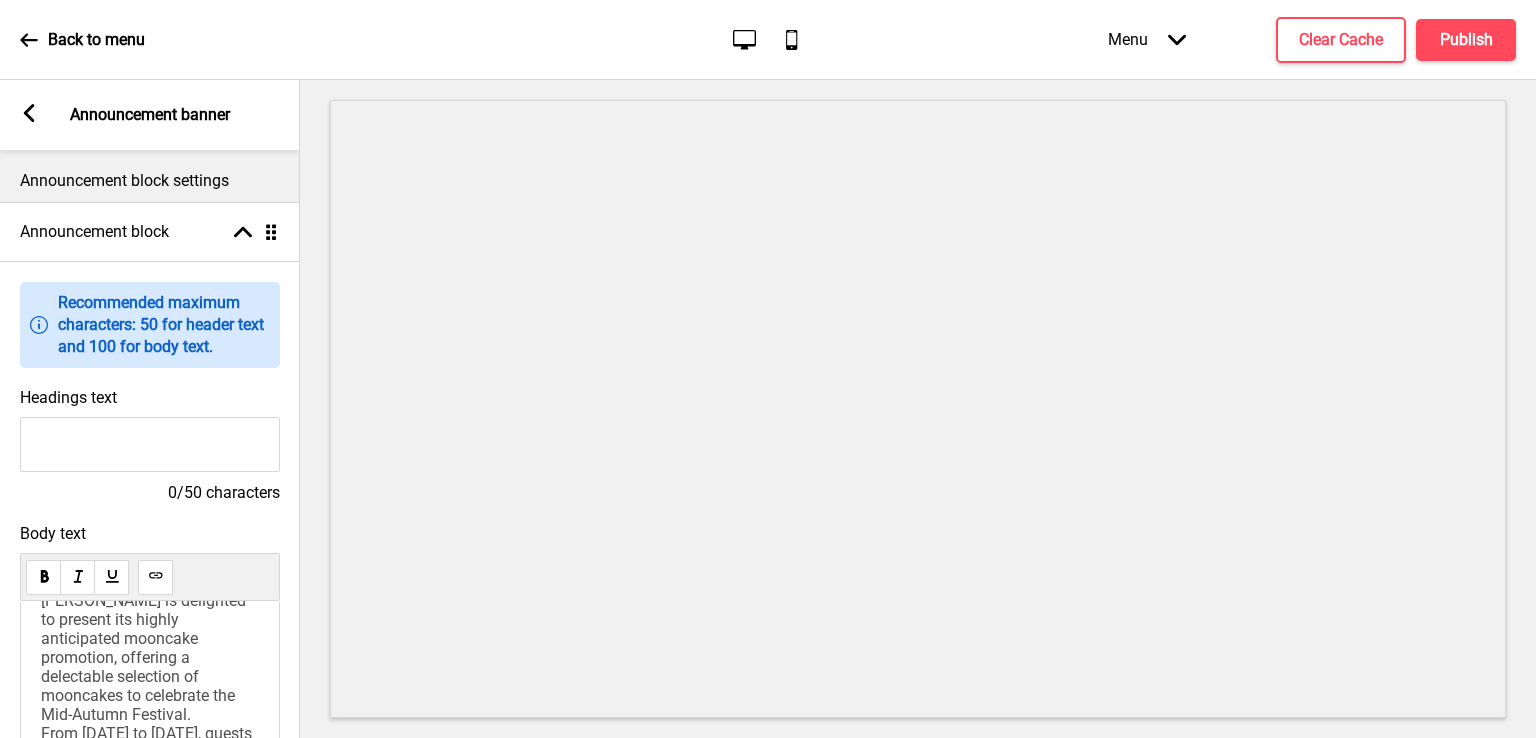 scroll, scrollTop: 219, scrollLeft: 0, axis: vertical 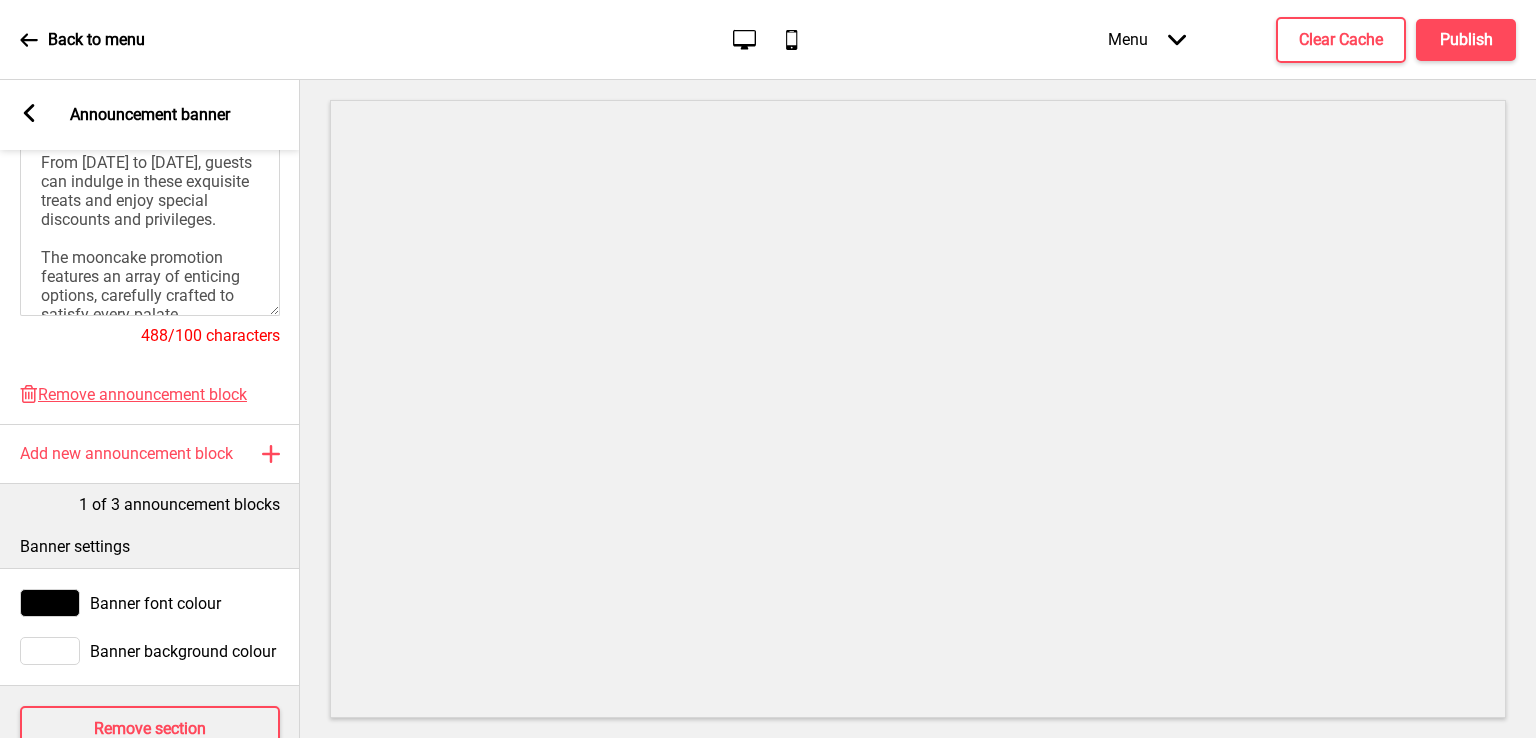 click on "Celebrate the Mid-Autumn Festival with exquisite mooncakes from Sofitel [GEOGRAPHIC_DATA] [GEOGRAPHIC_DATA].
[PERSON_NAME] is delighted to present its highly anticipated mooncake promotion, offering a delectable selection of mooncakes to celebrate the Mid-Autumn Festival.
From [DATE] to [DATE], guests can indulge in these exquisite treats and enjoy special discounts and privileges.
The mooncake promotion features an array of enticing options, carefully crafted to satisfy every palate." at bounding box center (150, 115) 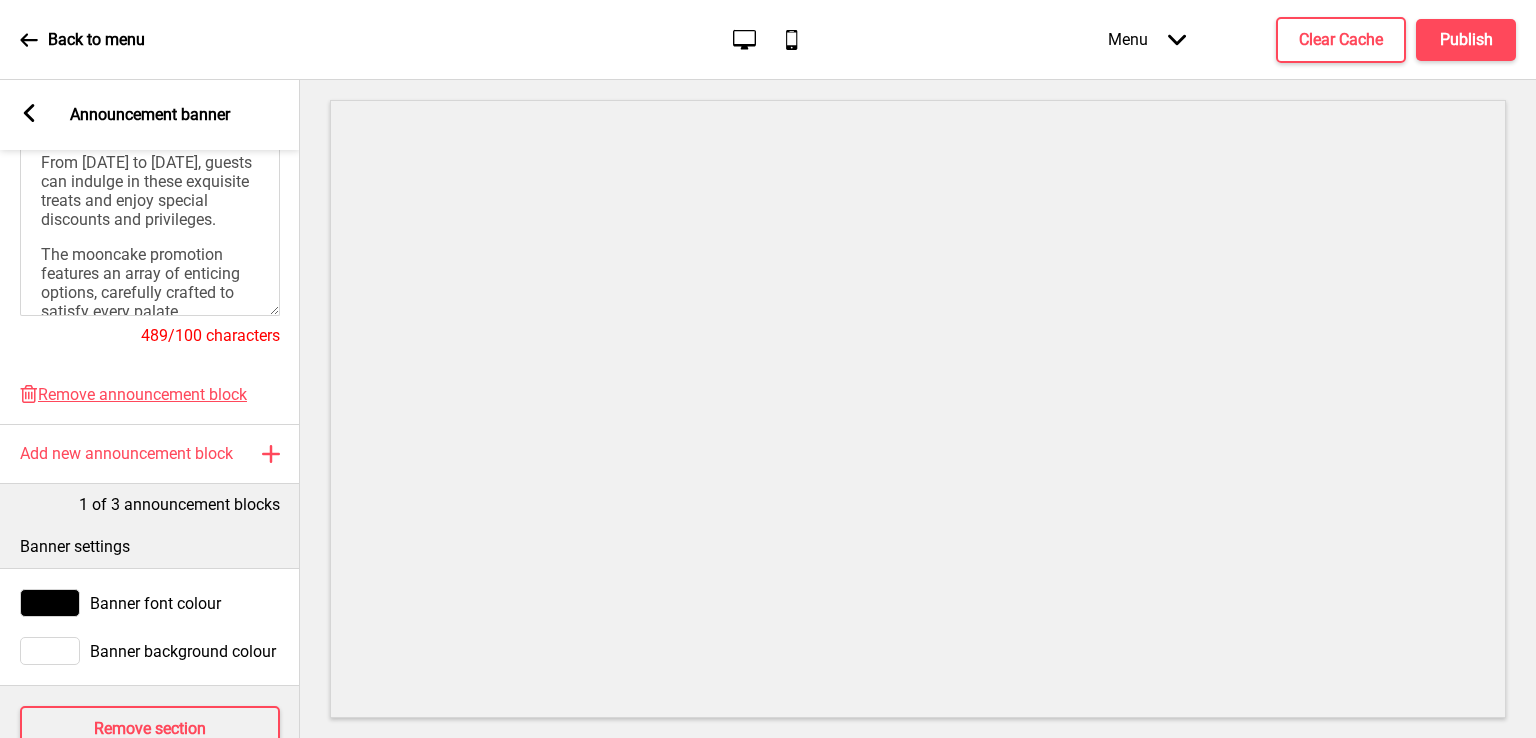 scroll, scrollTop: 11, scrollLeft: 0, axis: vertical 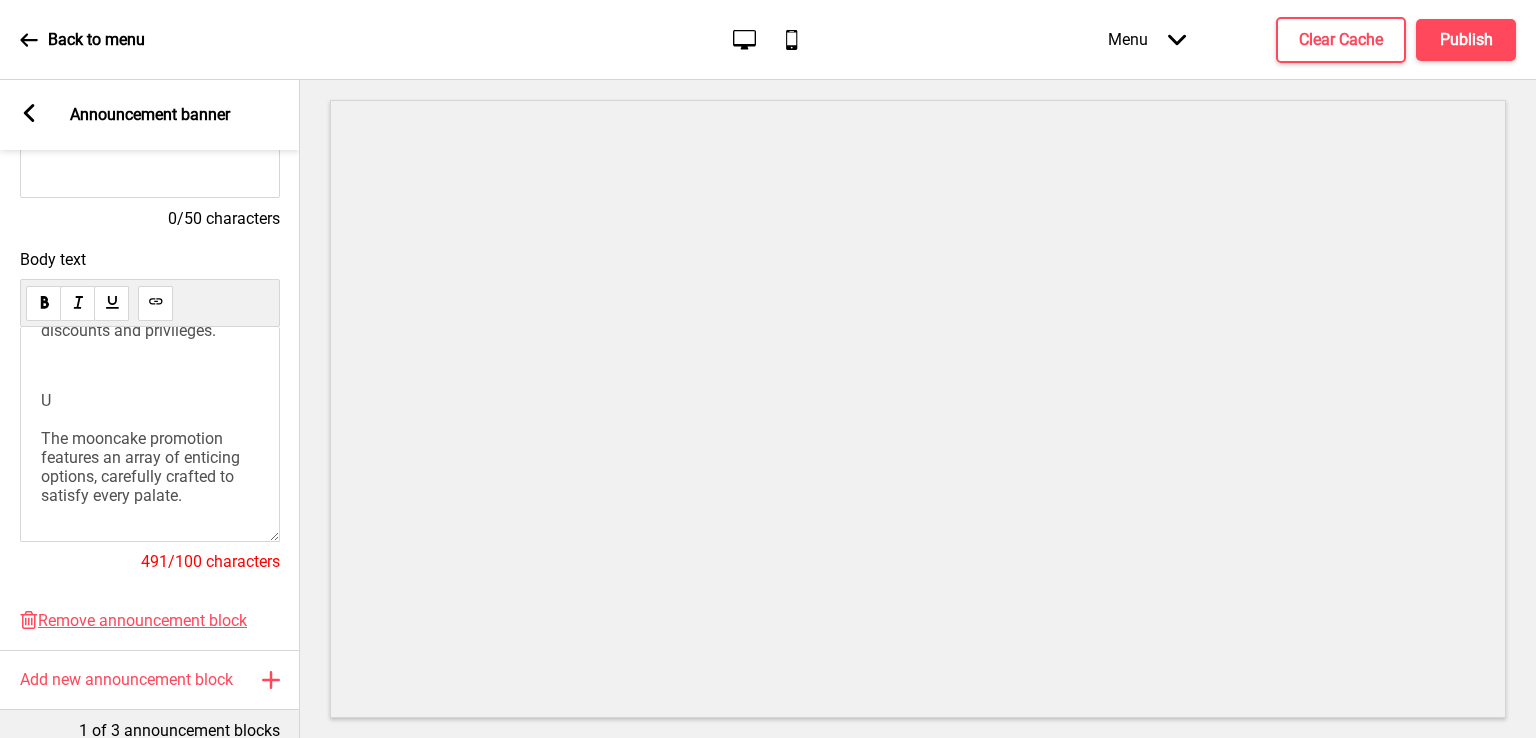 type 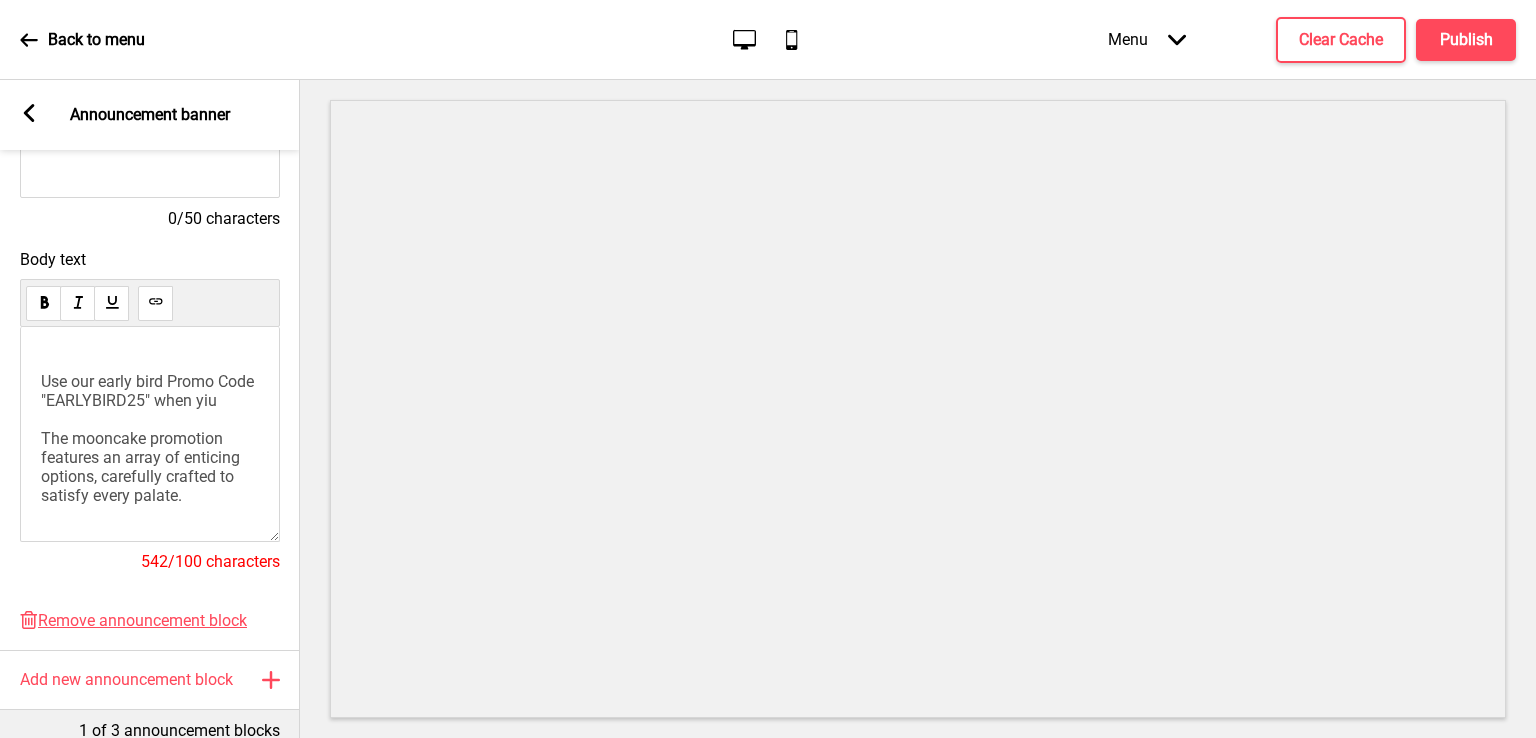 click on "Use our early bird Promo Code "EARLYBIRD25" when yiu
The mooncake promotion features an array of enticing options, carefully crafted to satisfy every palate." at bounding box center (149, 438) 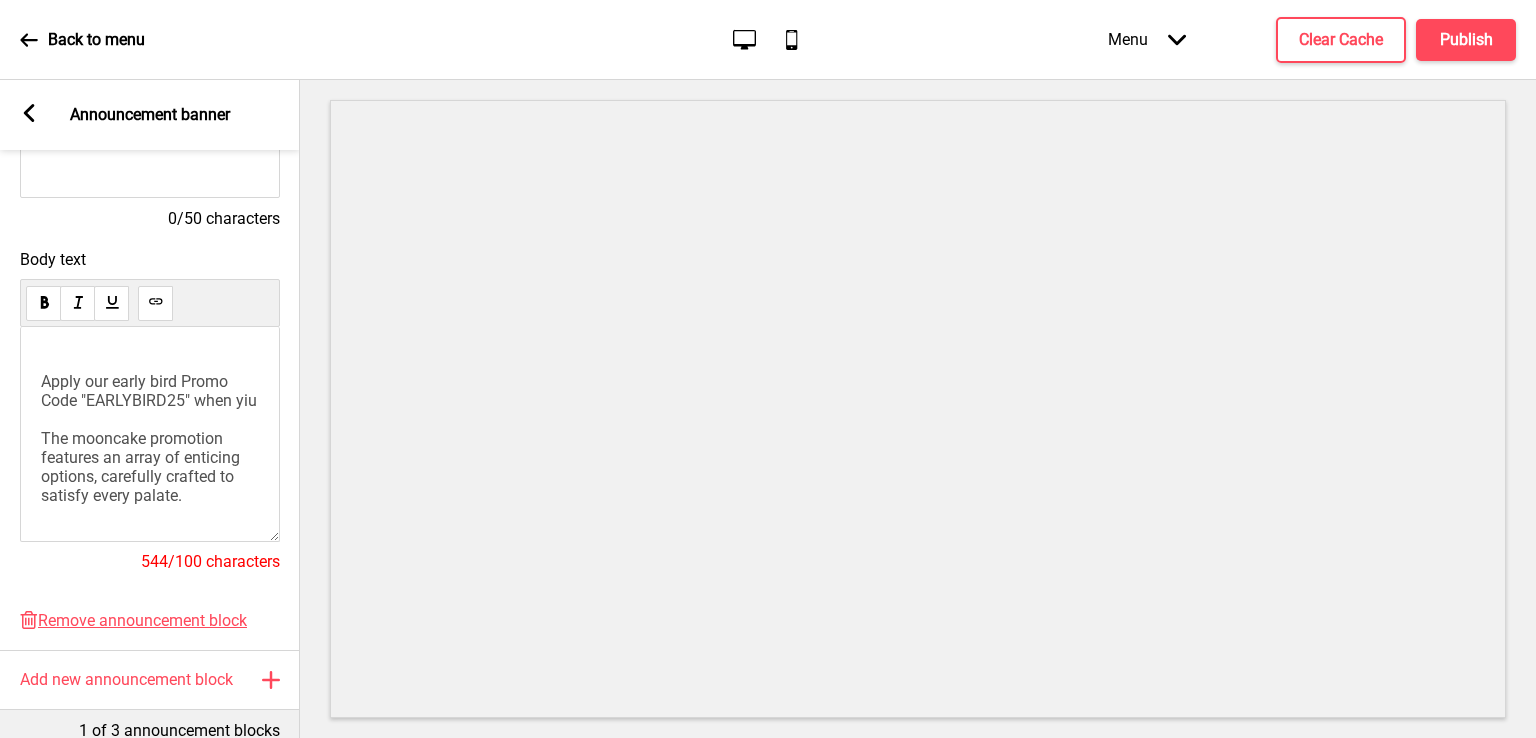 click on "Apply our early bird Promo Code "EARLYBIRD25" when yiu
The mooncake promotion features an array of enticing options, carefully crafted to satisfy every palate." at bounding box center (150, 438) 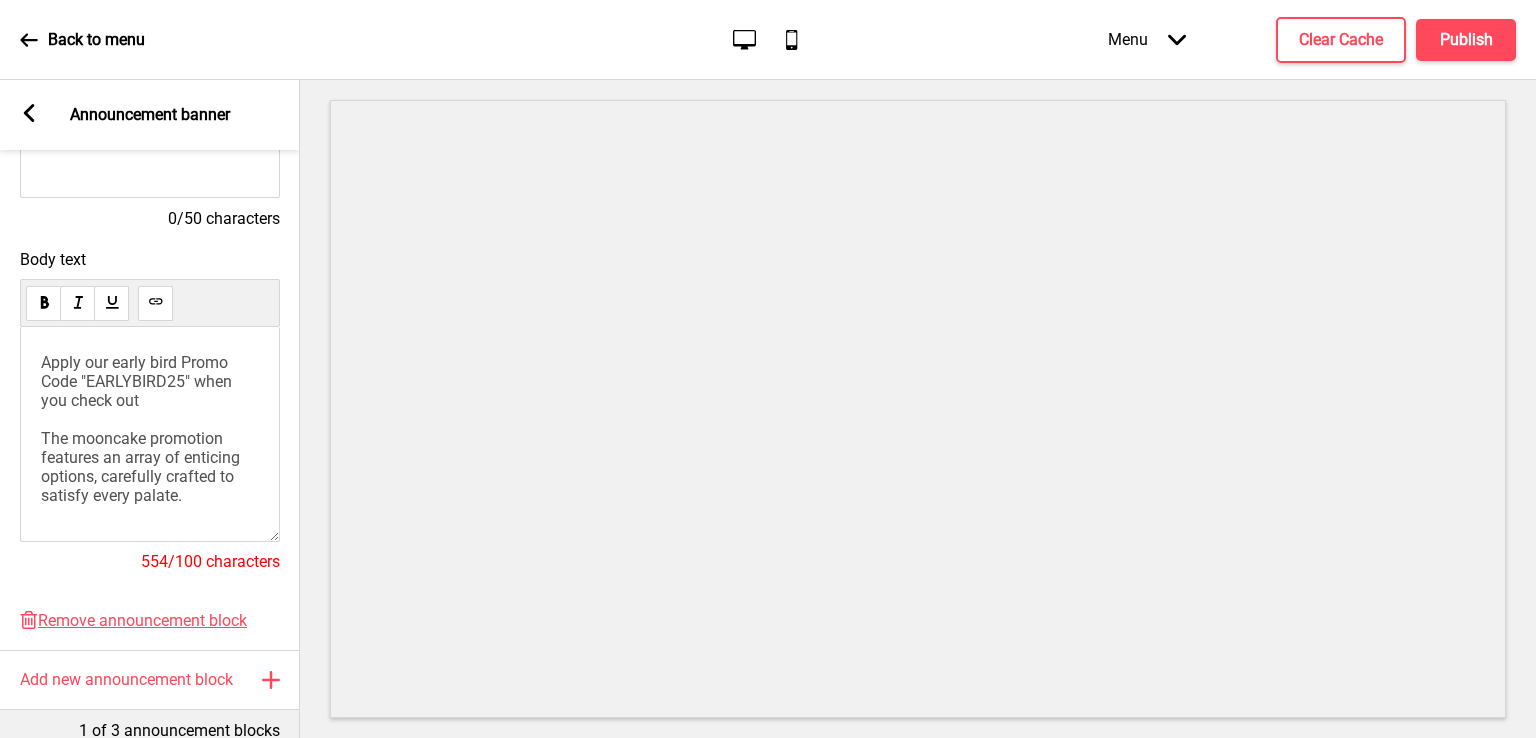 scroll, scrollTop: 451, scrollLeft: 0, axis: vertical 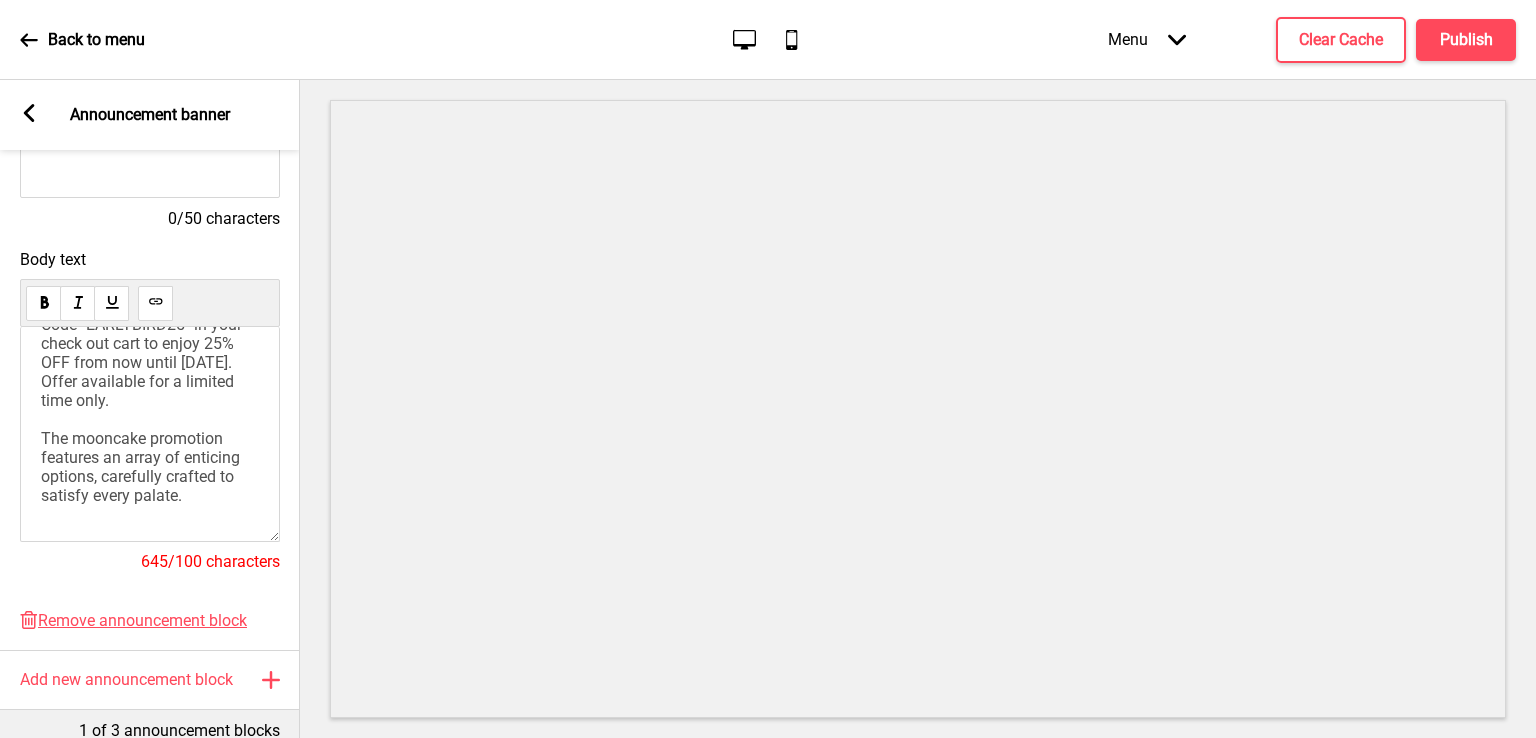 click on "Apply our early bird Promo Code "EARLYBIRD25" in your check out cart to enjoy 25% OFF from now until [DATE]. Offer available for a limited time only.
The mooncake promotion features an array of enticing options, carefully crafted to satisfy every palate." at bounding box center (143, 400) 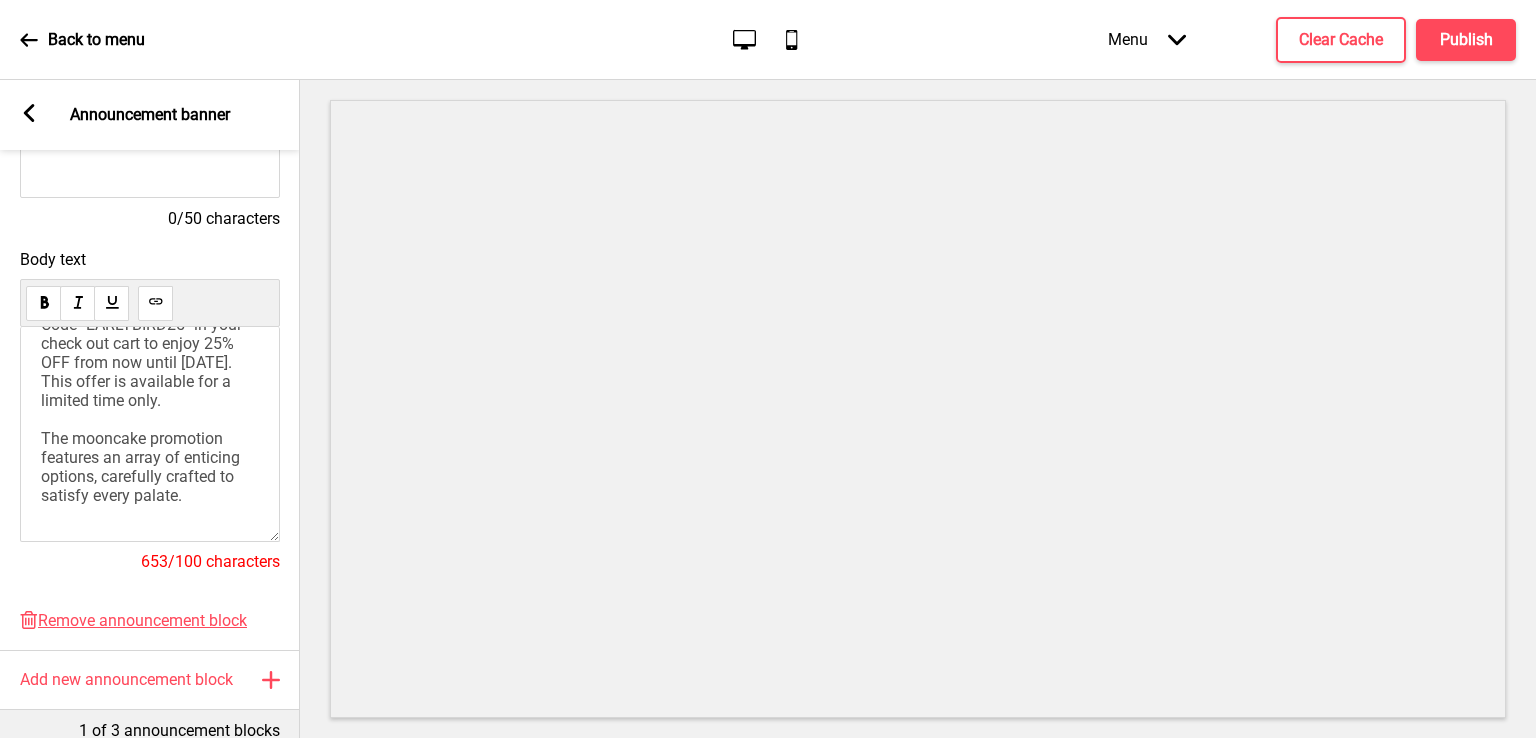 scroll, scrollTop: 592, scrollLeft: 0, axis: vertical 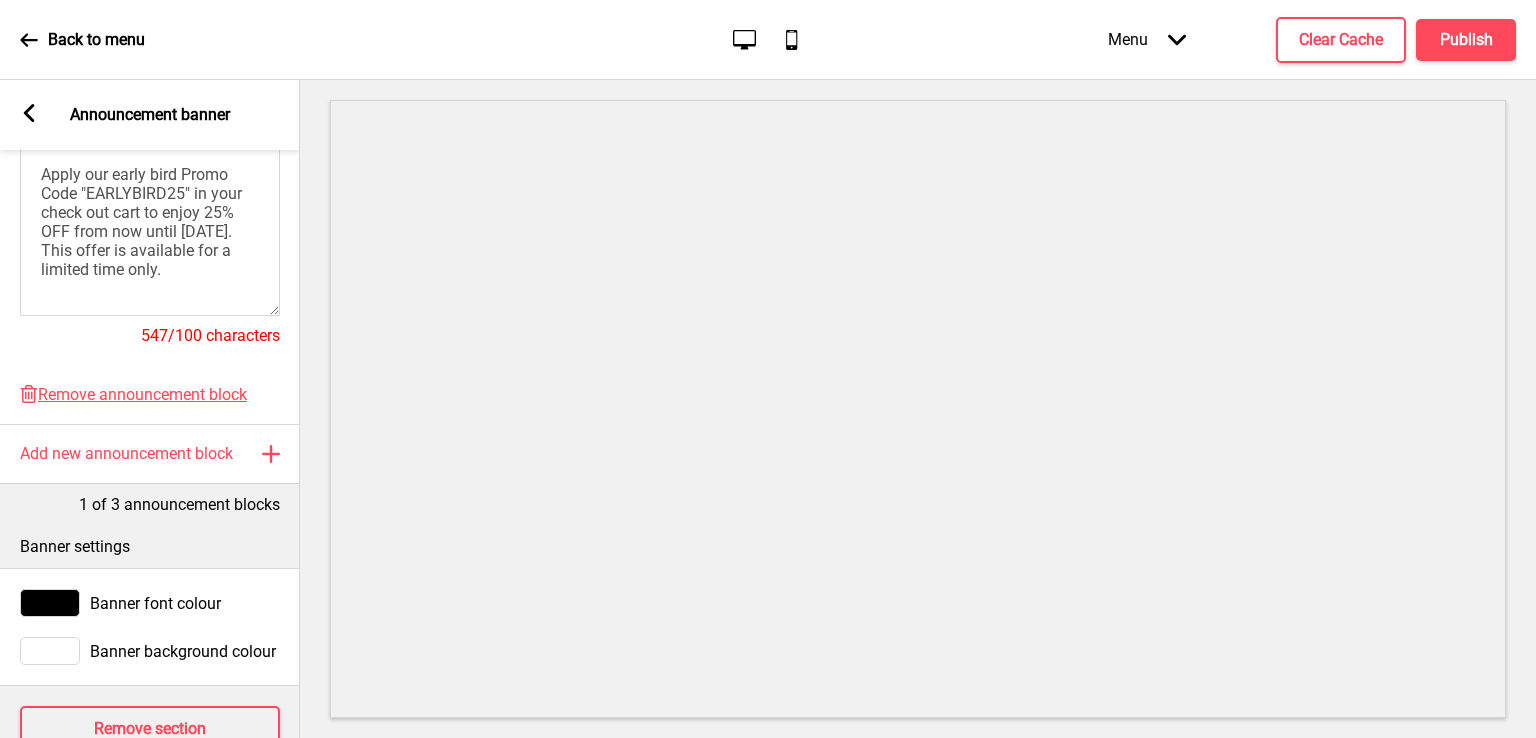 click on "Apply our early bird Promo Code "EARLYBIRD25" in your check out cart to enjoy 25% OFF from now until [DATE]. This offer is available for a limited time only." at bounding box center (150, 222) 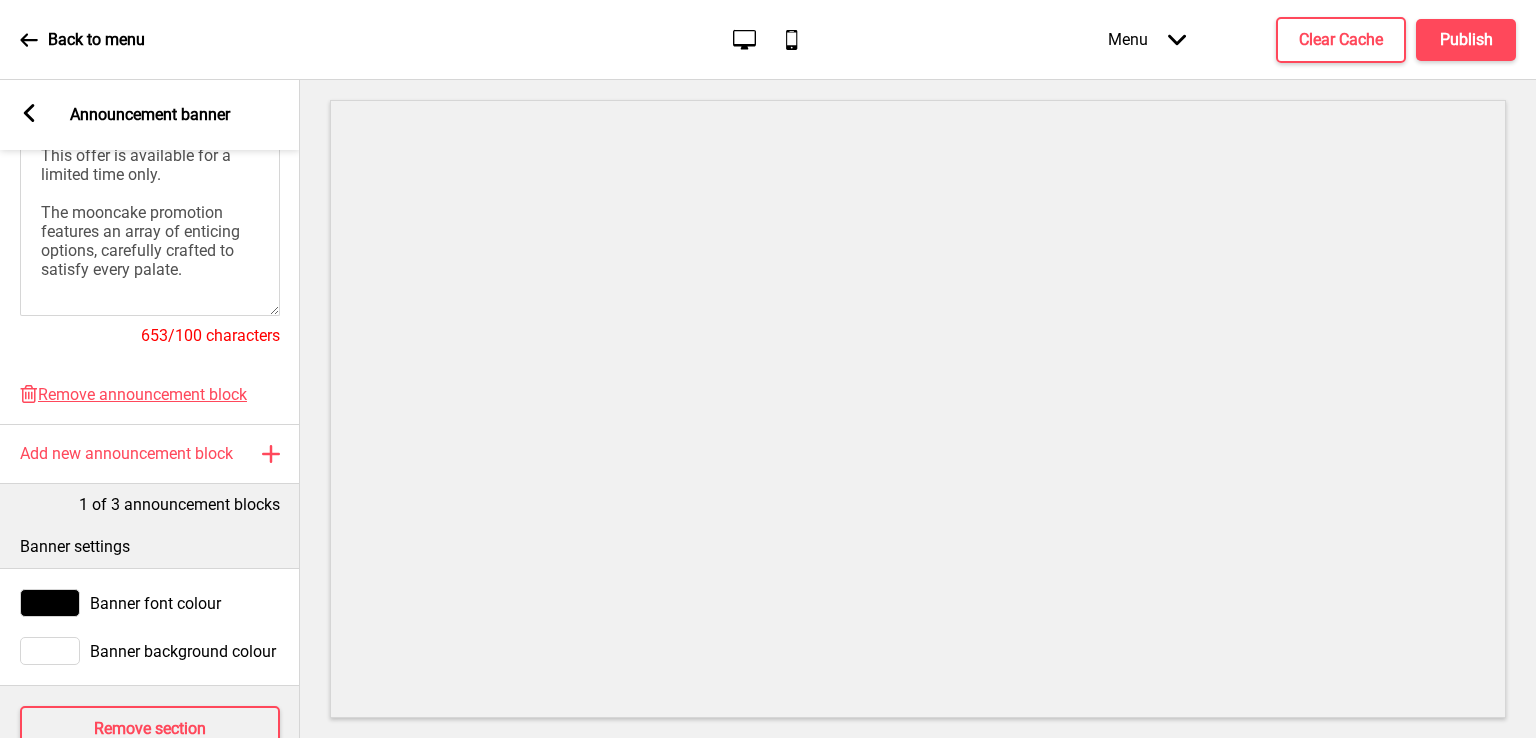click on "Apply our early bird Promo Code "EARLYBIRD25" in your check out cart to enjoy 25% OFF from now until [DATE]. This offer is available for a limited time only.
The mooncake promotion features an array of enticing options, carefully crafted to satisfy every palate." at bounding box center (143, 174) 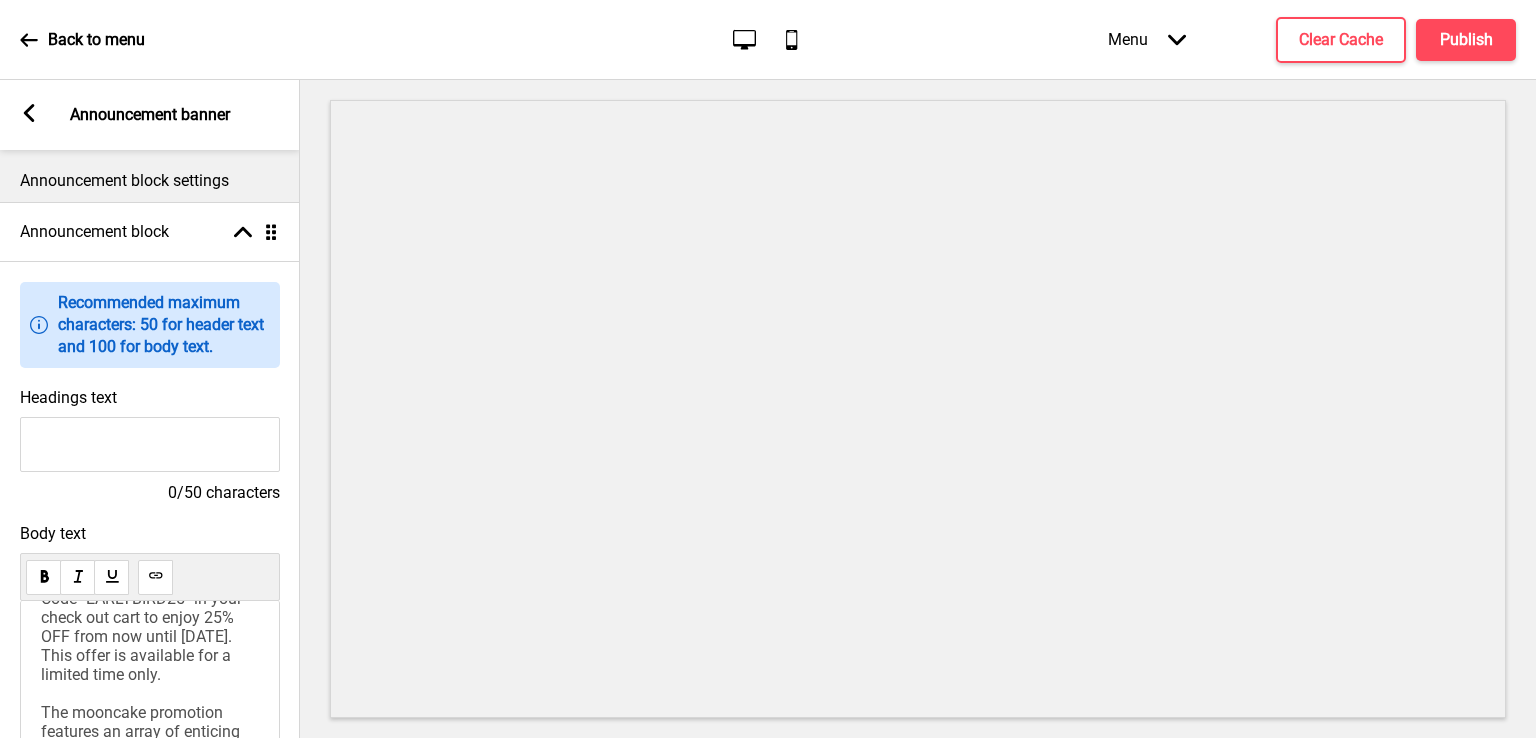 scroll, scrollTop: 500, scrollLeft: 0, axis: vertical 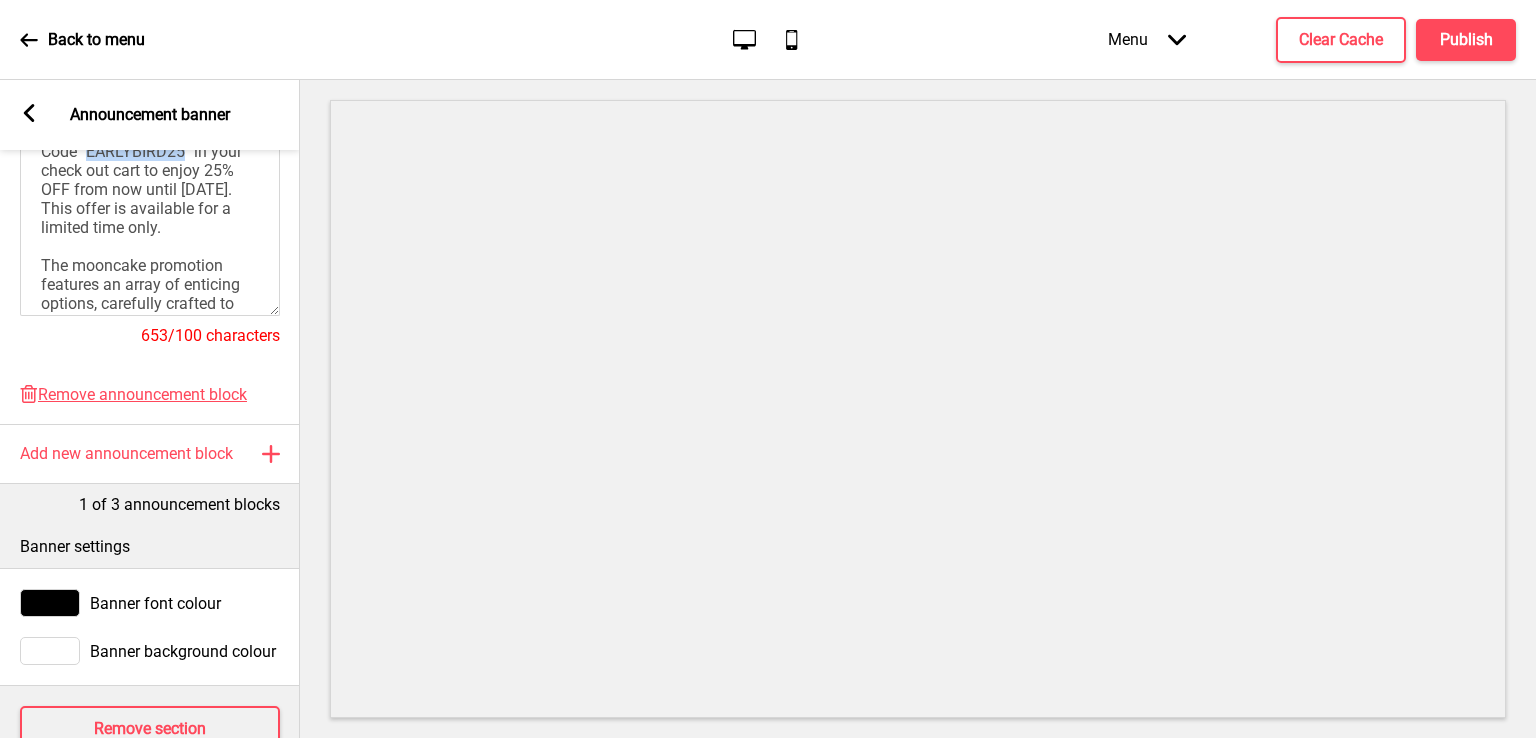drag, startPoint x: 90, startPoint y: 225, endPoint x: 180, endPoint y: 228, distance: 90.04999 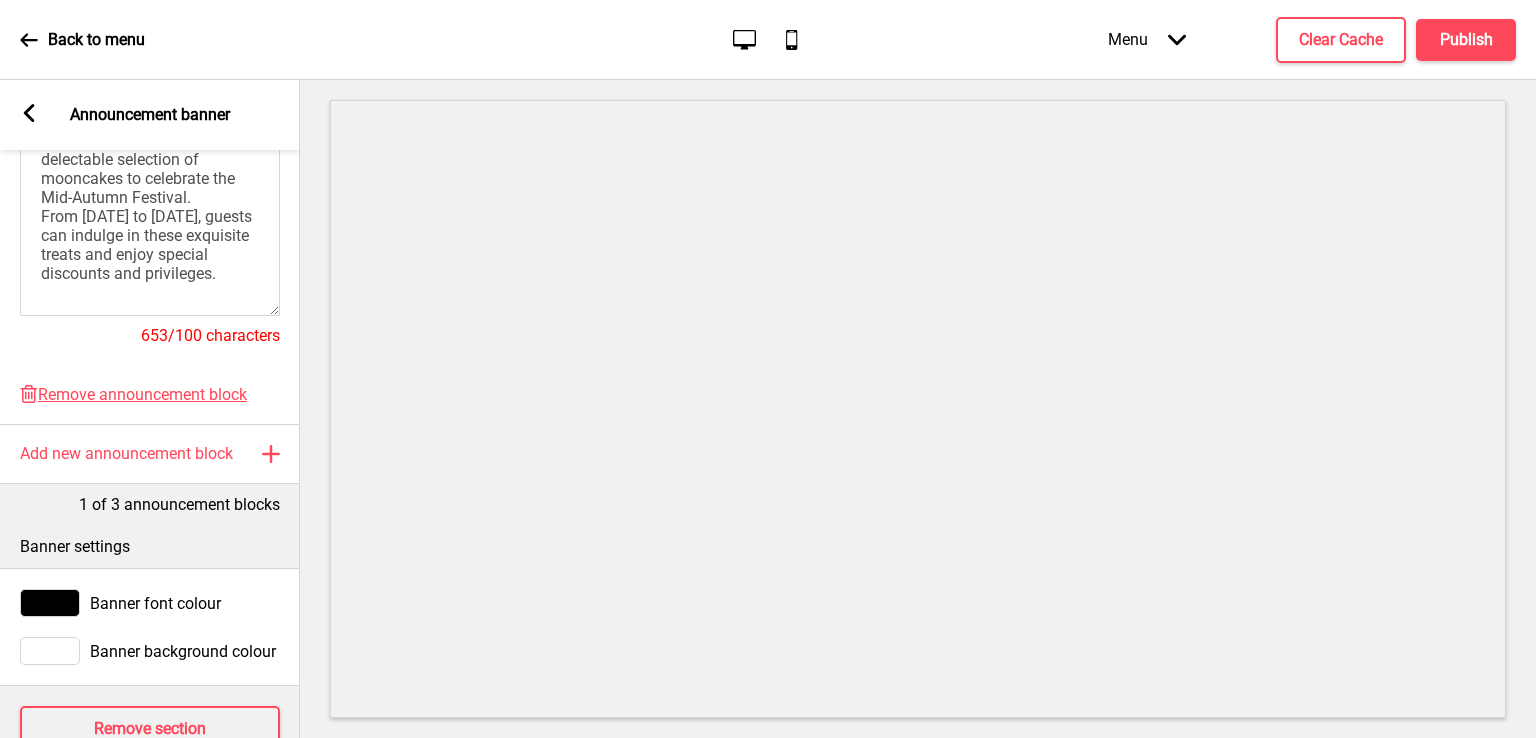 scroll, scrollTop: 139, scrollLeft: 0, axis: vertical 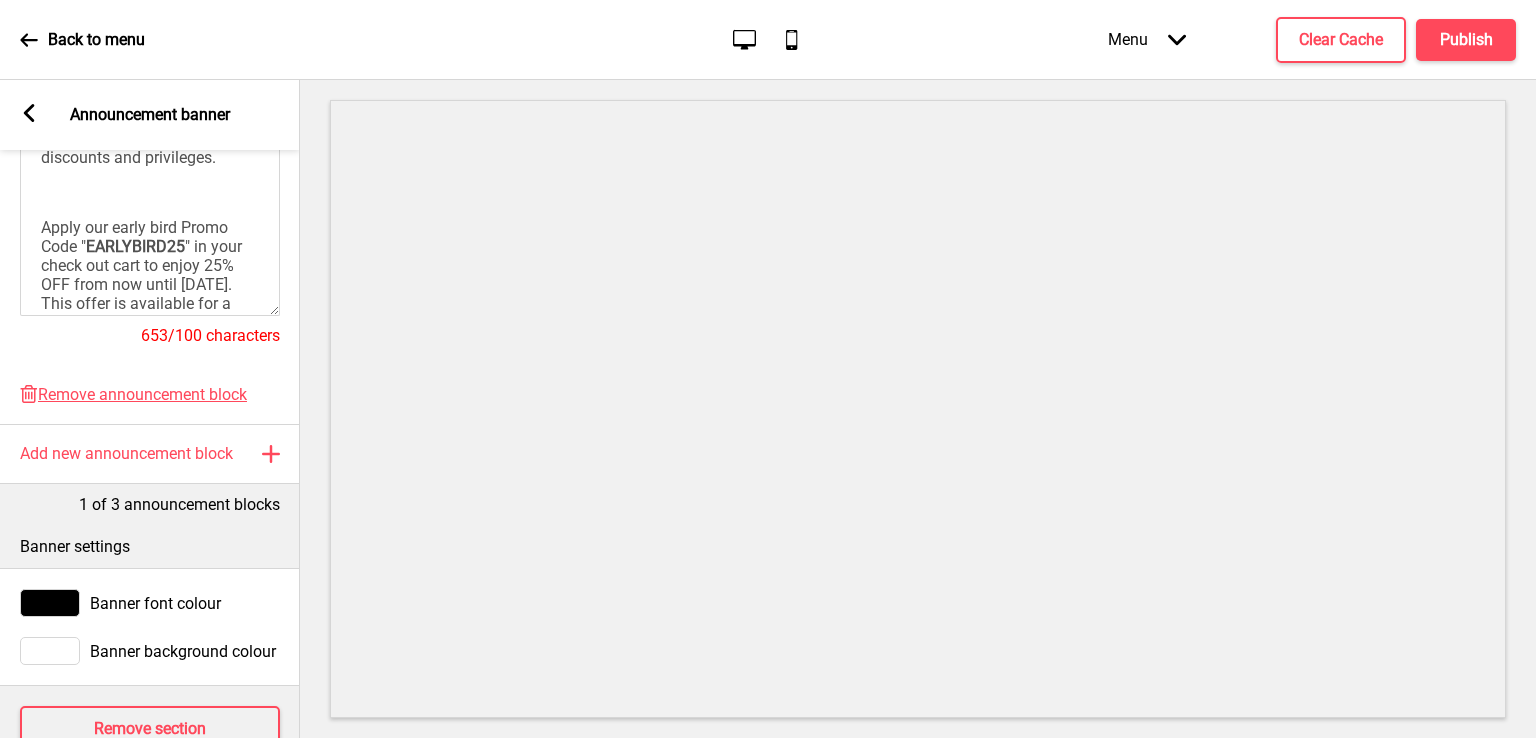 drag, startPoint x: 81, startPoint y: 283, endPoint x: 76, endPoint y: 157, distance: 126.09917 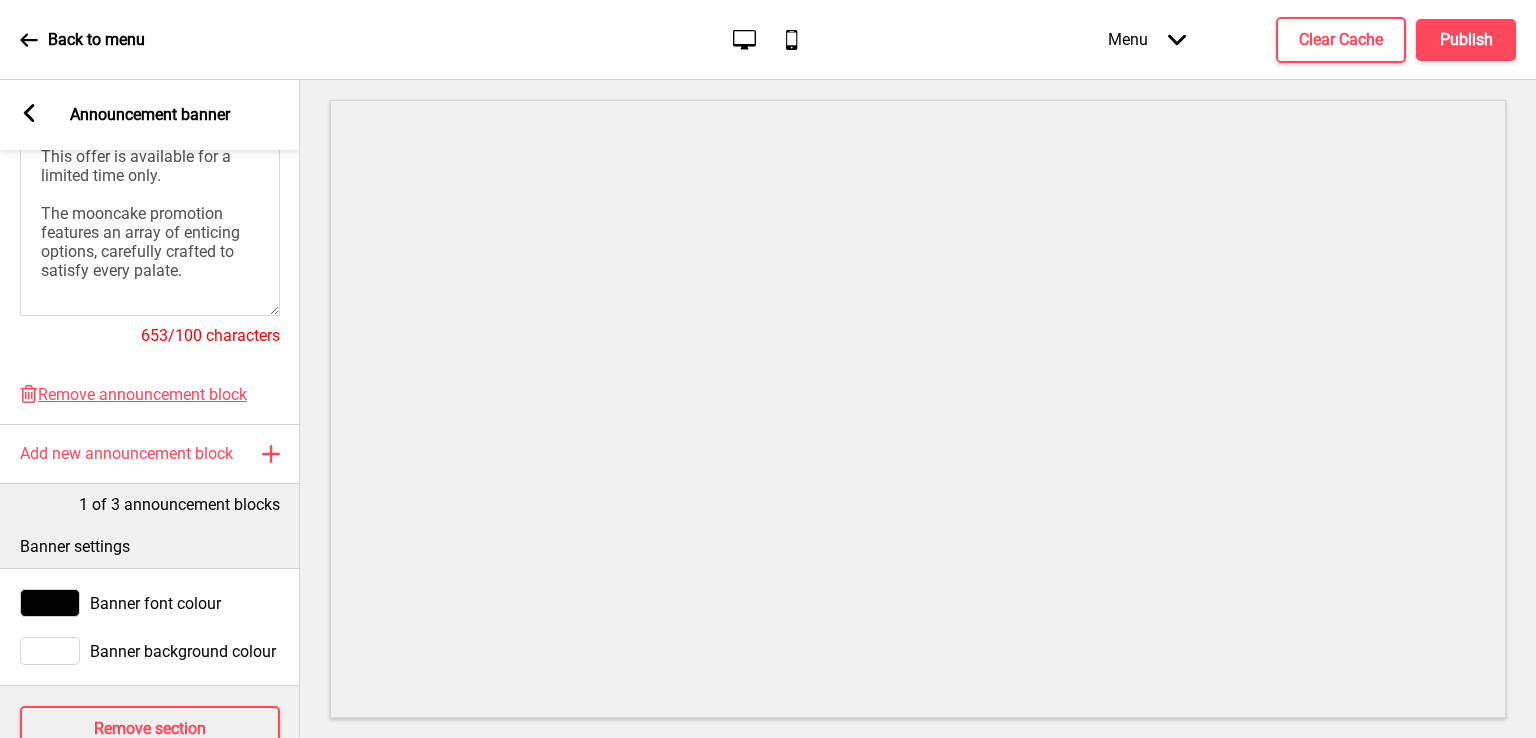 scroll, scrollTop: 442, scrollLeft: 0, axis: vertical 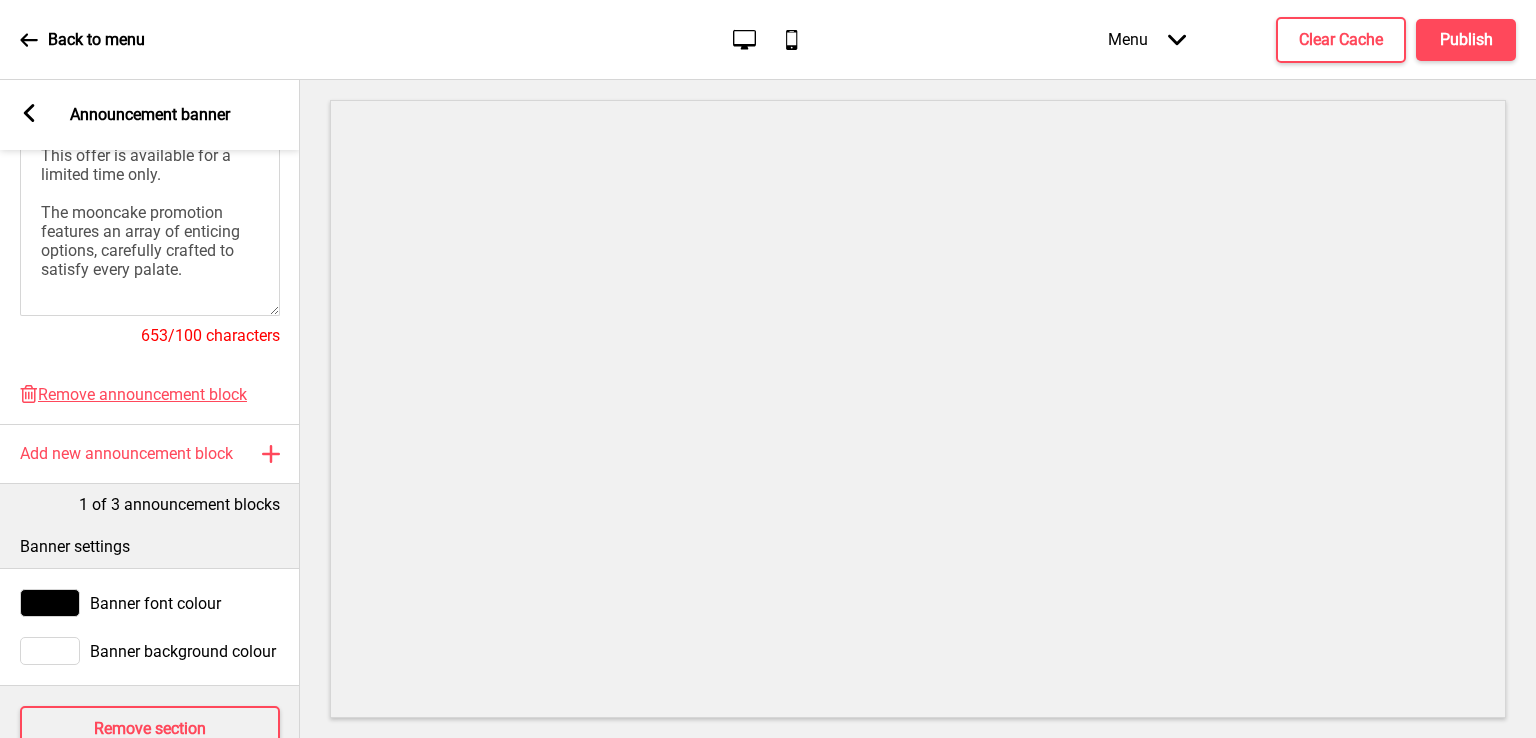 drag, startPoint x: 36, startPoint y: 205, endPoint x: 71, endPoint y: 205, distance: 35 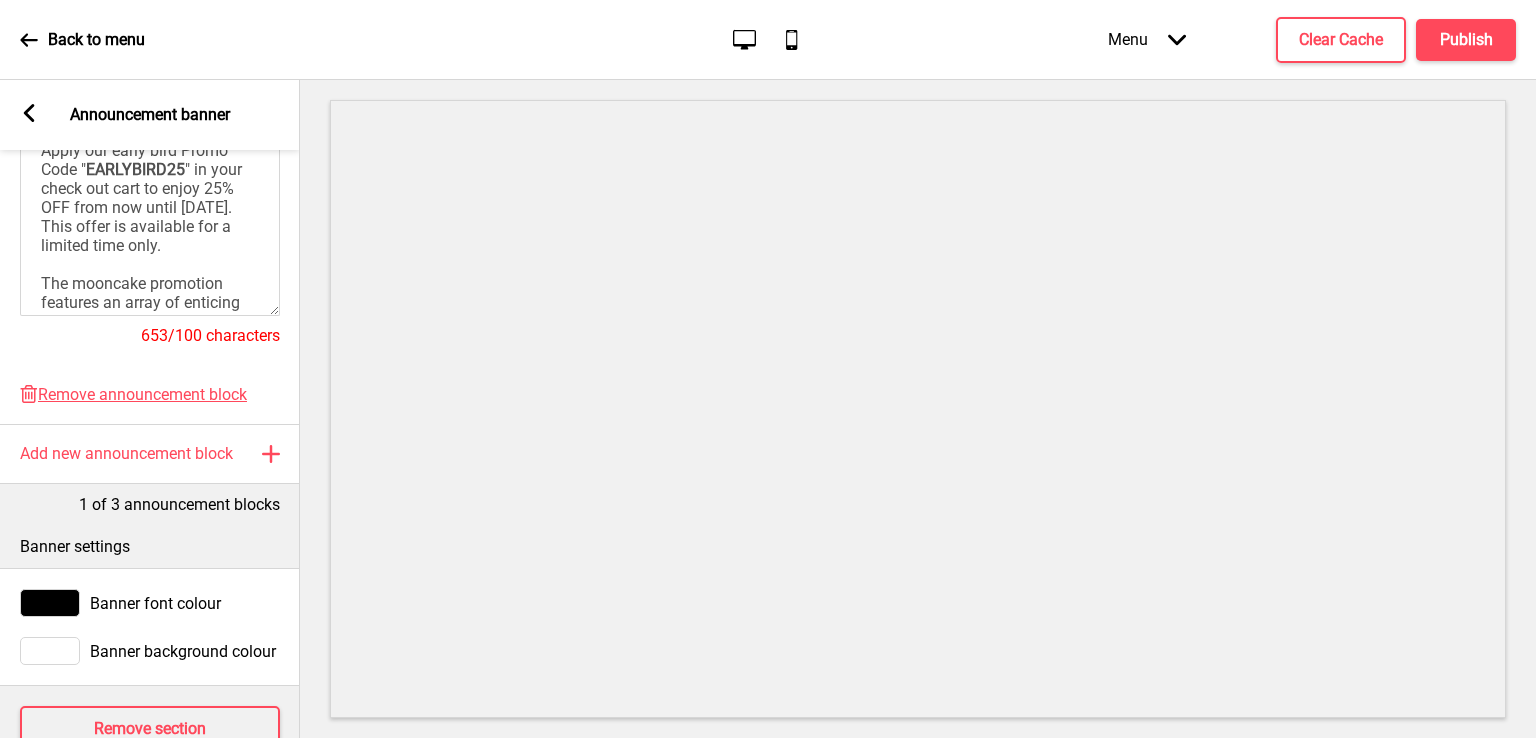 scroll, scrollTop: 348, scrollLeft: 0, axis: vertical 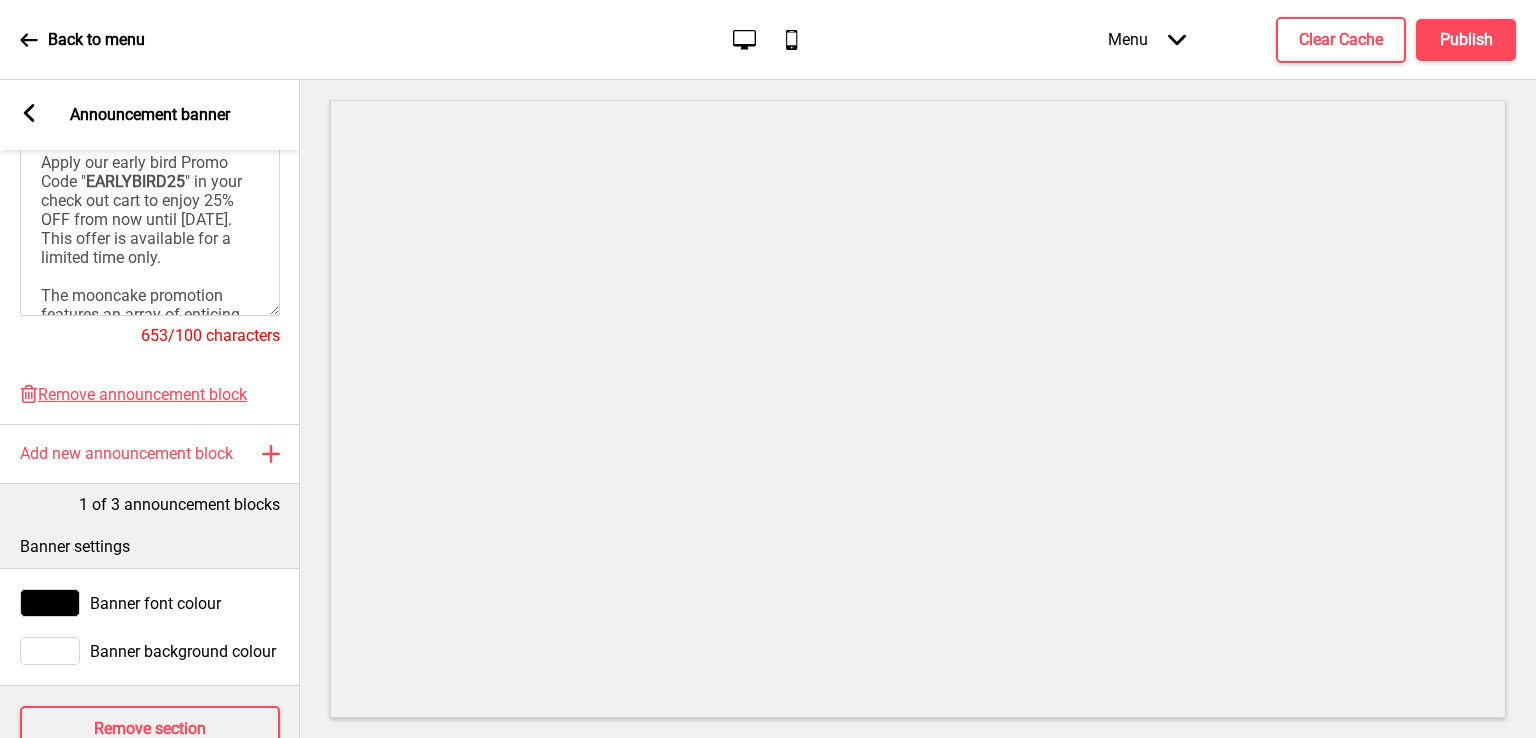 click on "Apply our early bird Promo Code "" at bounding box center (136, 172) 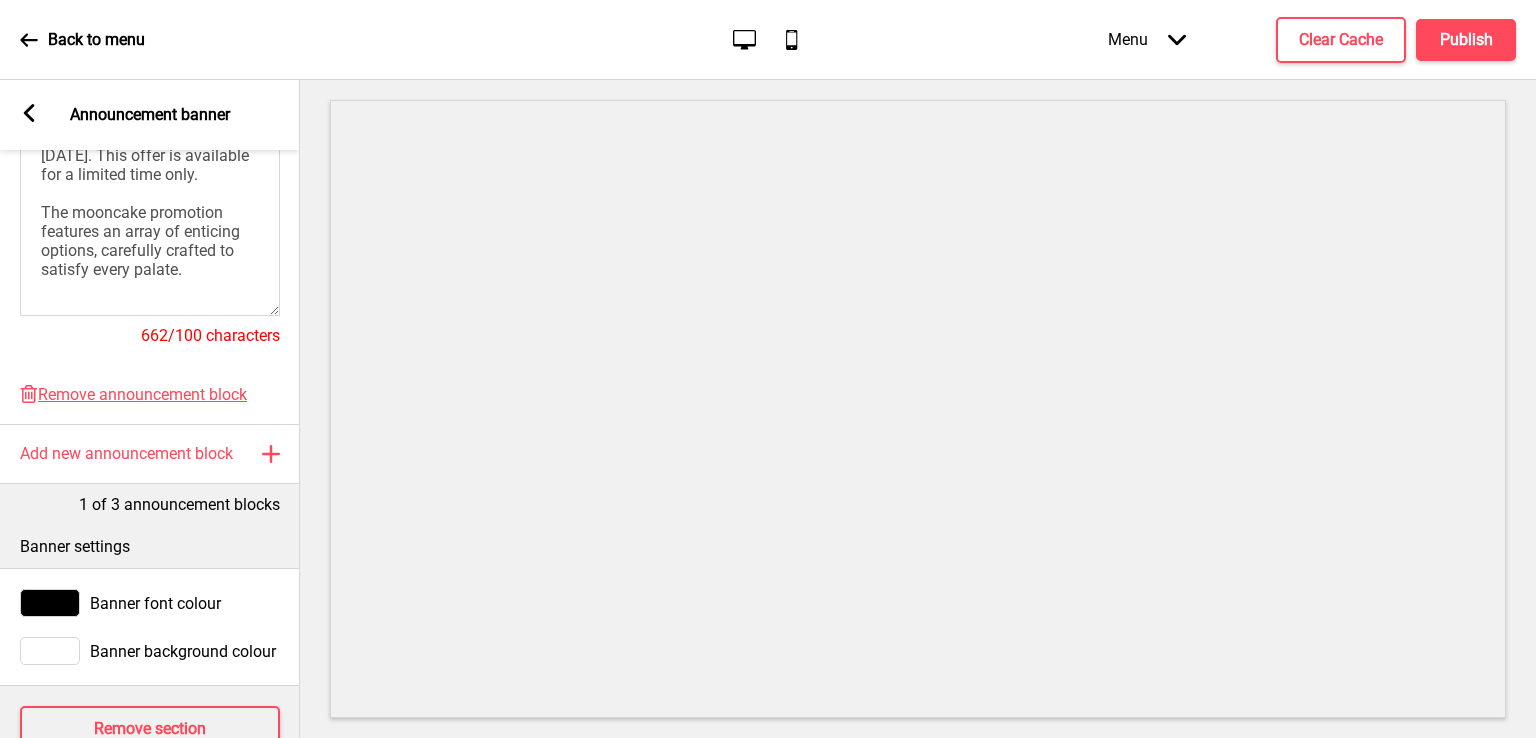 scroll, scrollTop: 442, scrollLeft: 0, axis: vertical 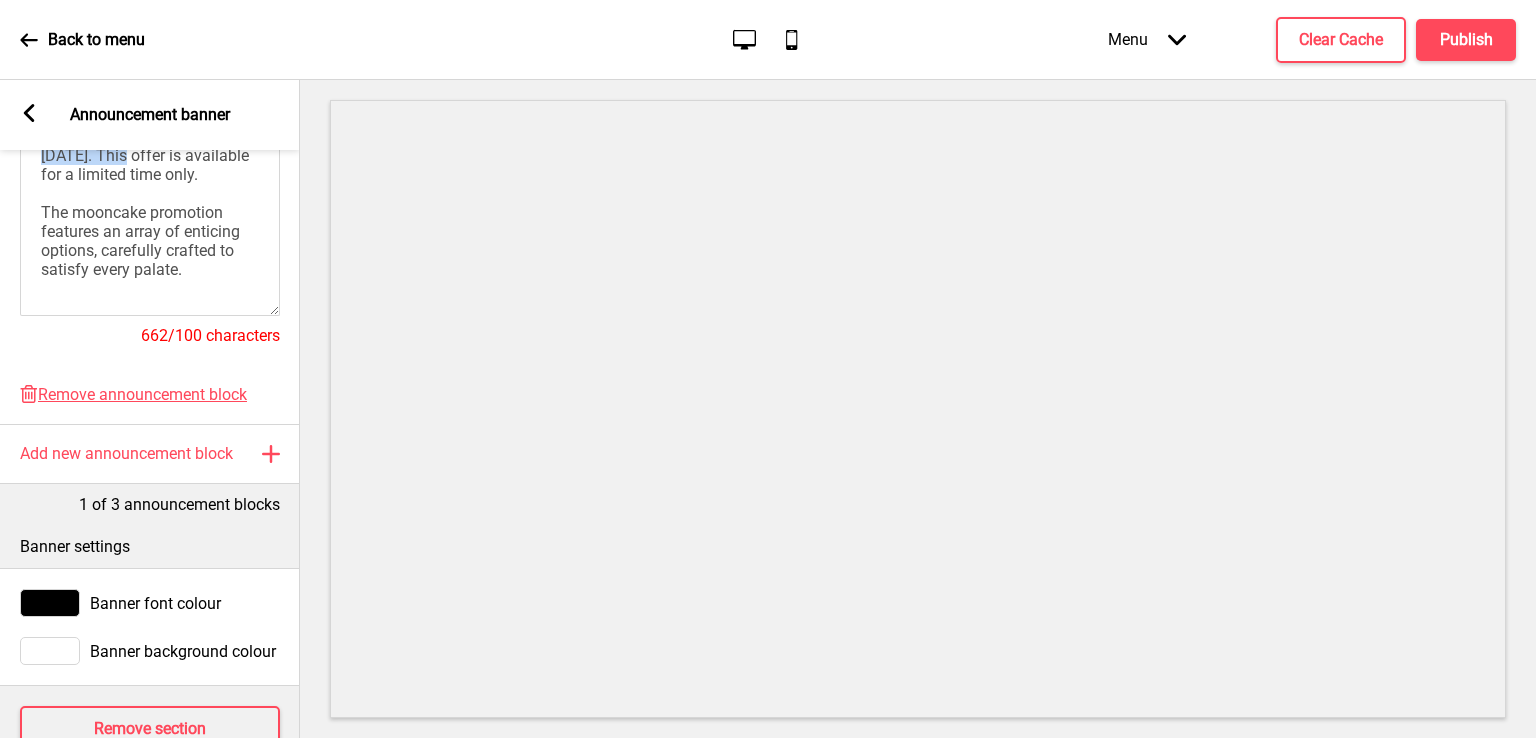 drag, startPoint x: 206, startPoint y: 201, endPoint x: 74, endPoint y: 245, distance: 139.14021 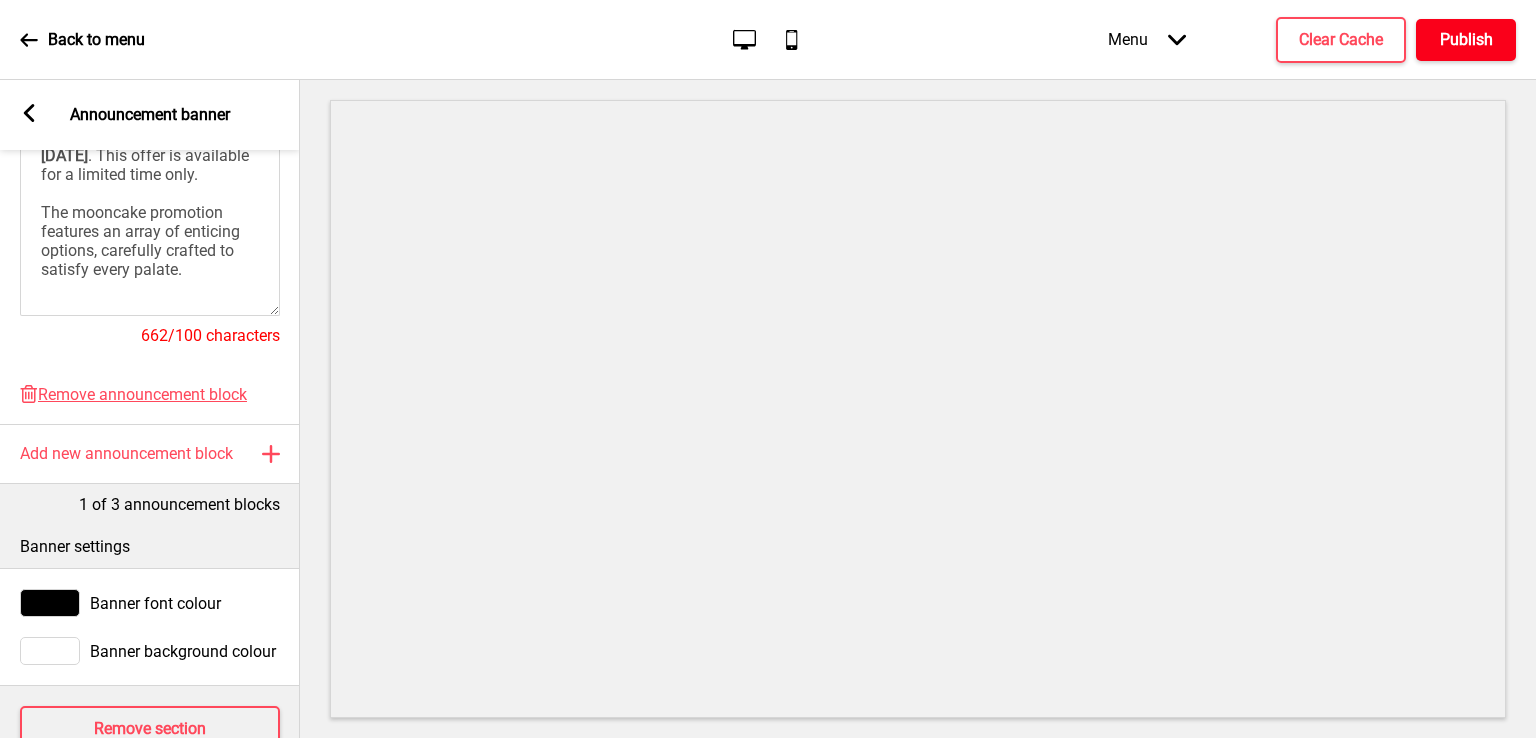 click on "Publish" at bounding box center [1466, 40] 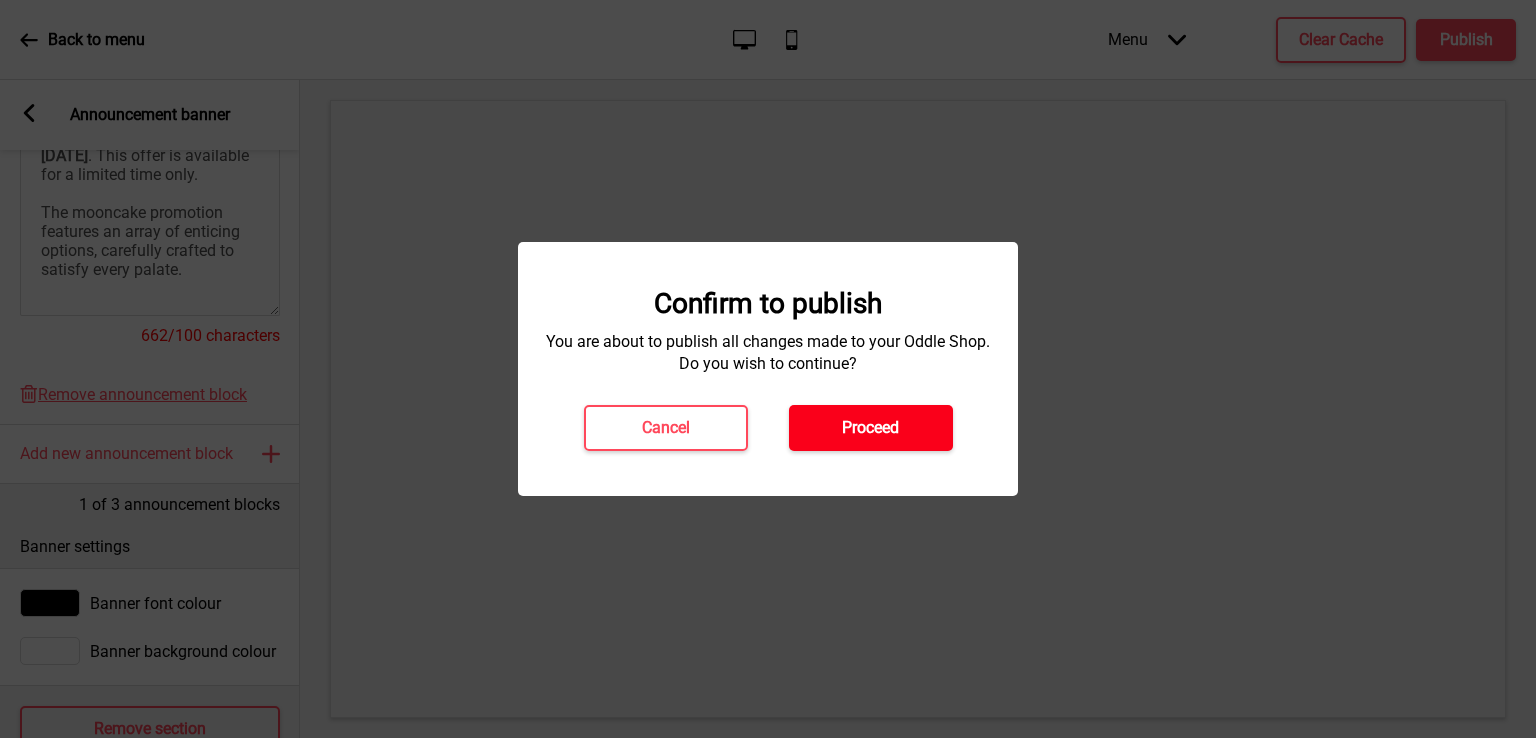 click on "Proceed" at bounding box center (870, 428) 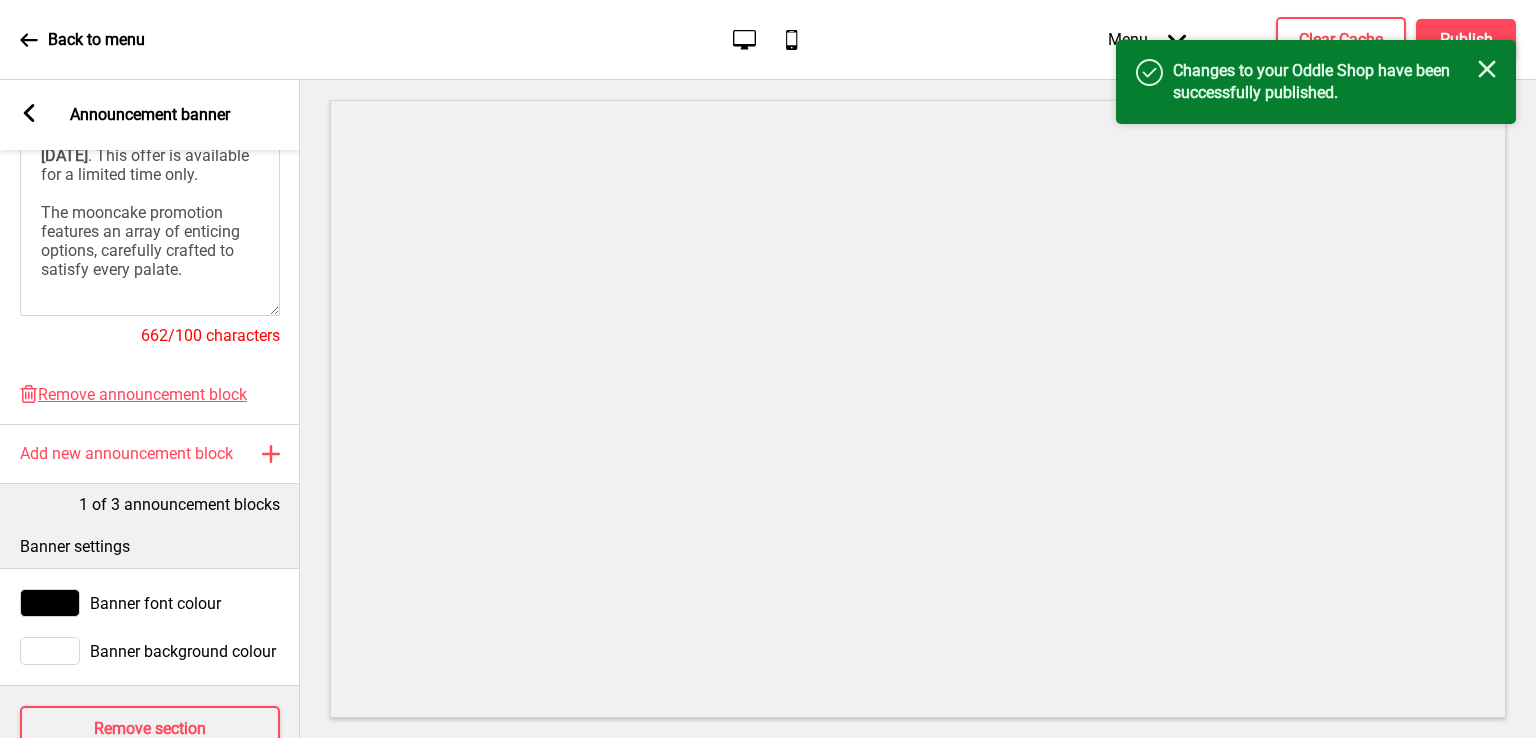 click on "Close" 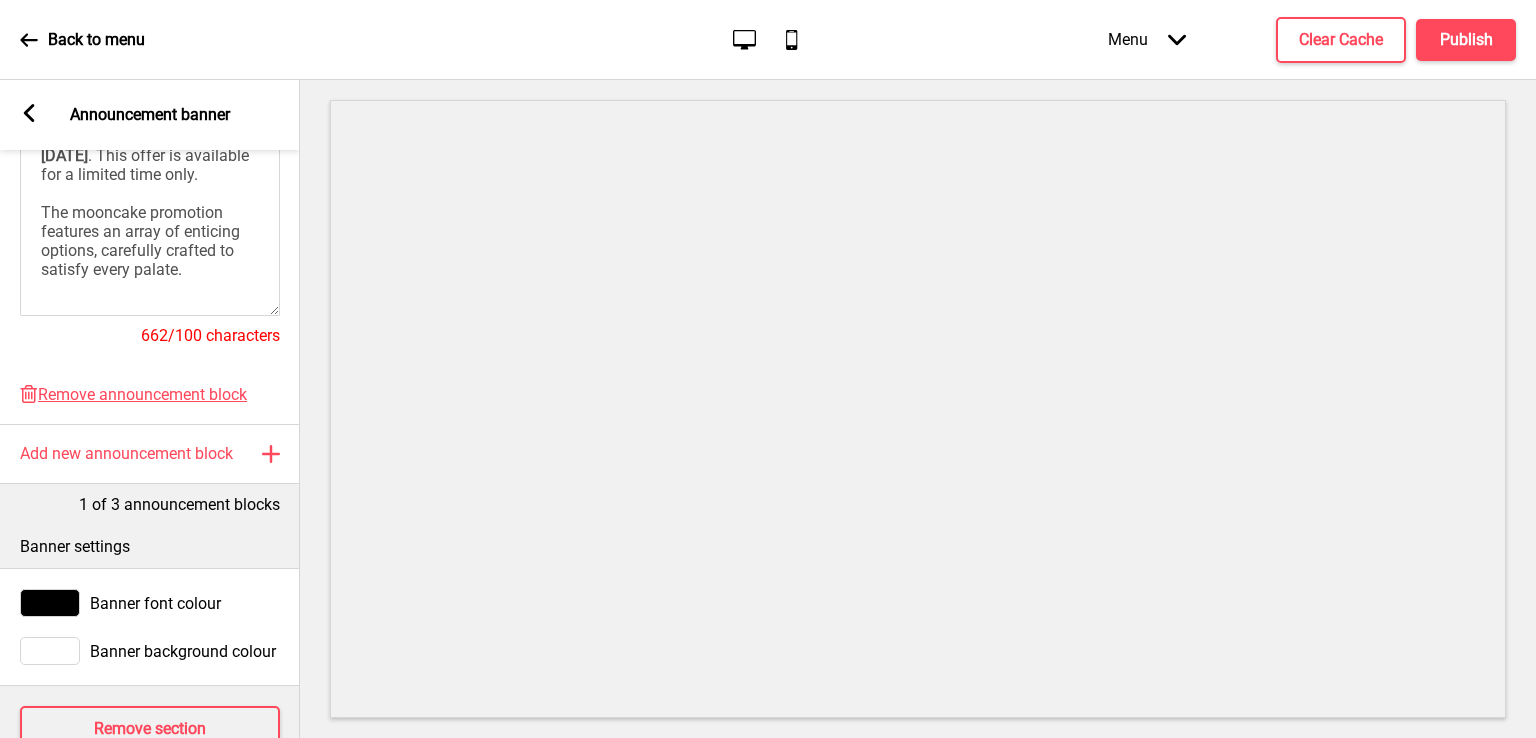click 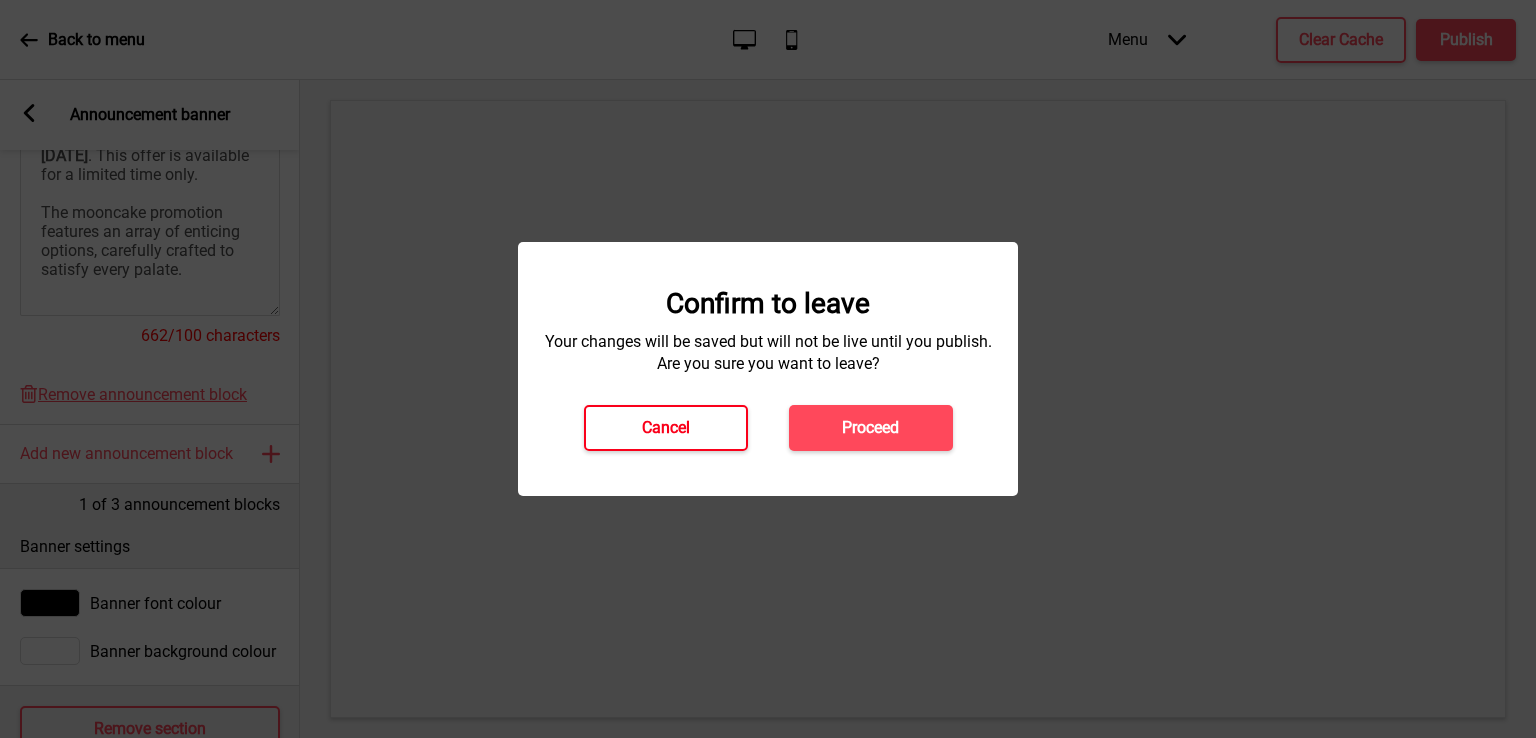 click on "Cancel" at bounding box center [666, 428] 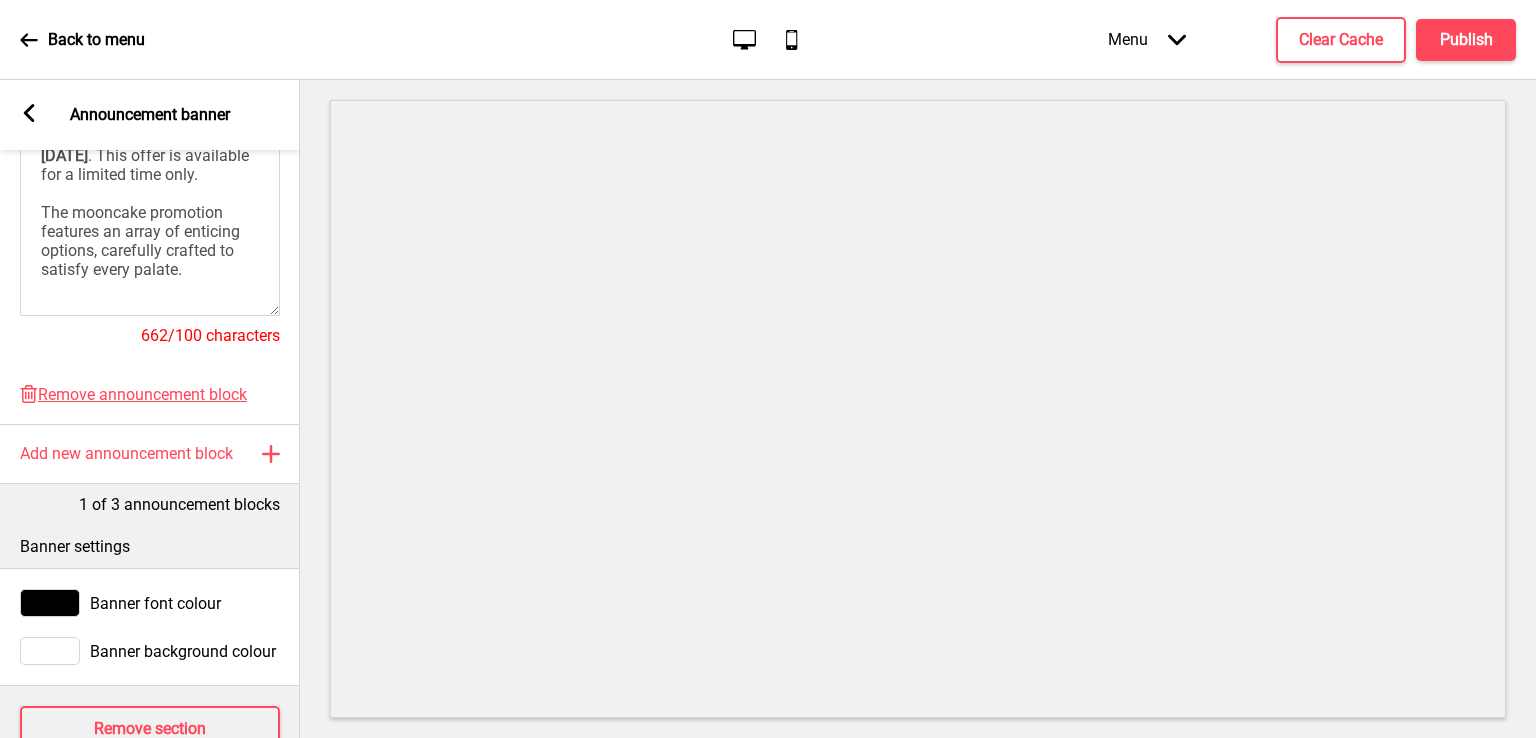 click on "Menu Arrow down" at bounding box center [1147, 39] 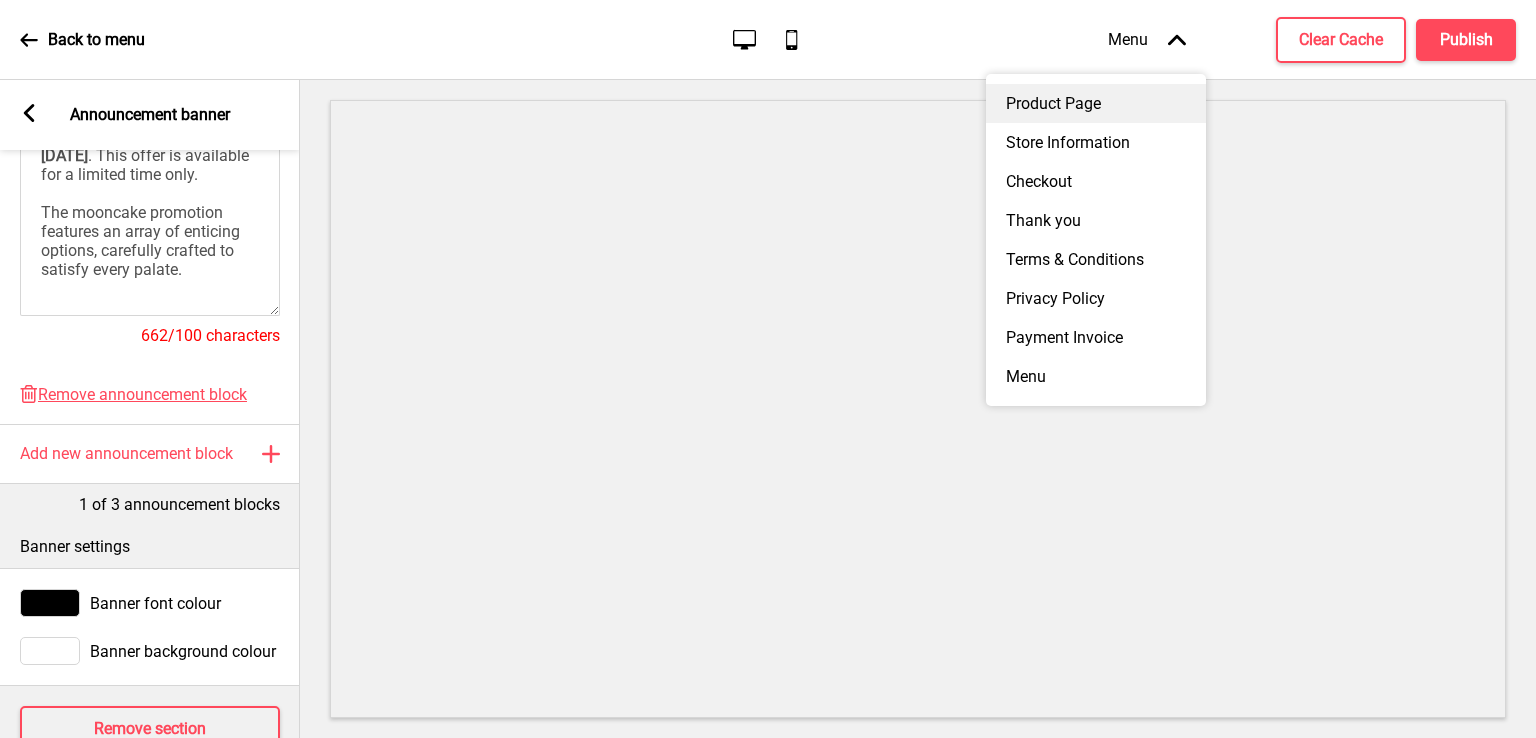 click on "Product Page" at bounding box center (1096, 103) 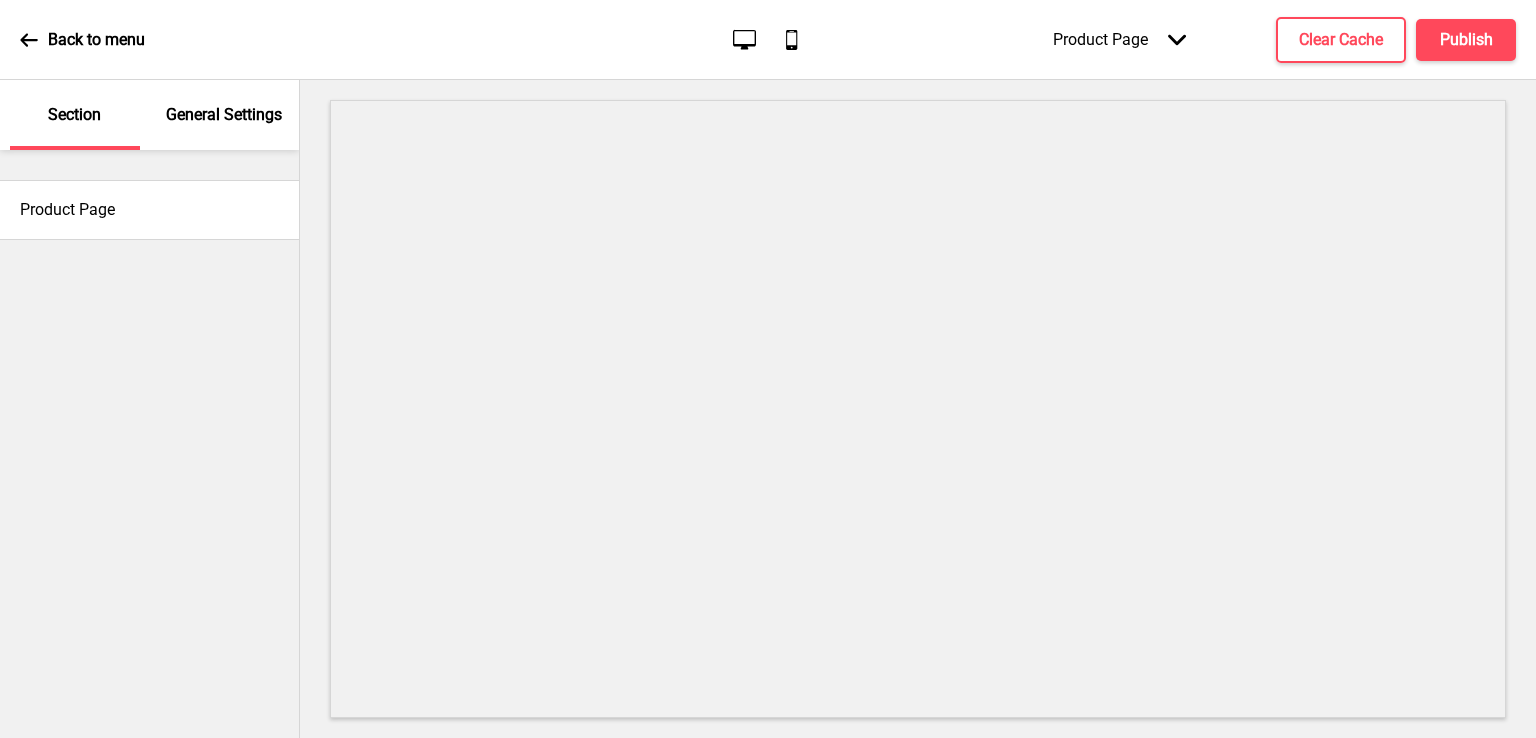 click 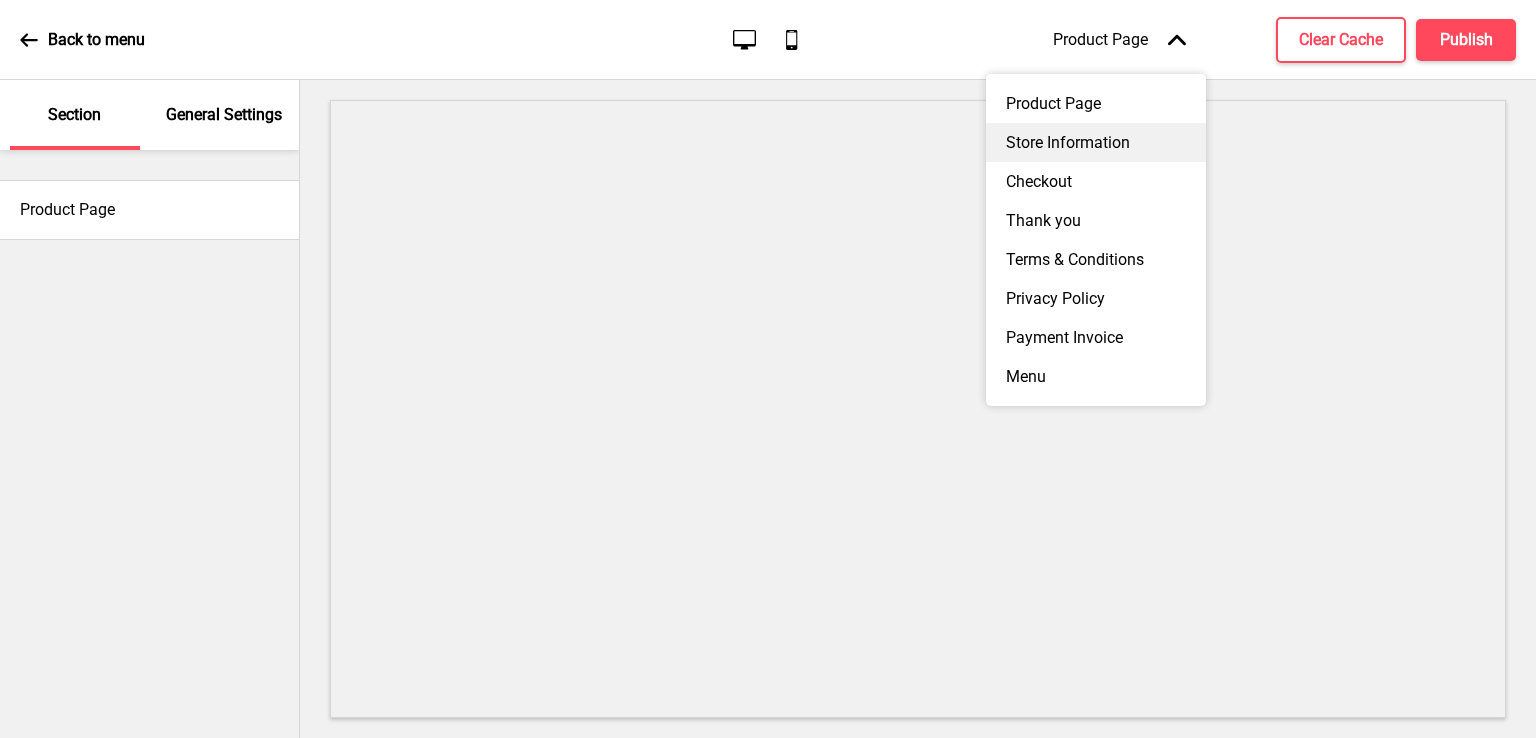 click on "Store Information" at bounding box center (1096, 142) 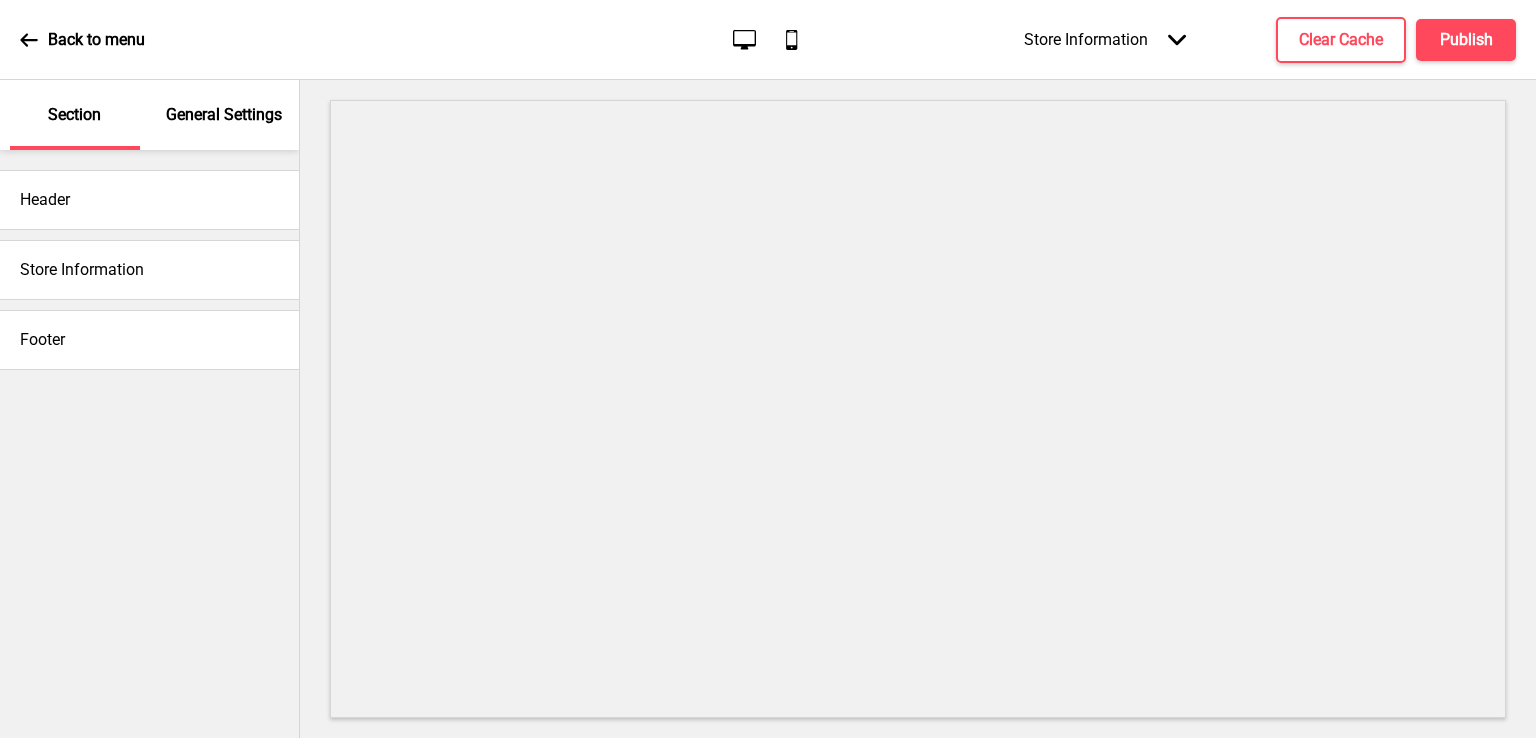click on "Arrow down" 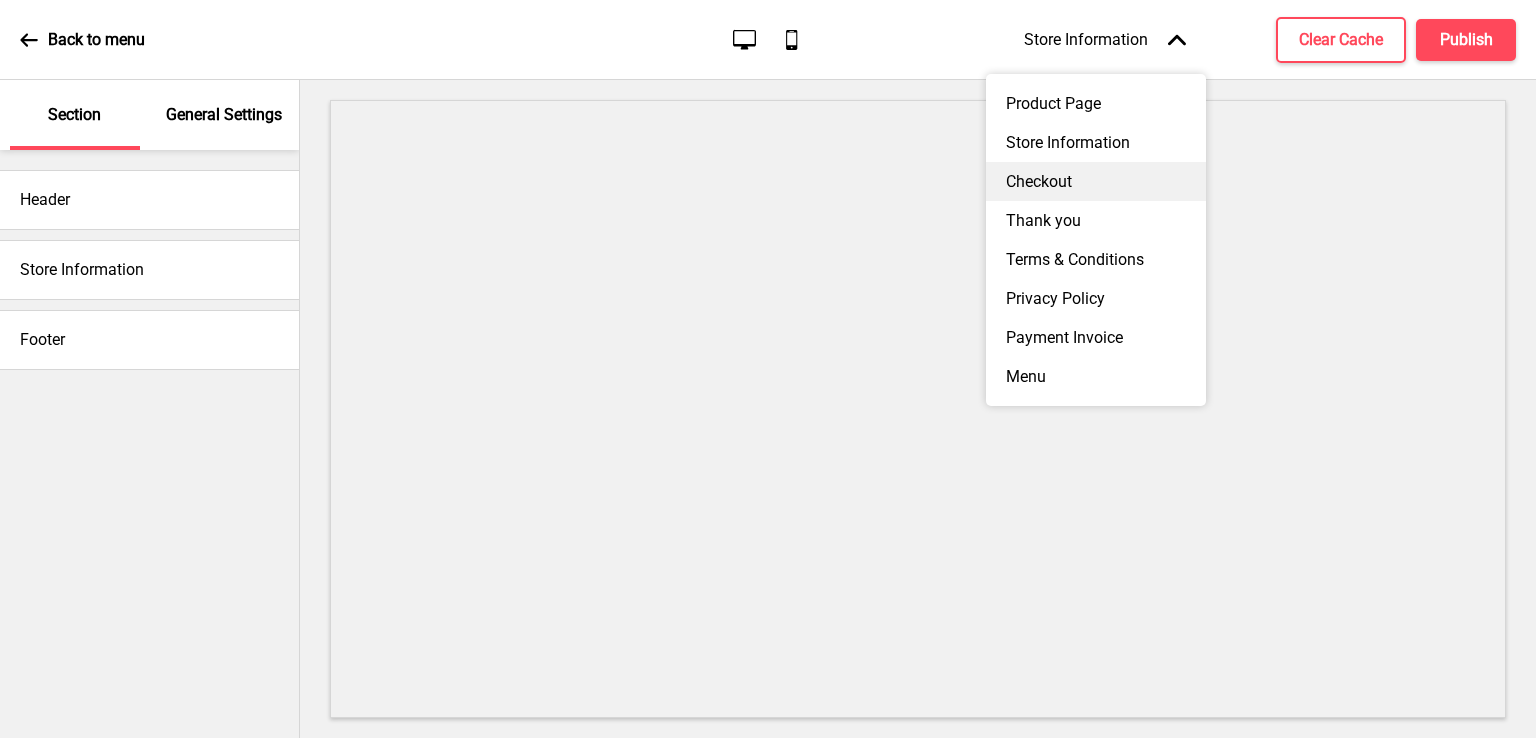click on "Checkout" at bounding box center (1096, 181) 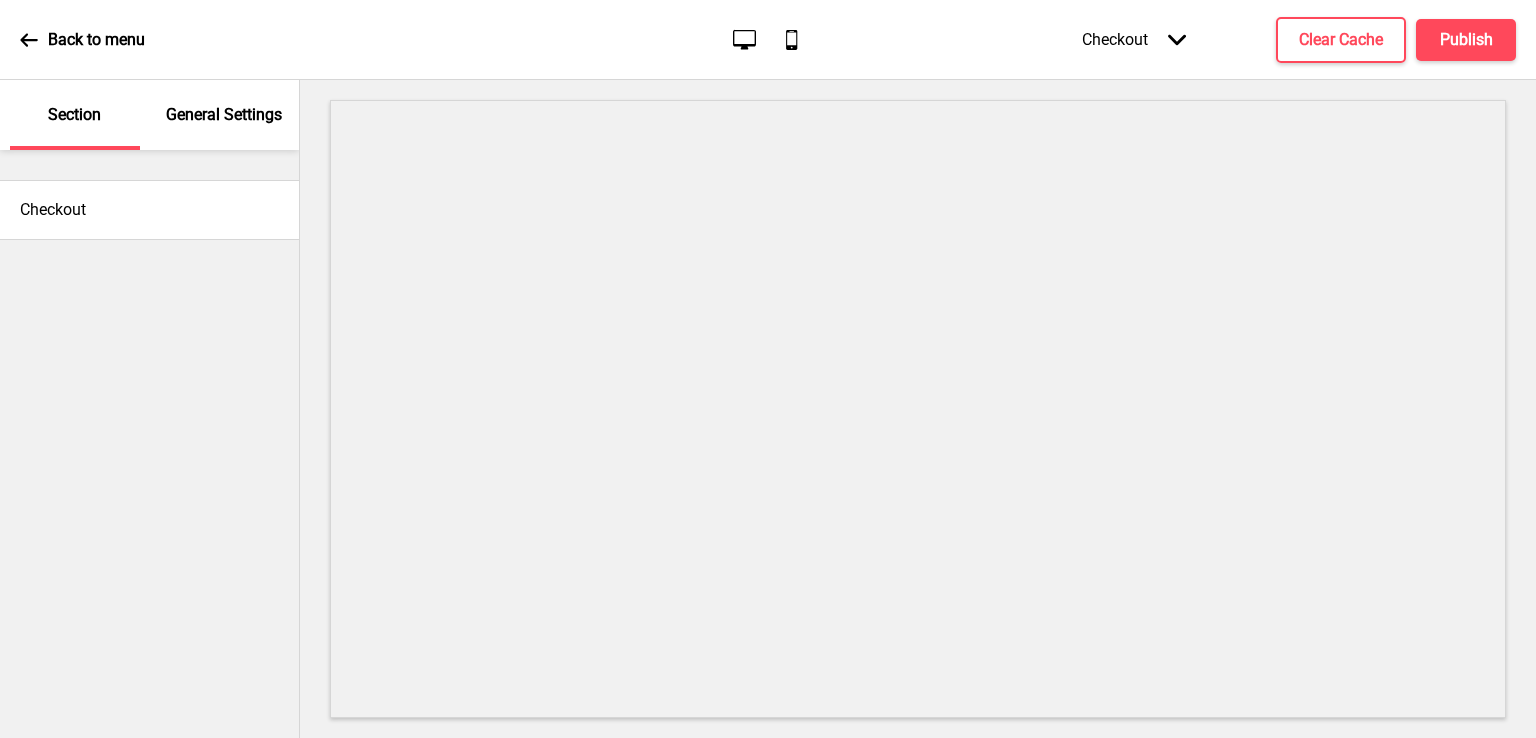click on "Checkout Arrow down" at bounding box center [1134, 39] 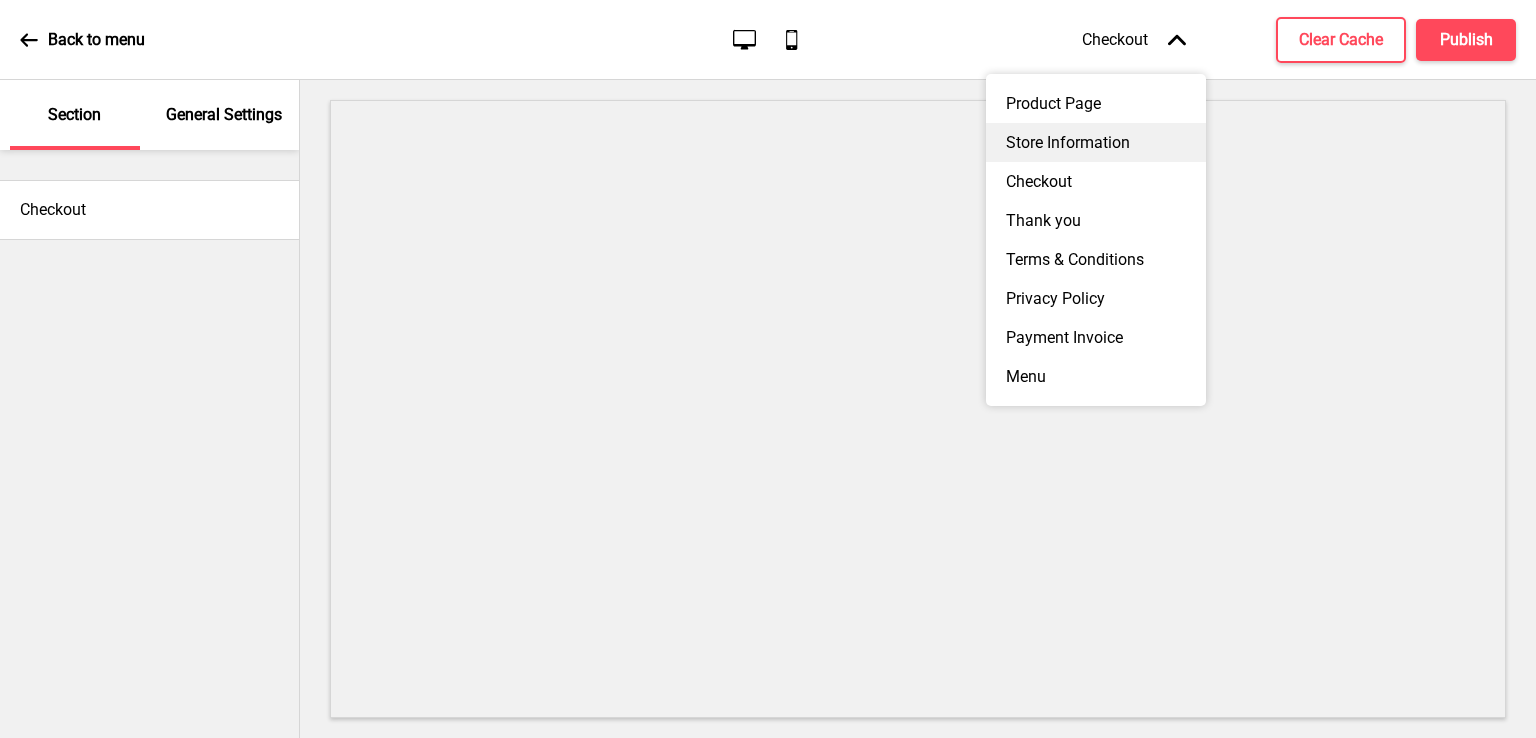 click on "Store Information" at bounding box center [1096, 142] 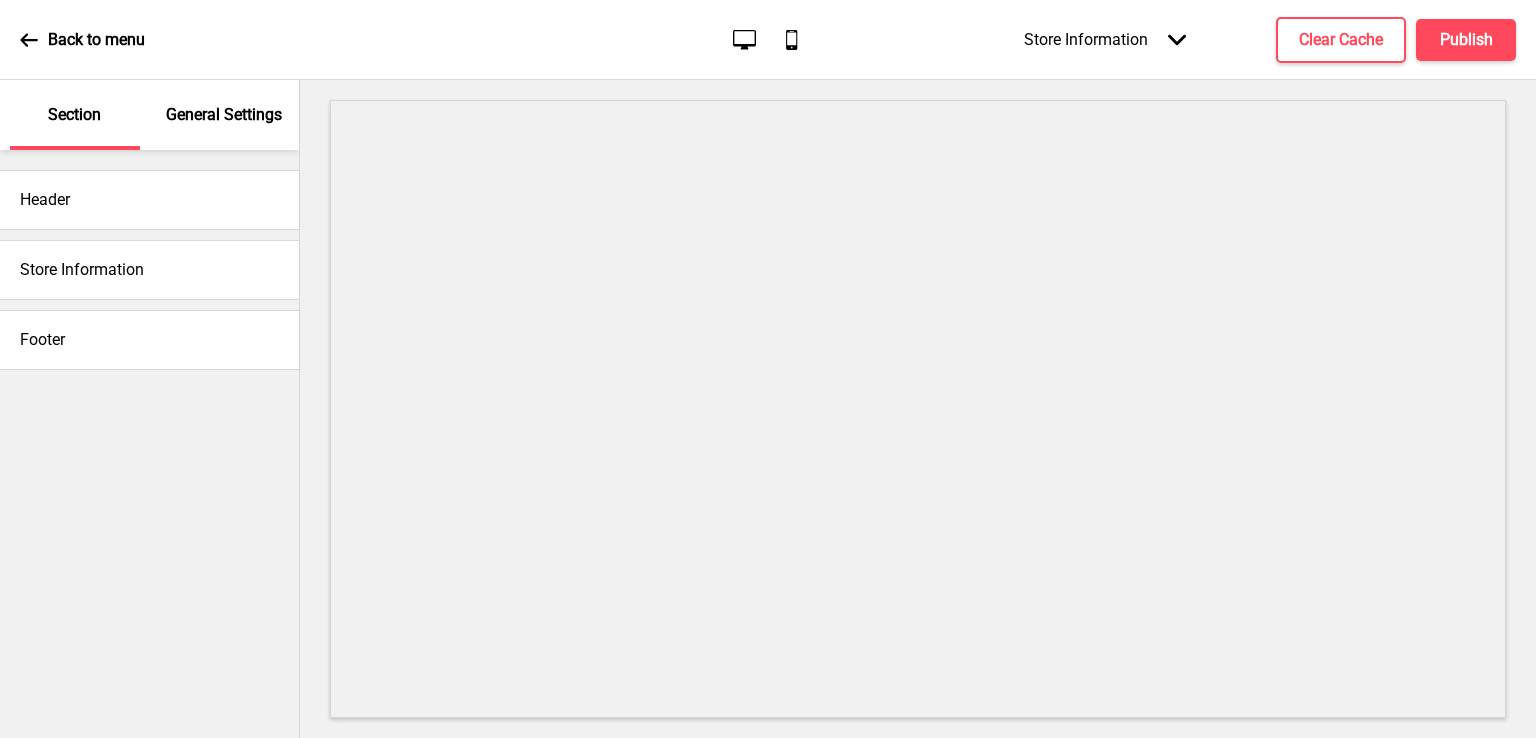 click on "Store Information Arrow down" at bounding box center (1105, 39) 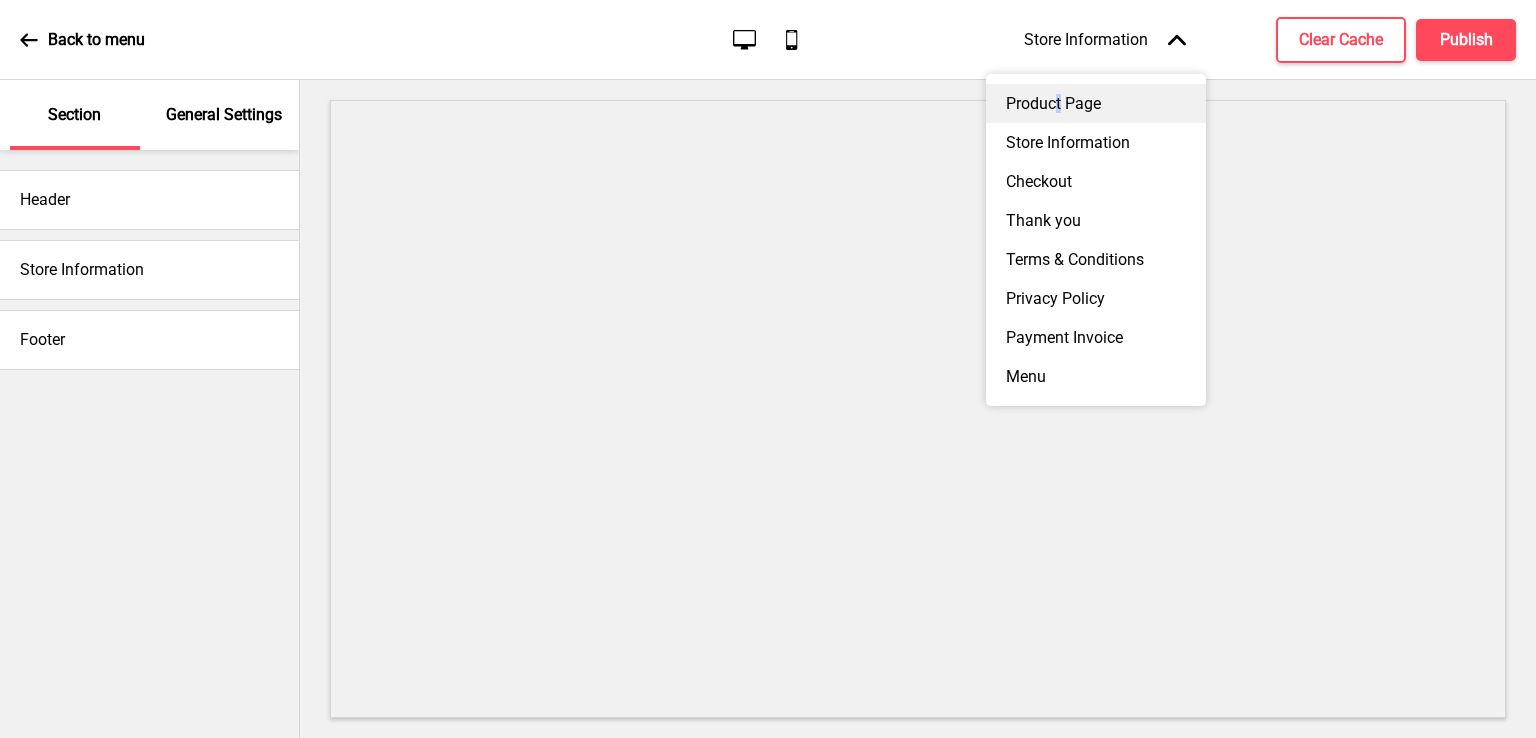 click on "Product Page" at bounding box center [1096, 103] 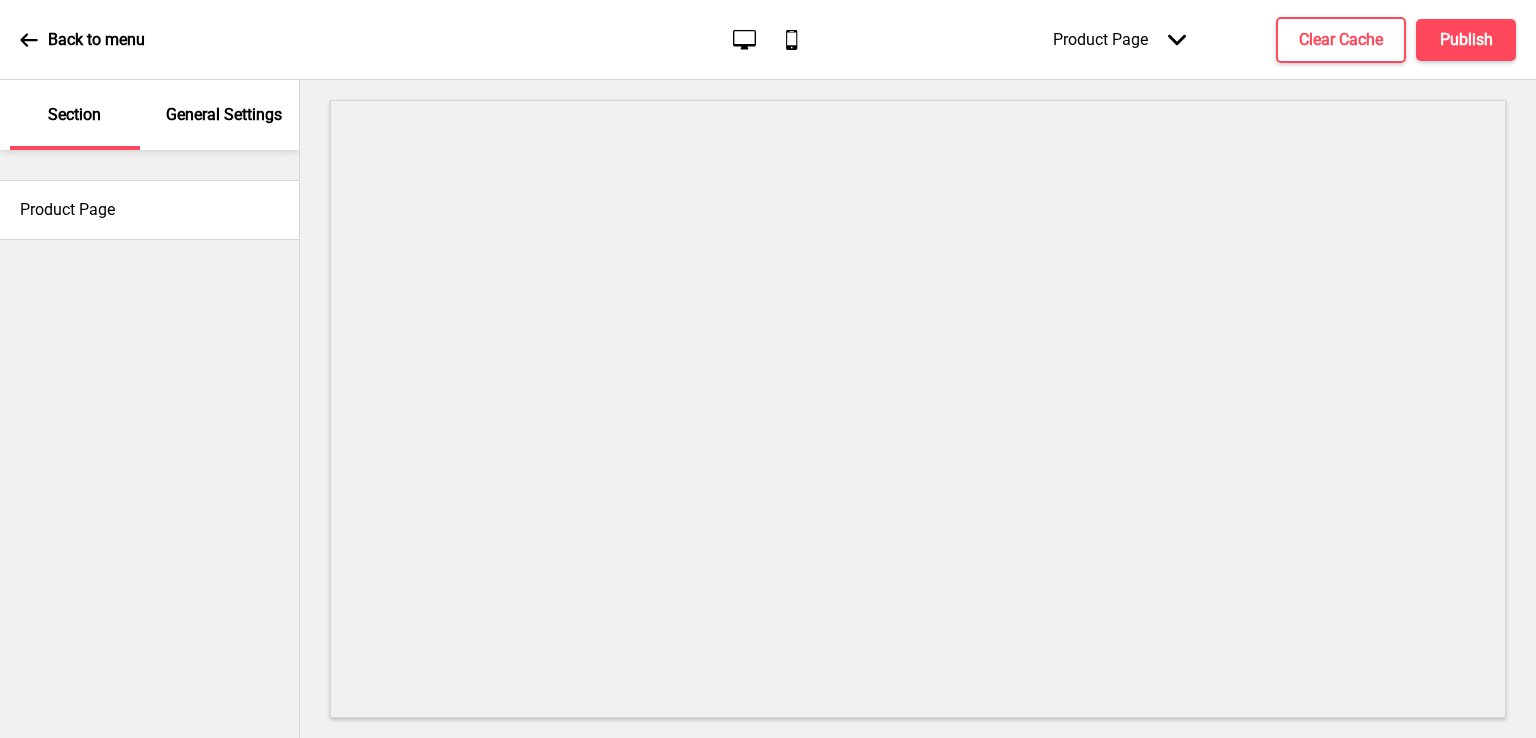 click on "Arrow down" 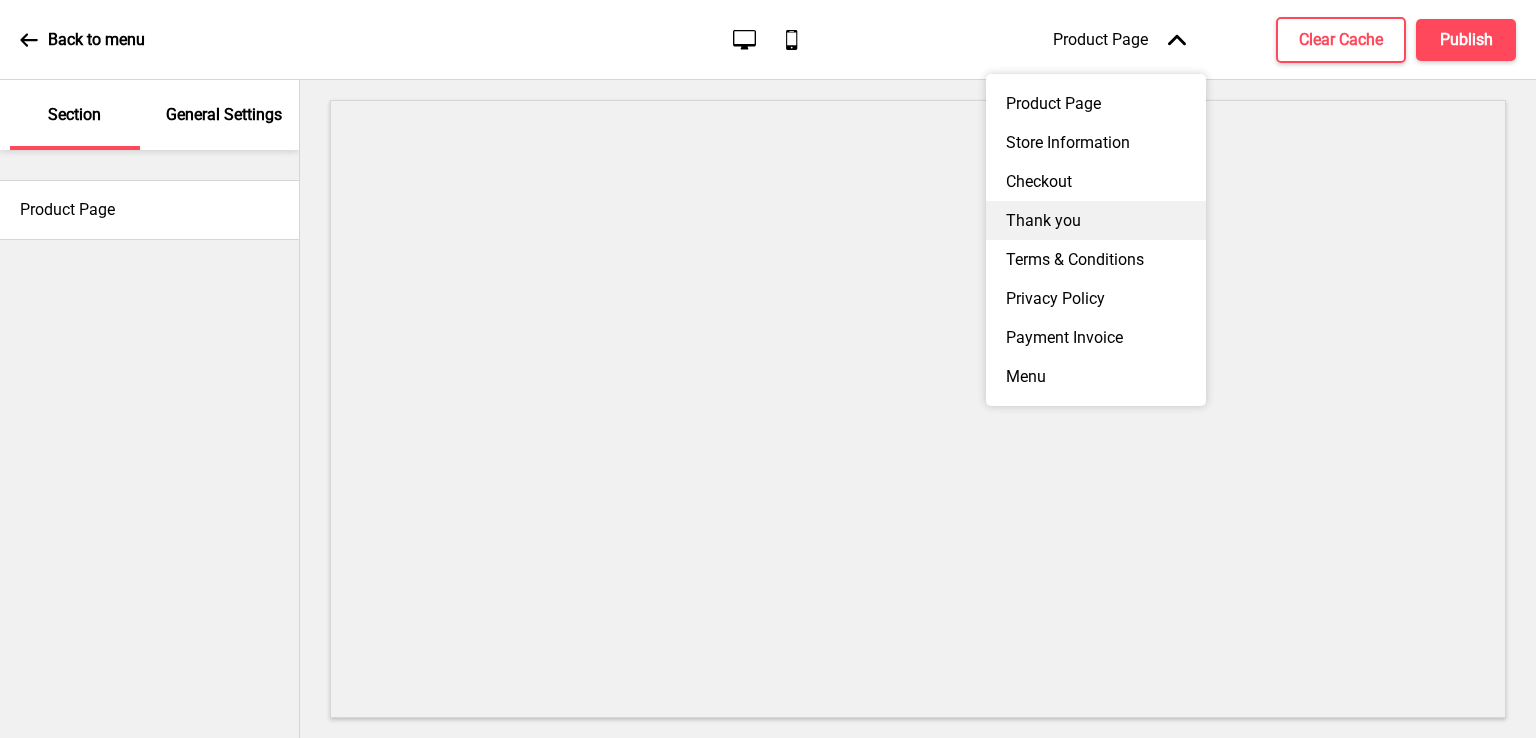 click on "Thank you" at bounding box center (1096, 220) 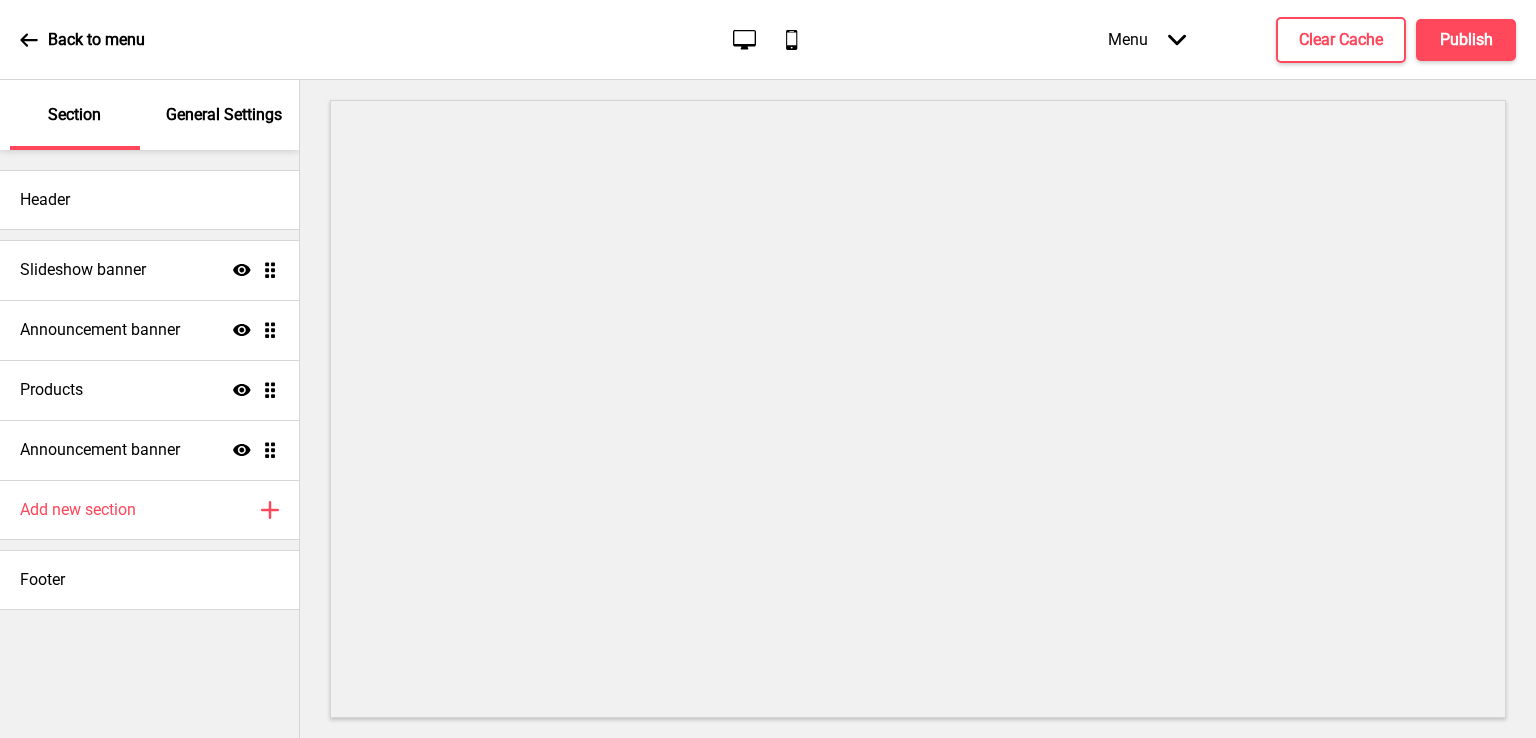 click on "Menu Arrow down" at bounding box center (1147, 39) 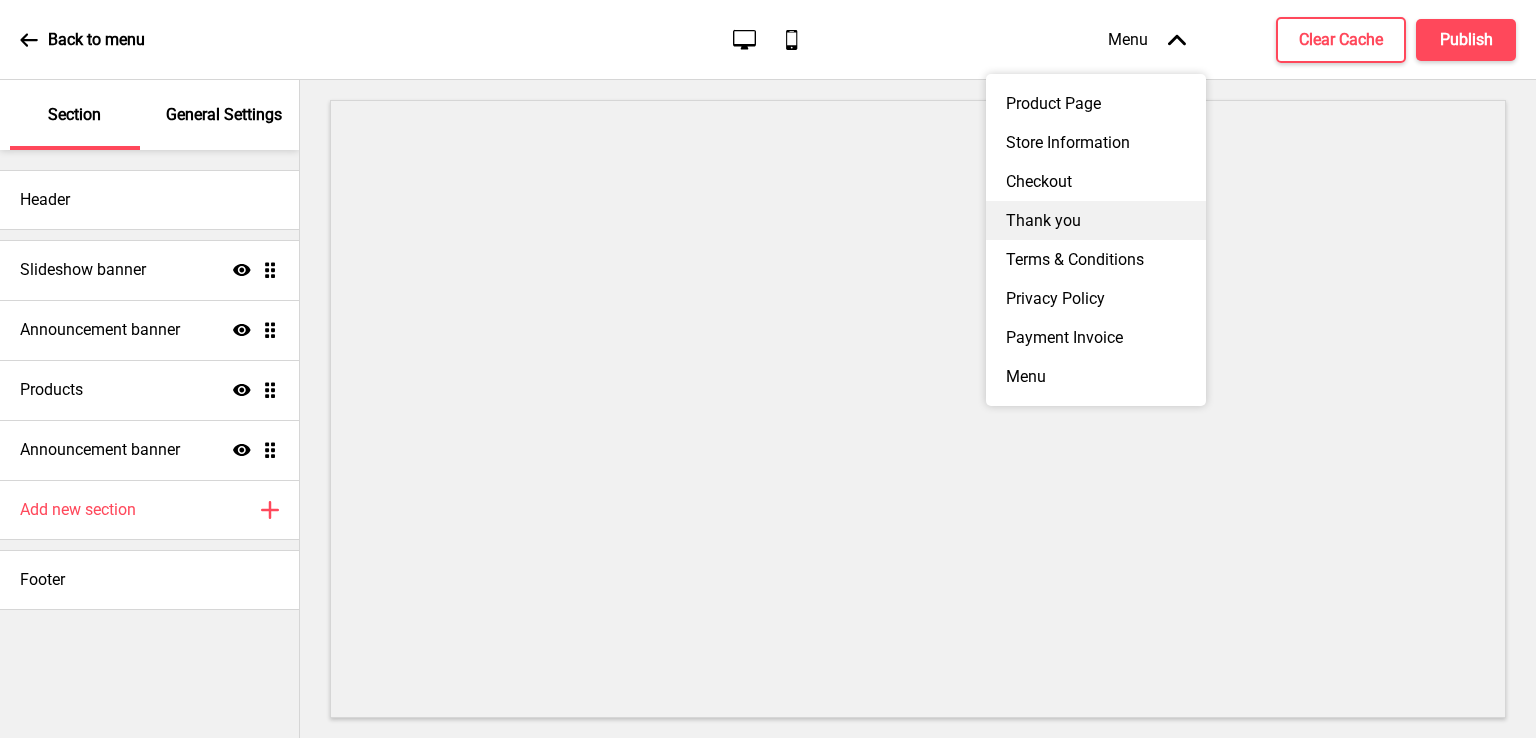 click on "Thank you" at bounding box center (1096, 220) 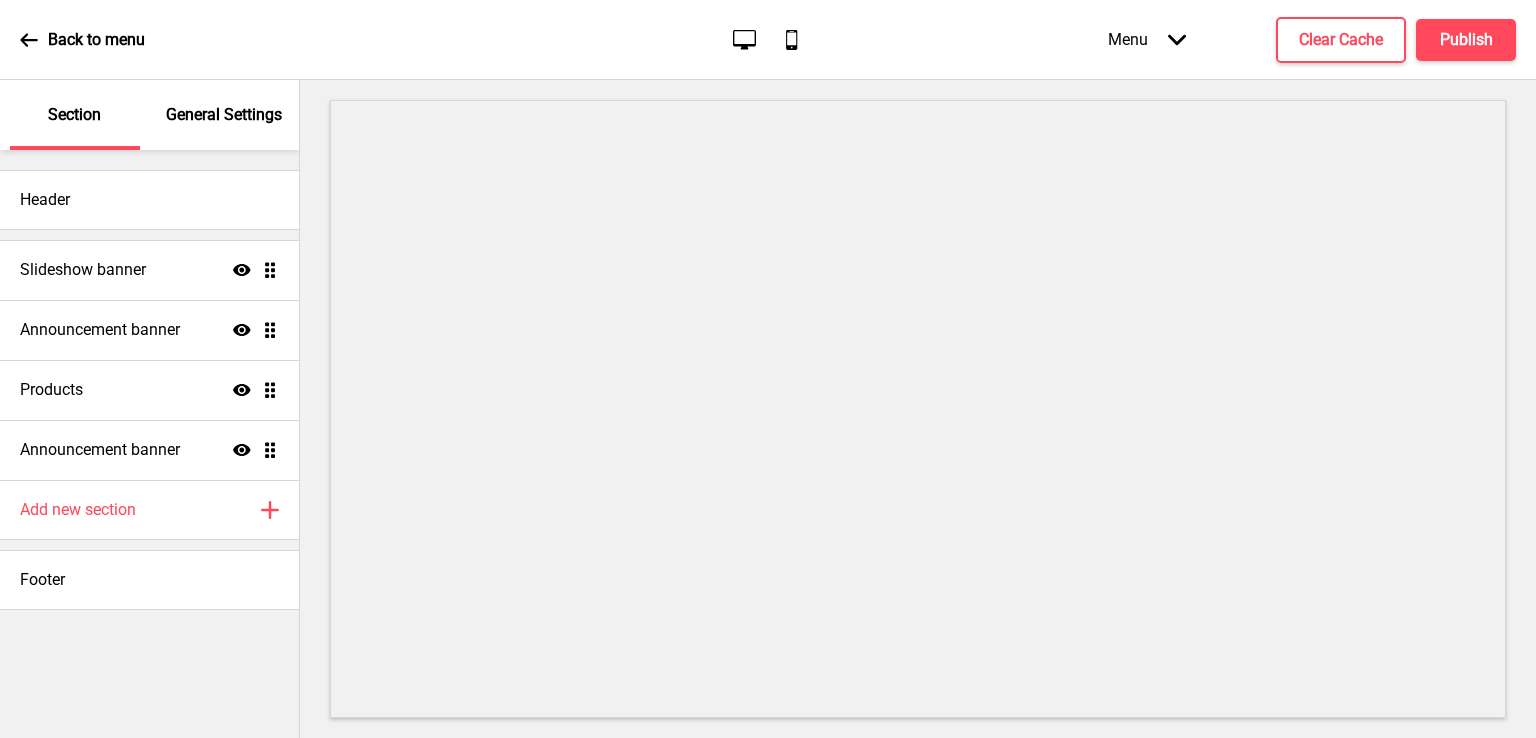 click on "Arrow down" 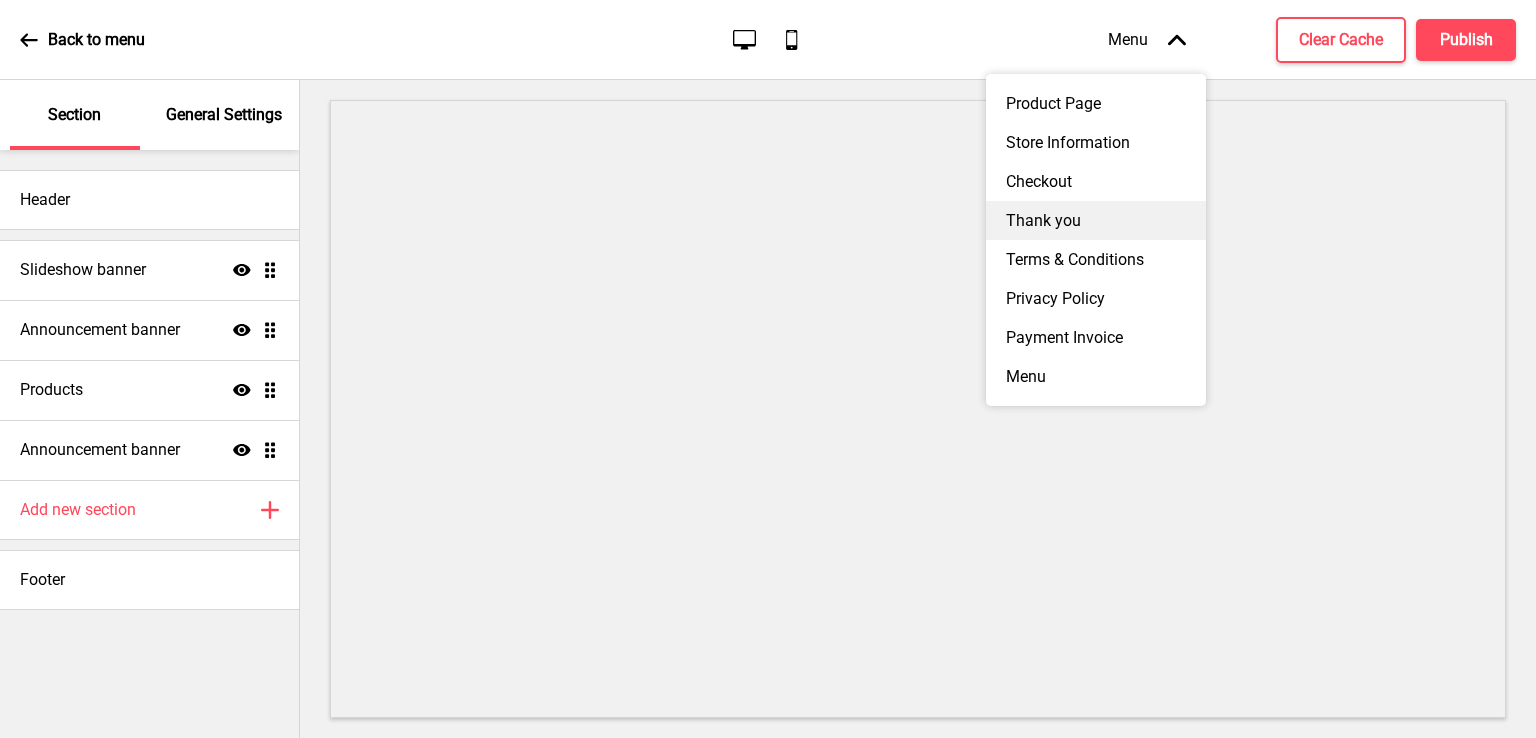 click on "Thank you" at bounding box center (1096, 220) 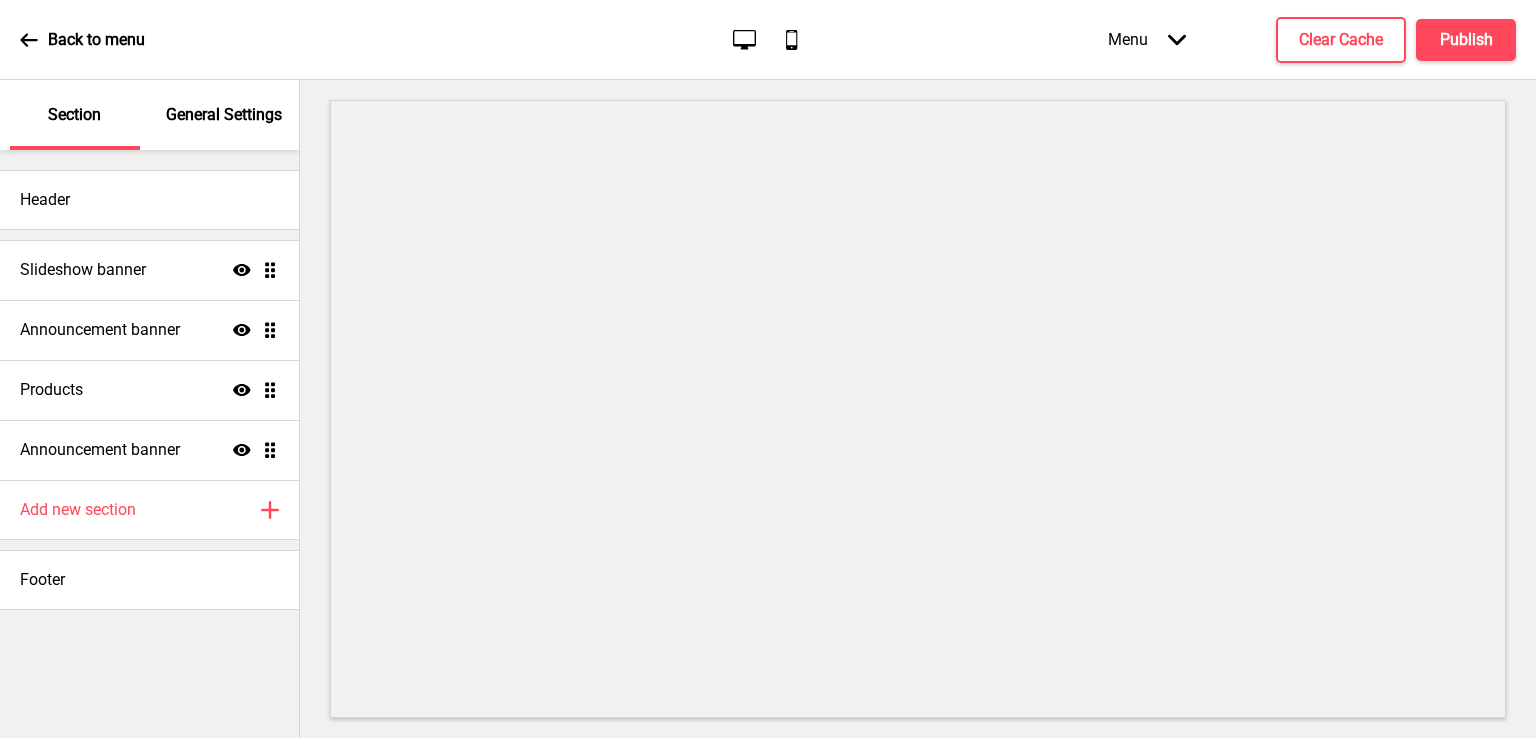 click on "Arrow down" 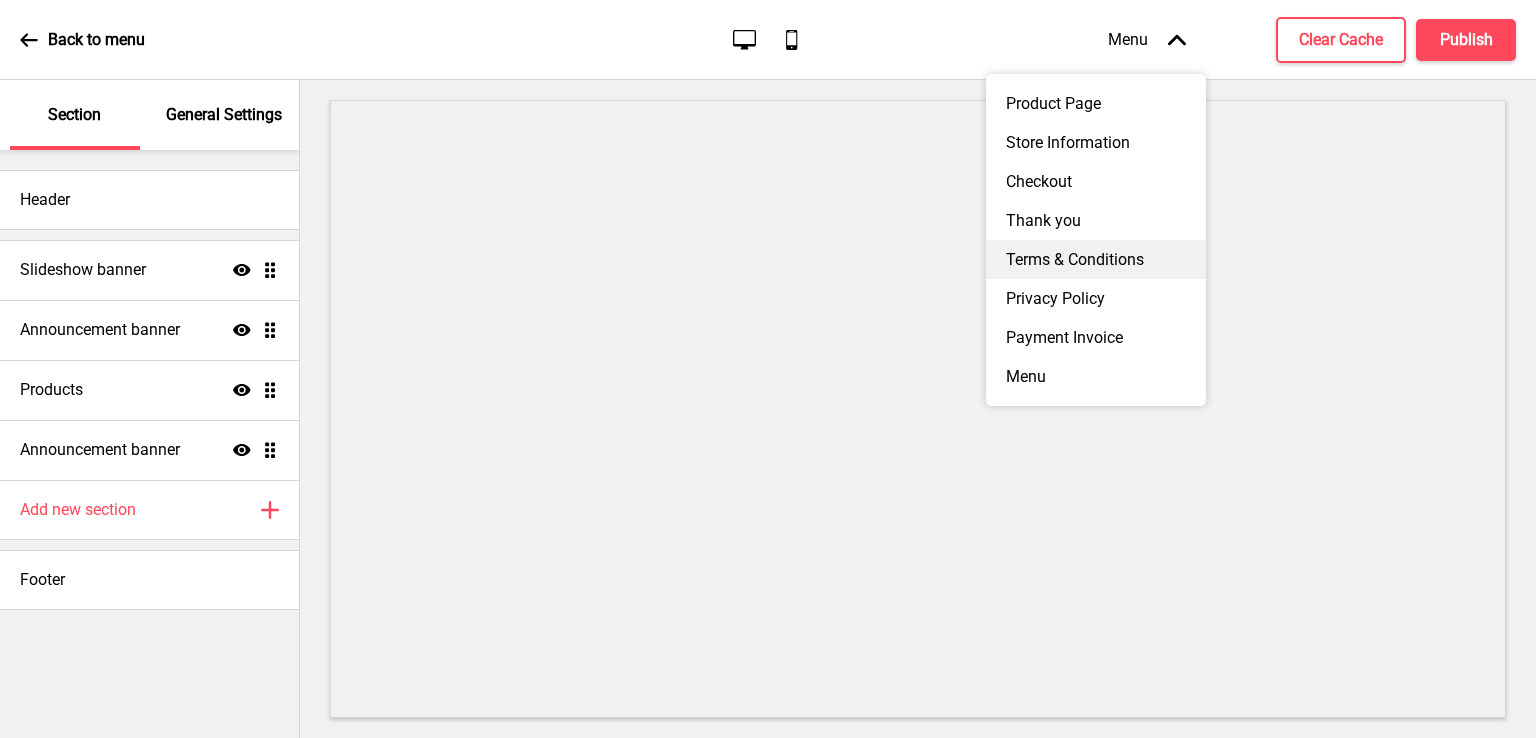 click on "Terms & Conditions" at bounding box center [1096, 259] 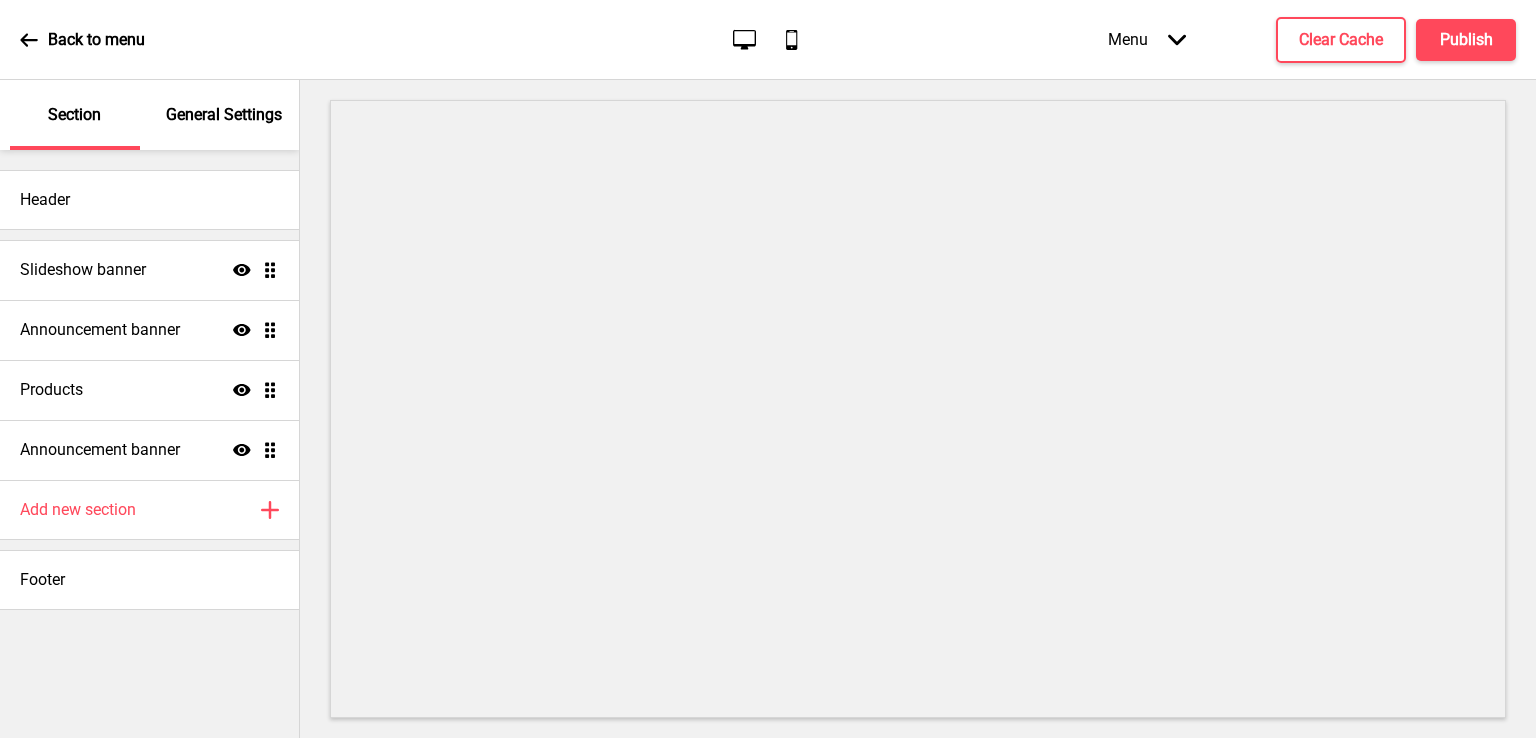 click on "Menu Arrow down" at bounding box center (1147, 39) 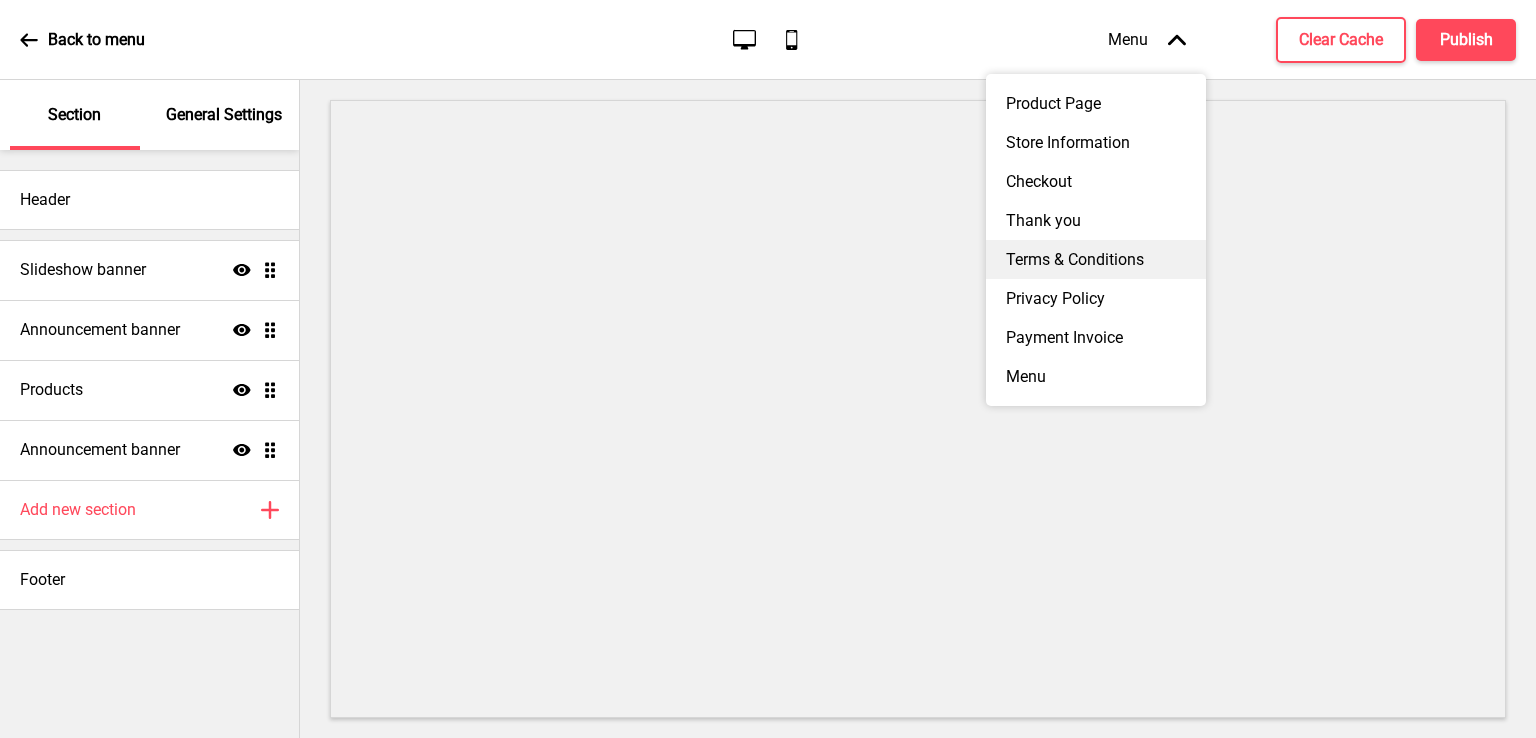 click on "Terms & Conditions" at bounding box center [1096, 259] 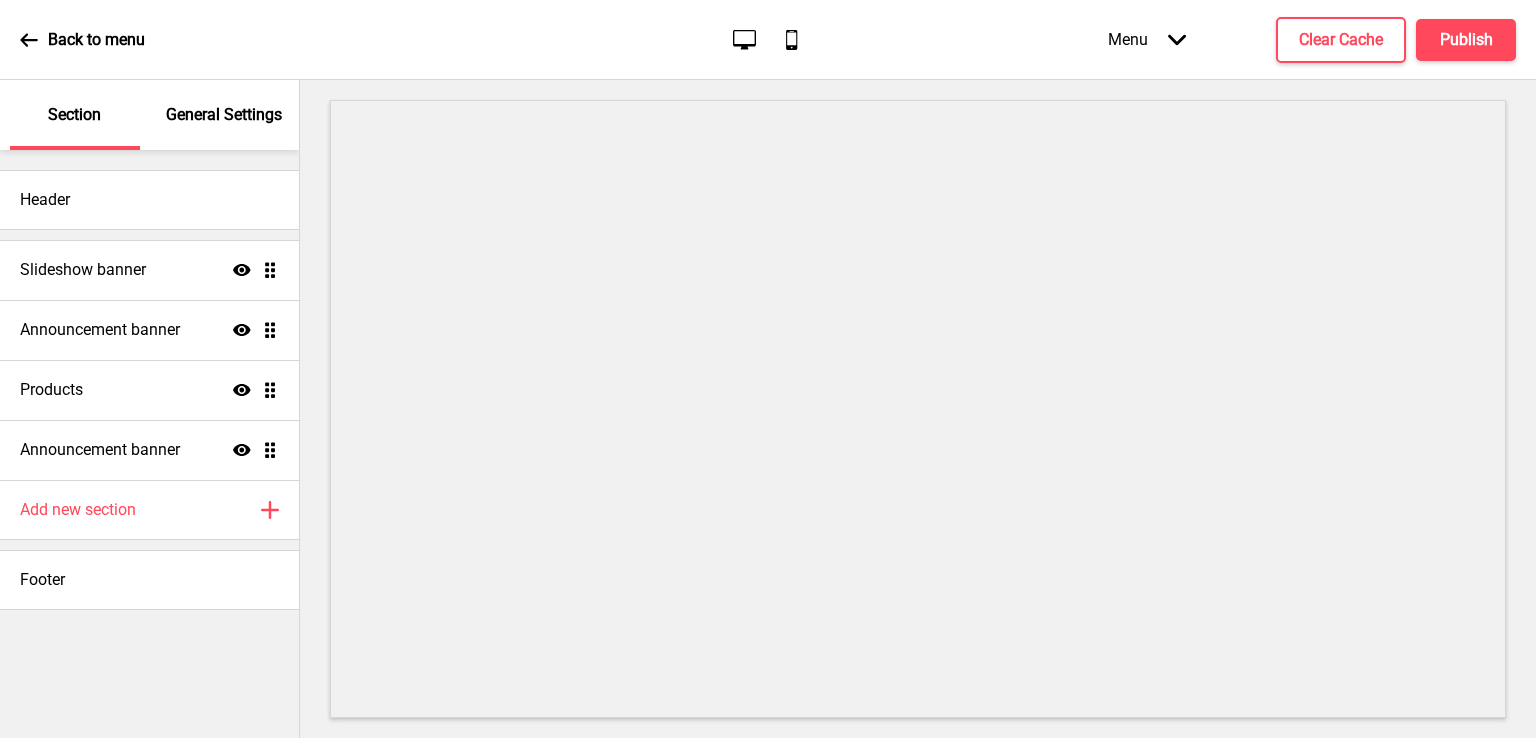 click on "Arrow down" 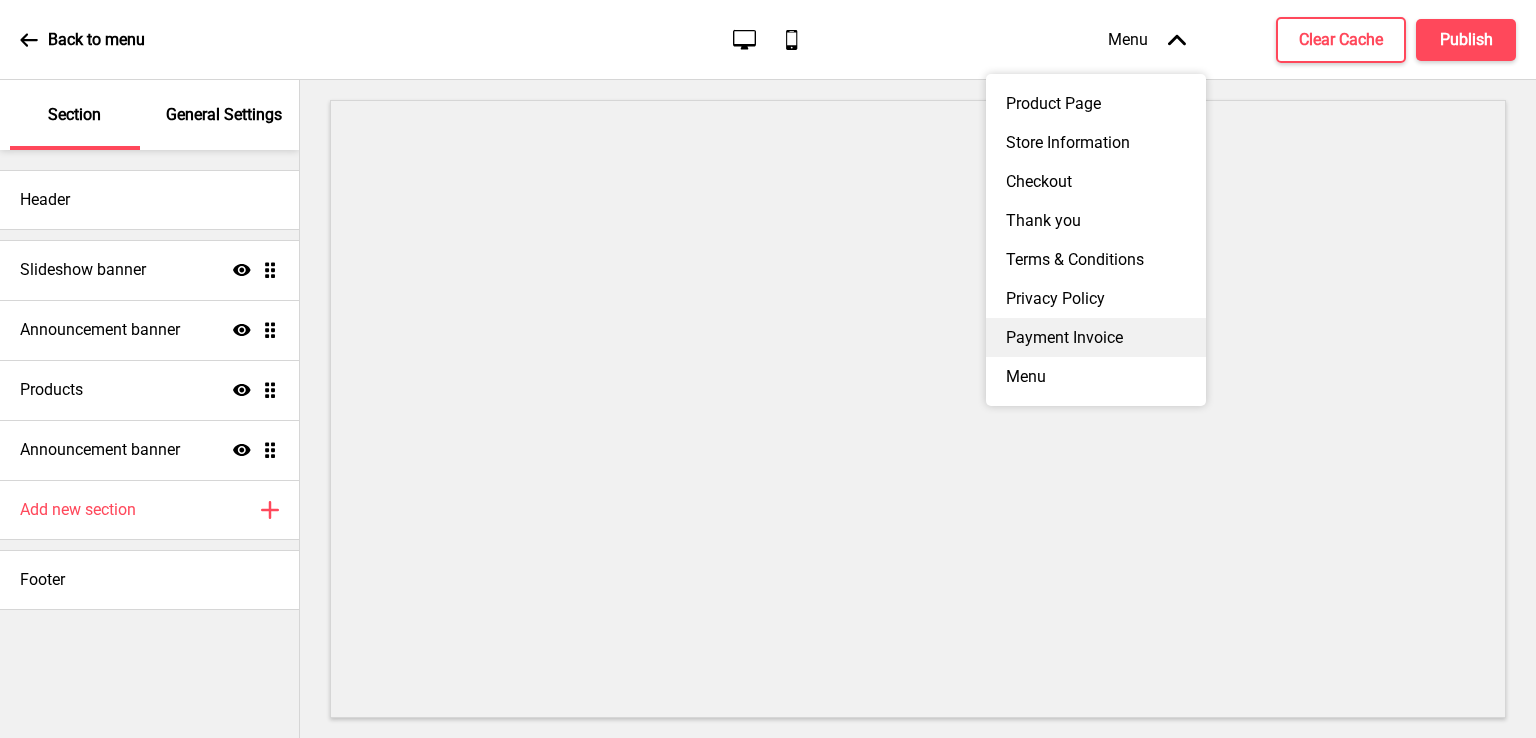 click on "Payment Invoice" at bounding box center [1096, 337] 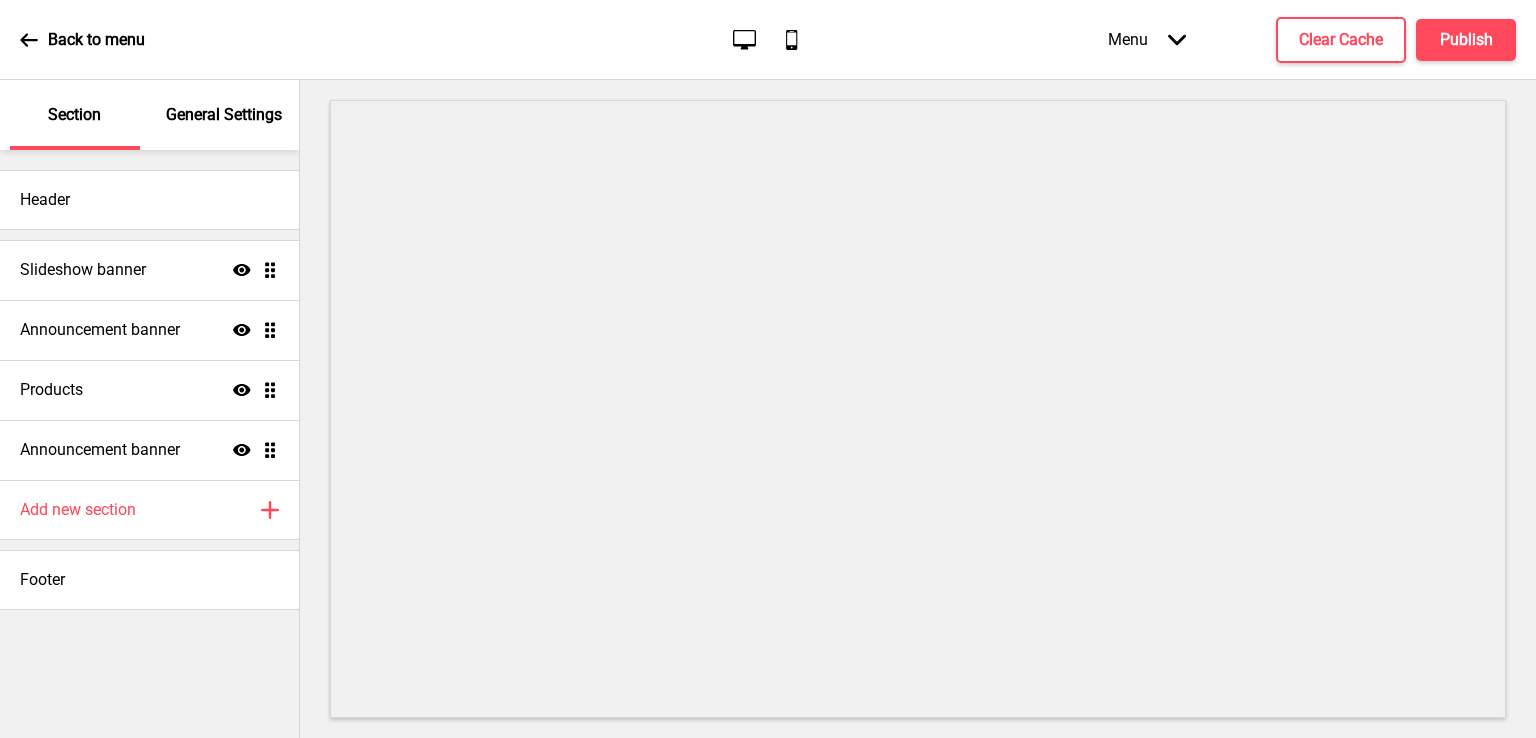 click on "Arrow down" 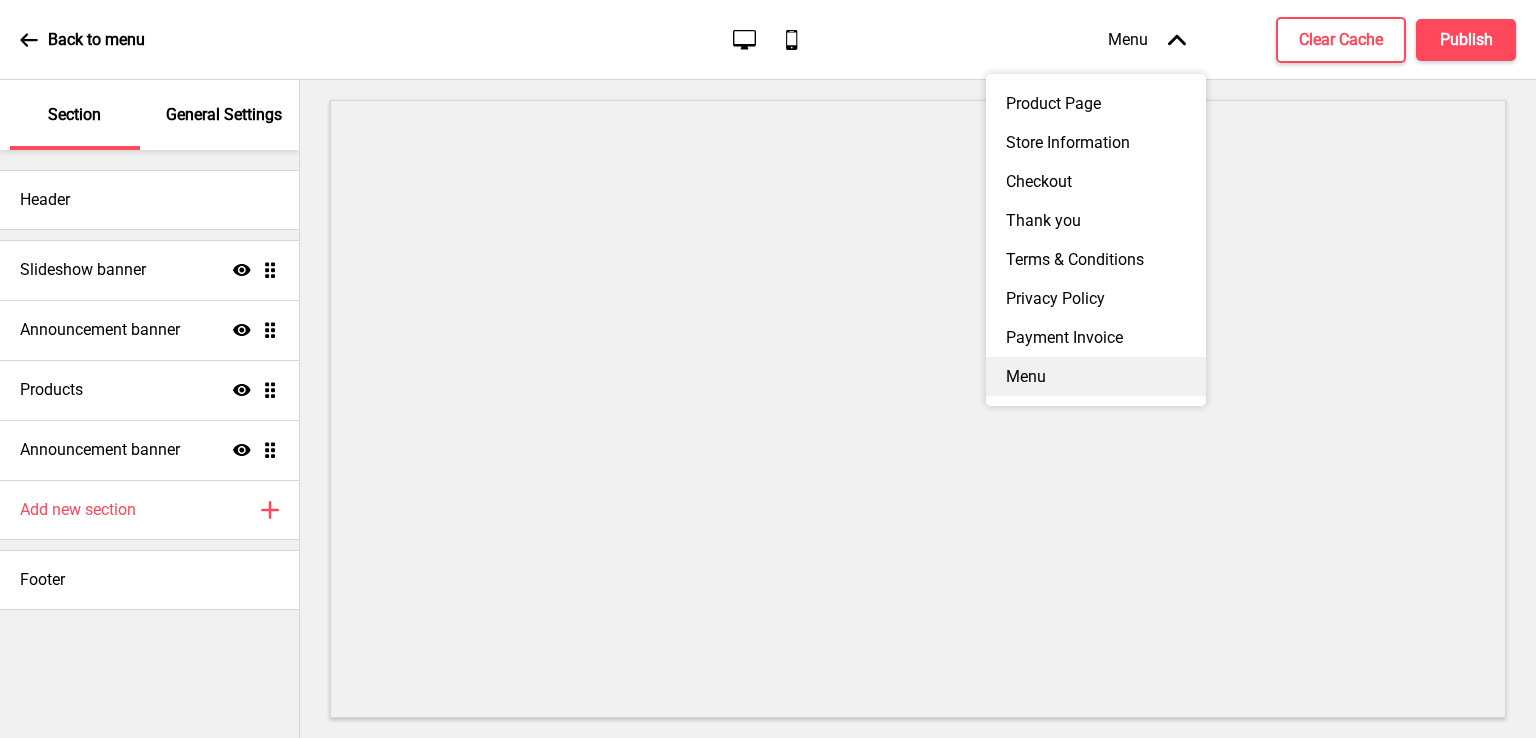 click on "Menu" at bounding box center (1096, 376) 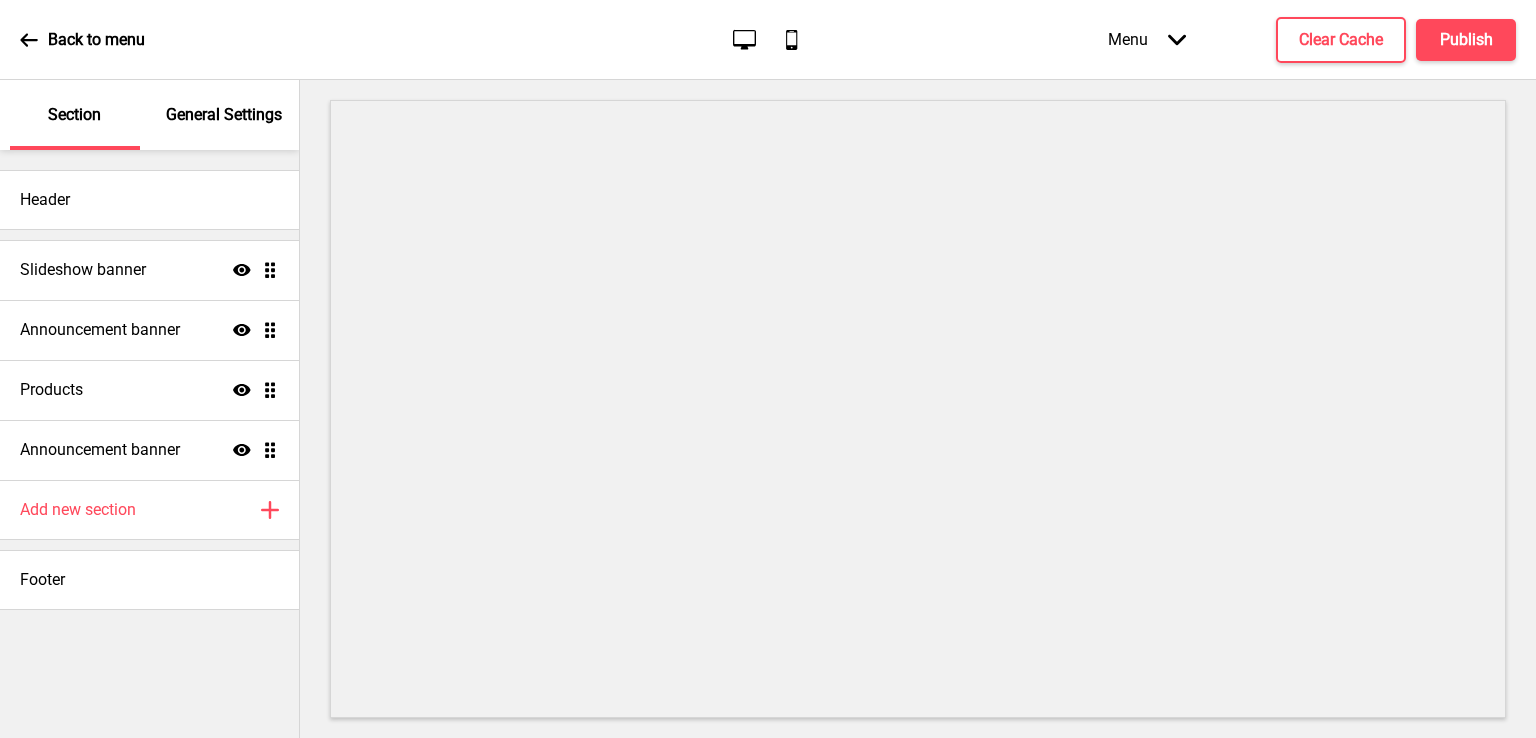 click 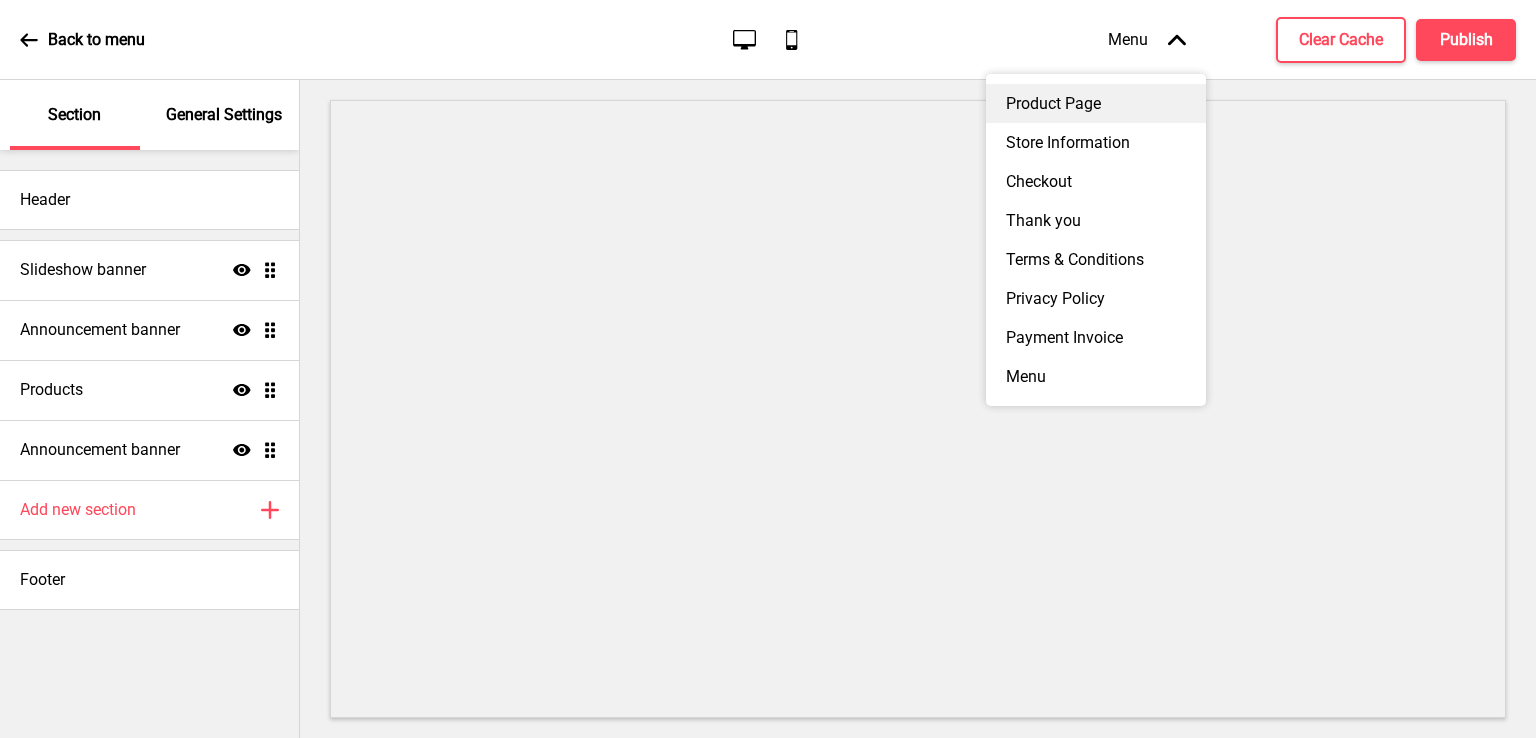 click on "Product Page" at bounding box center [1096, 103] 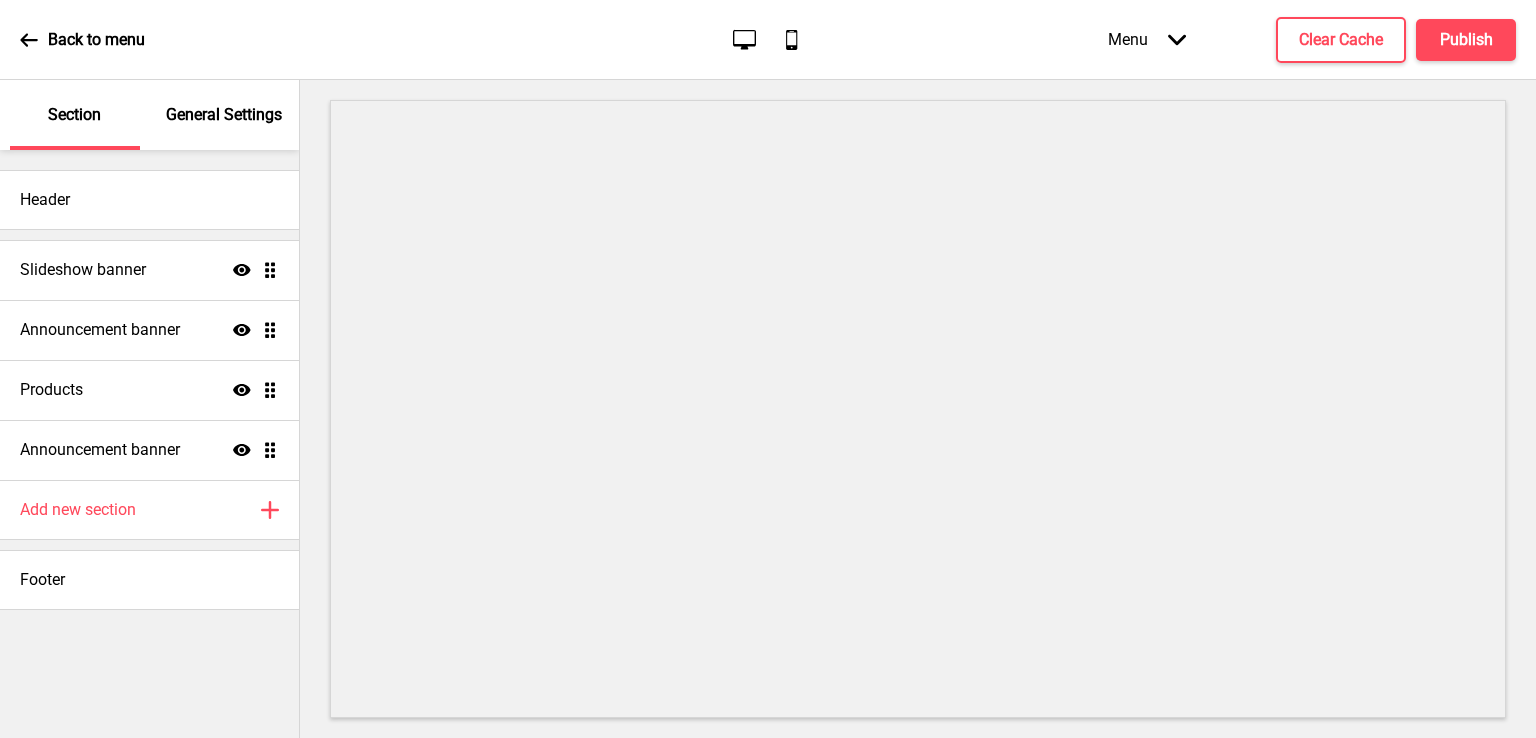 click 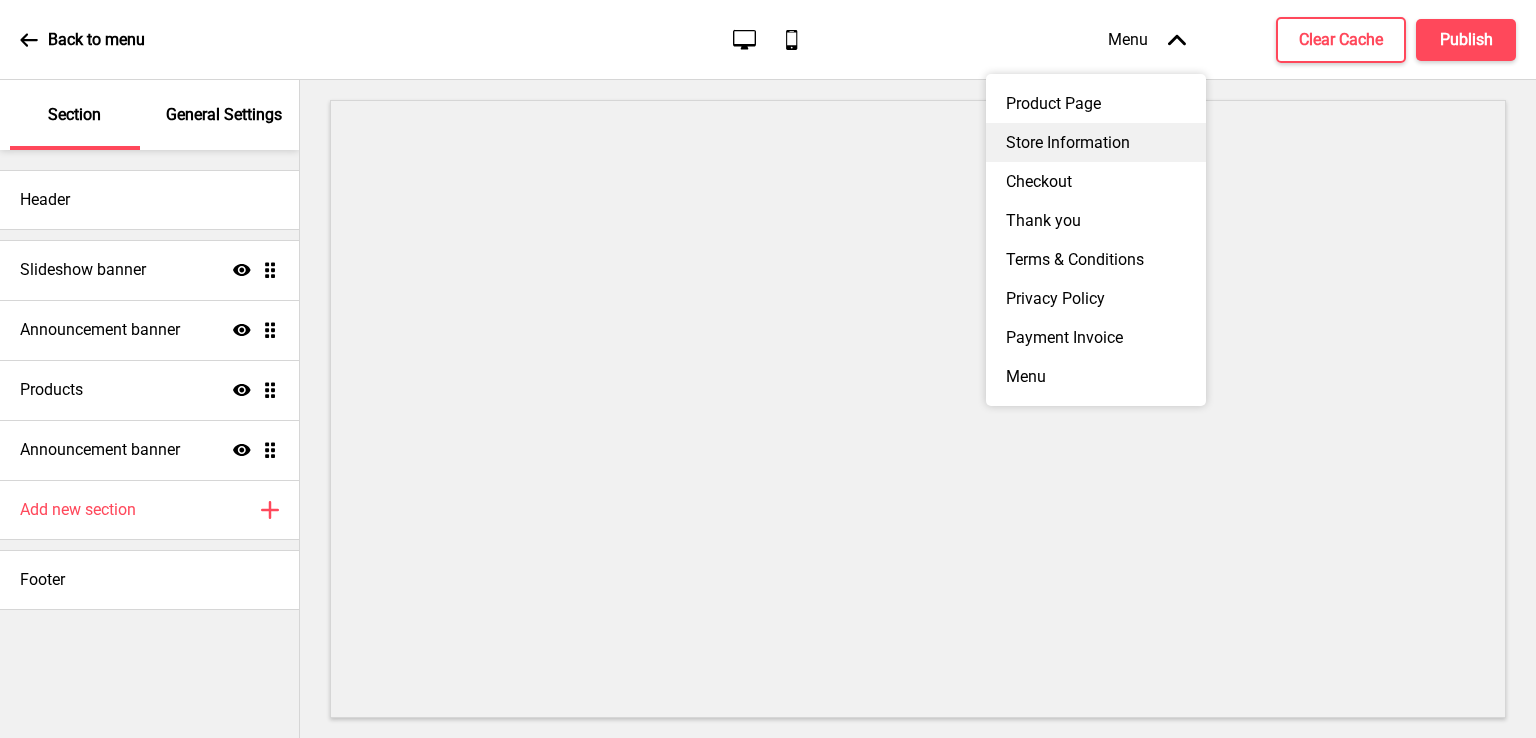 click on "Store Information" at bounding box center (1096, 142) 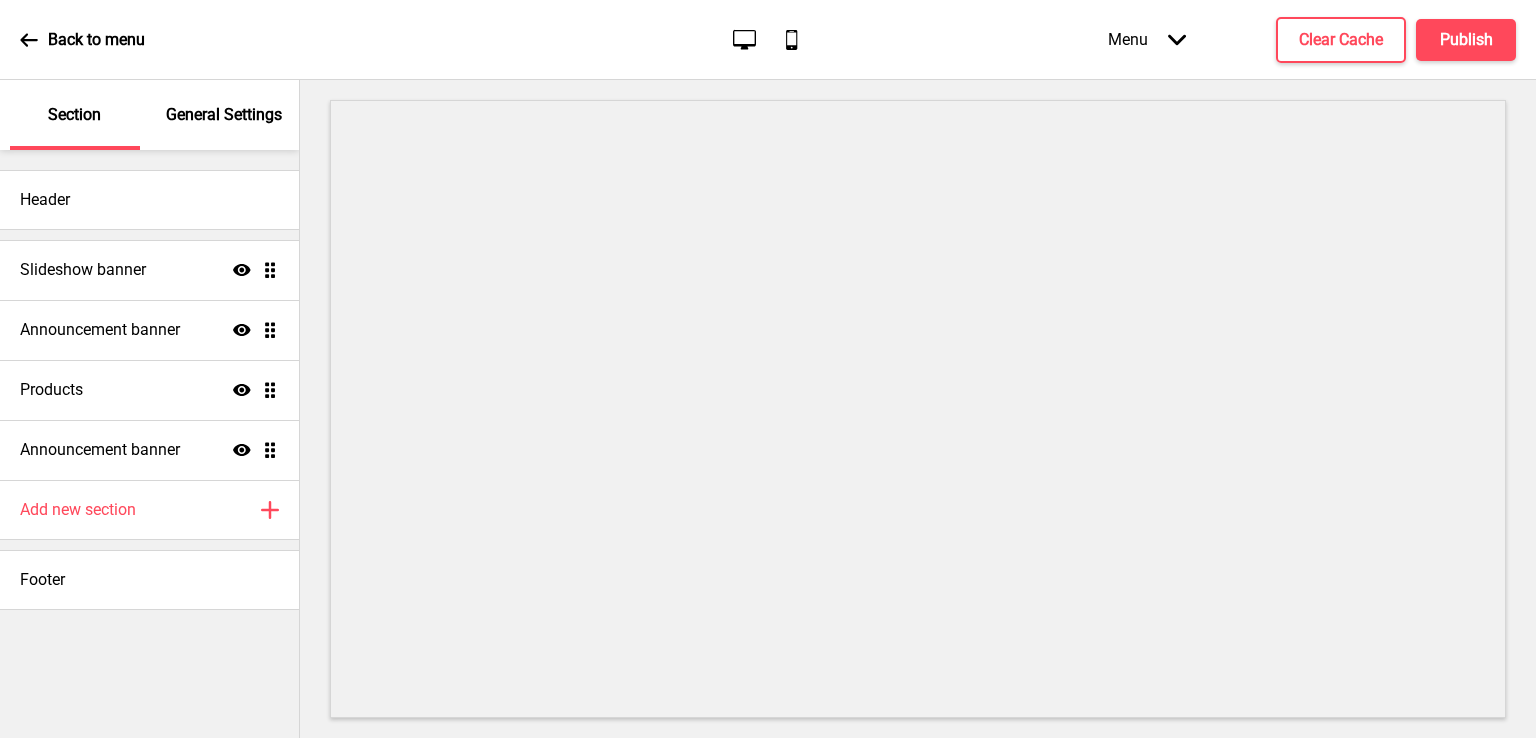 click on "Back to menu Desktop Mobile Menu Arrow down Product Page Store Information Checkout Thank you Terms & Conditions Privacy Policy Payment Invoice Menu Clear Cache Publish" at bounding box center [768, 40] 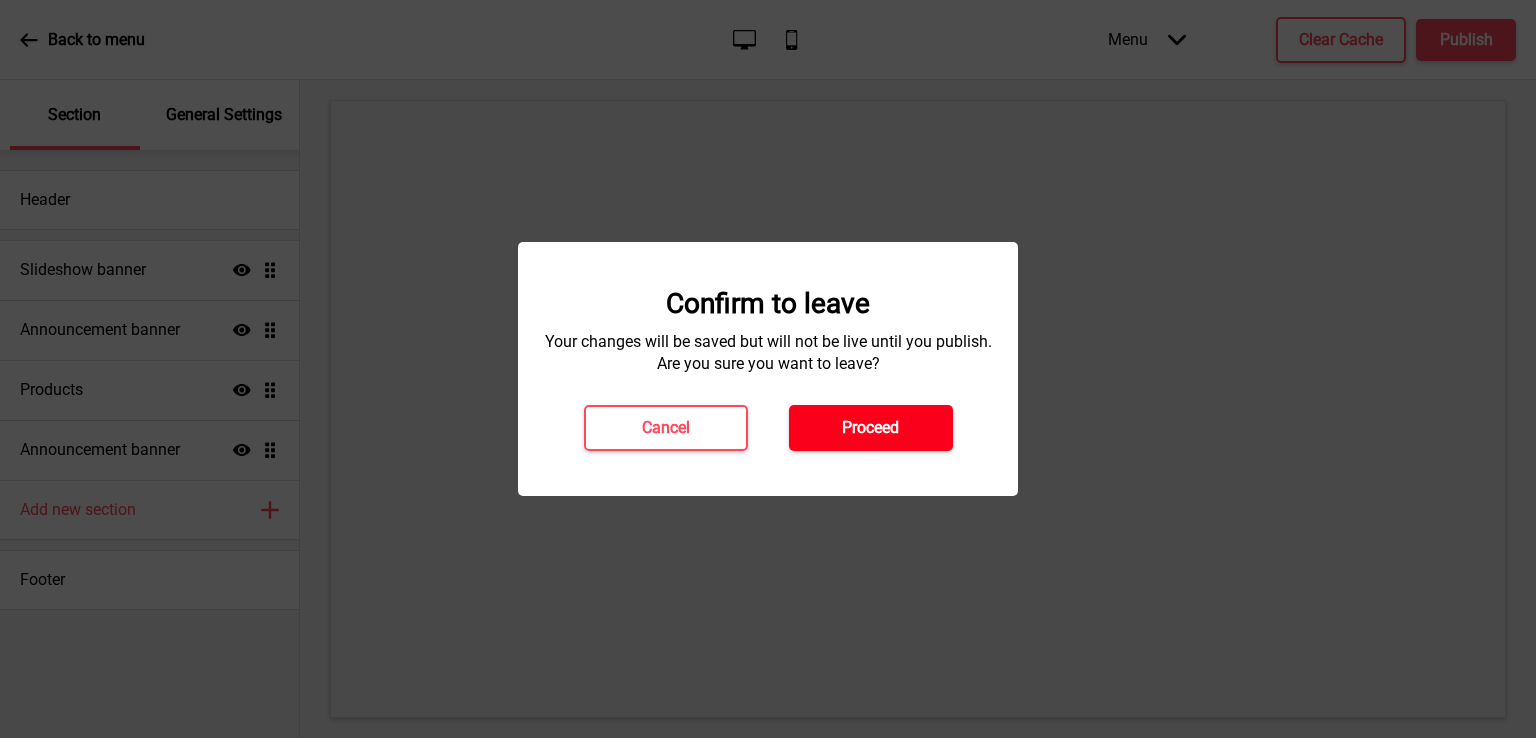 click on "Proceed" at bounding box center (870, 428) 